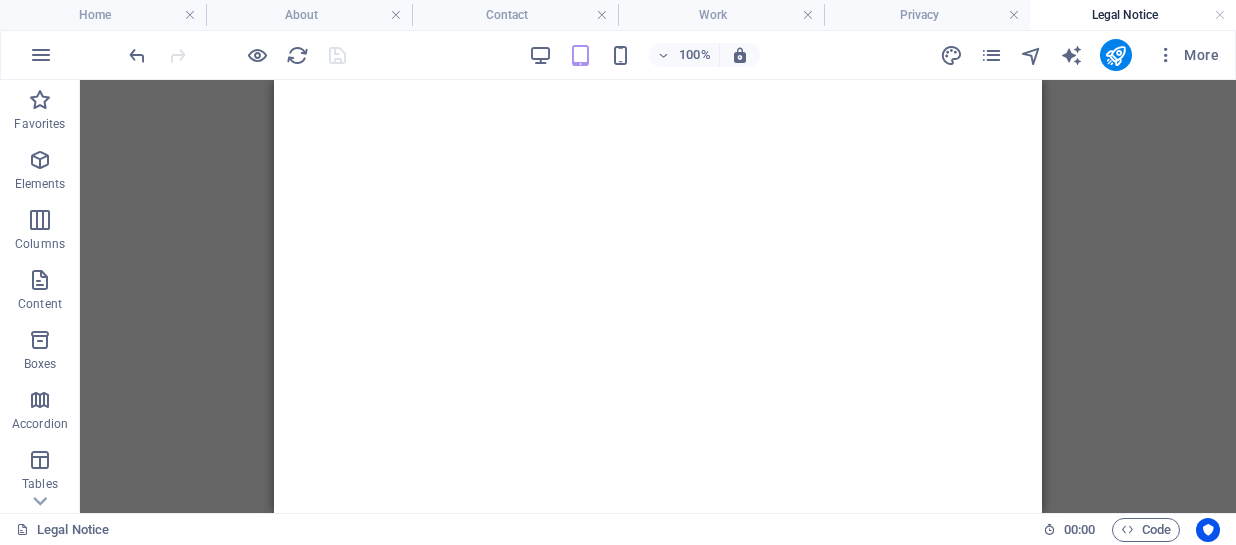 scroll, scrollTop: 0, scrollLeft: 0, axis: both 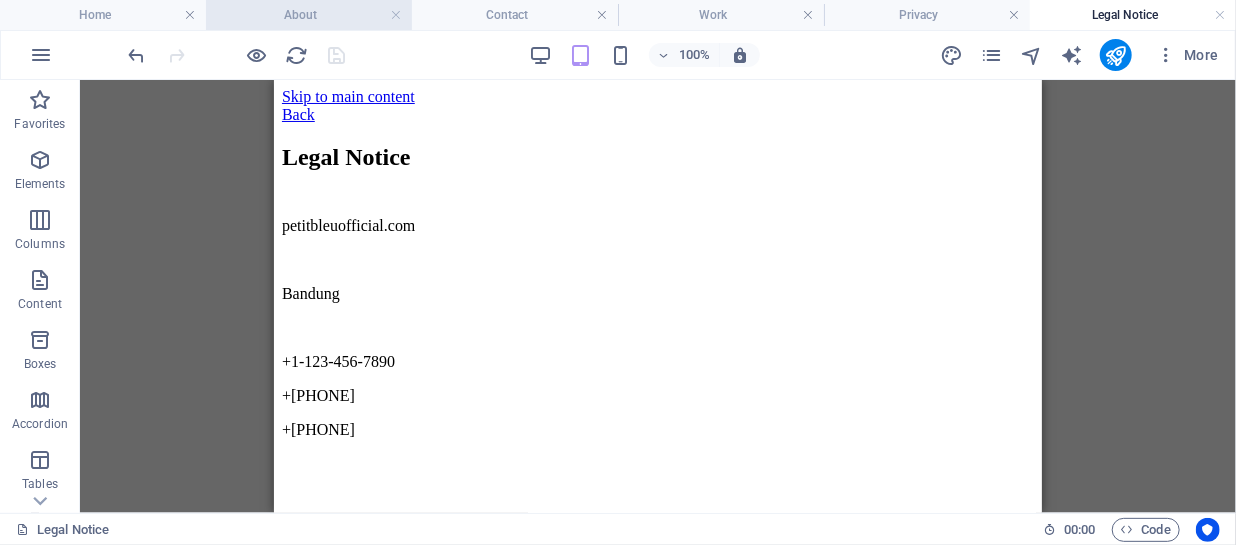 click on "About" at bounding box center [309, 15] 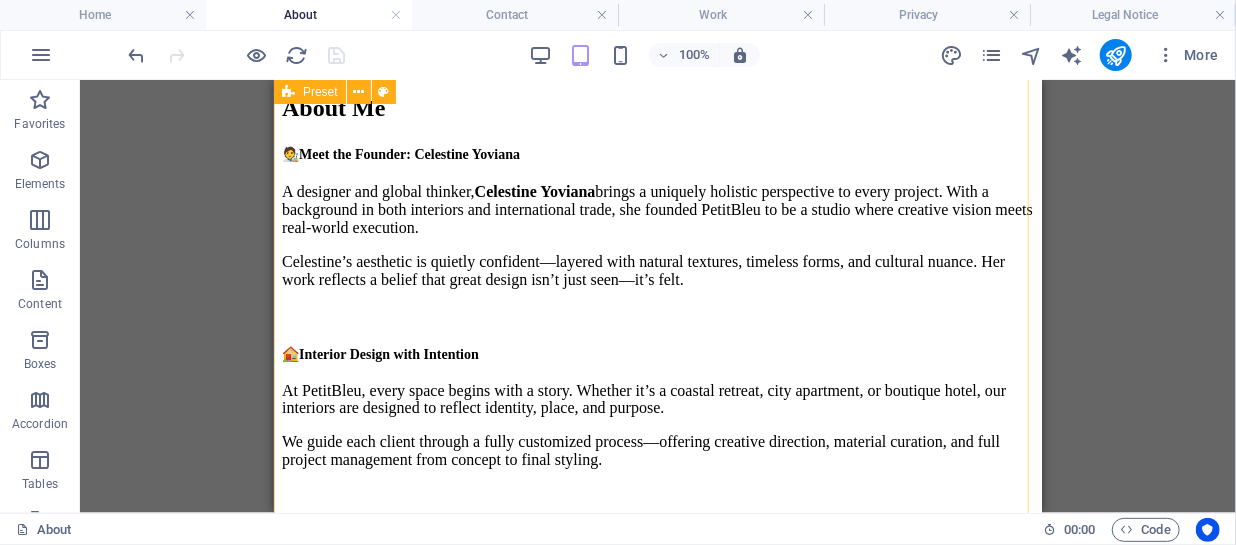 scroll, scrollTop: 1746, scrollLeft: 0, axis: vertical 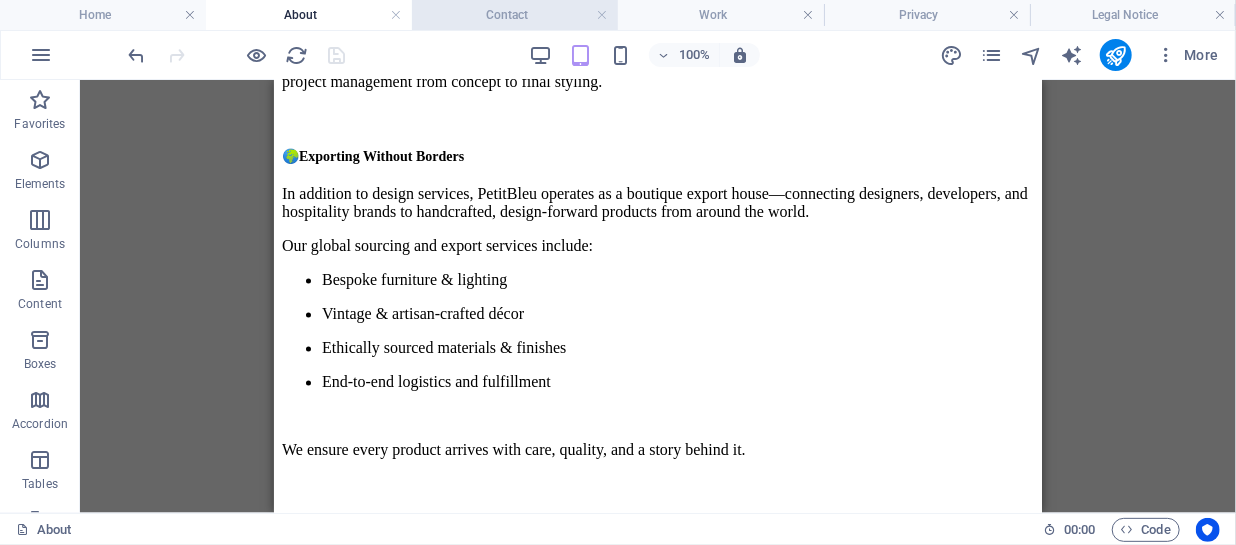click on "Contact" at bounding box center [515, 15] 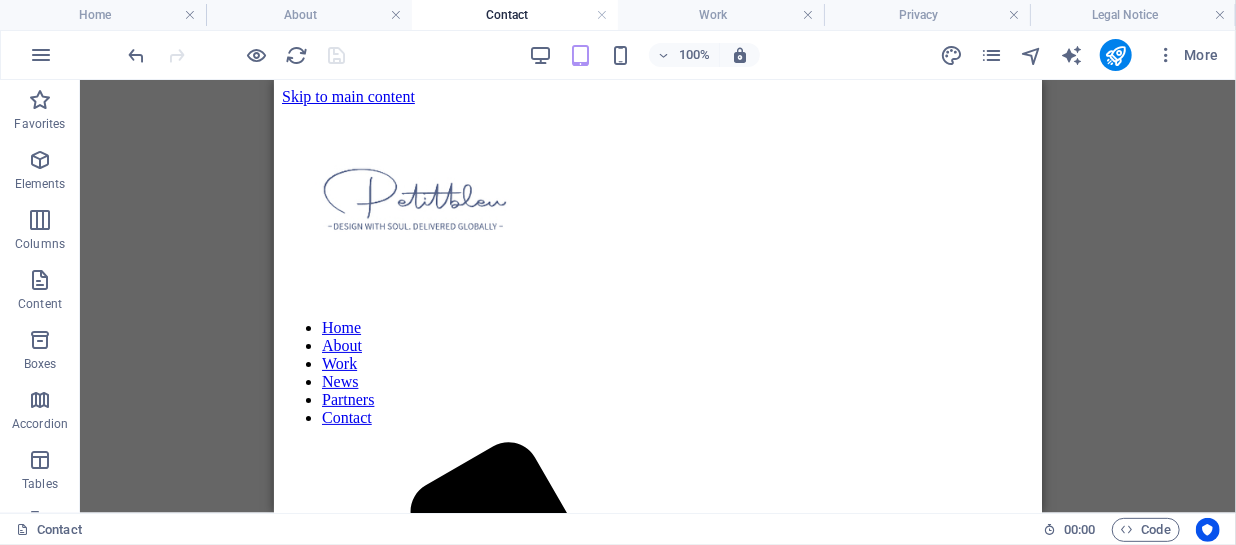 scroll, scrollTop: 0, scrollLeft: 0, axis: both 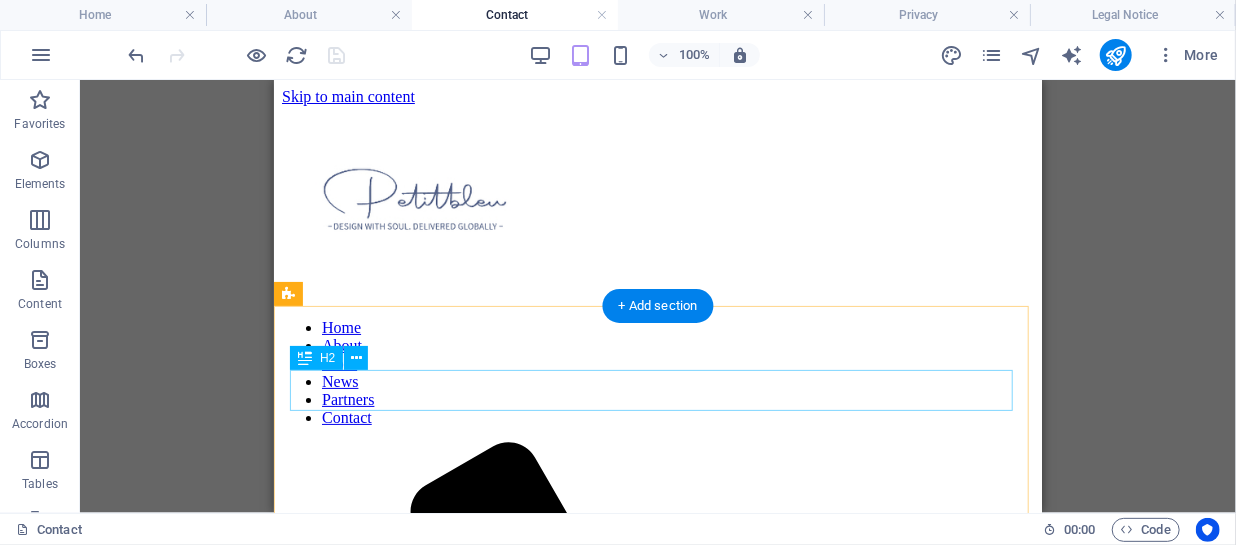 click on "A message for Jane" at bounding box center (657, 1475) 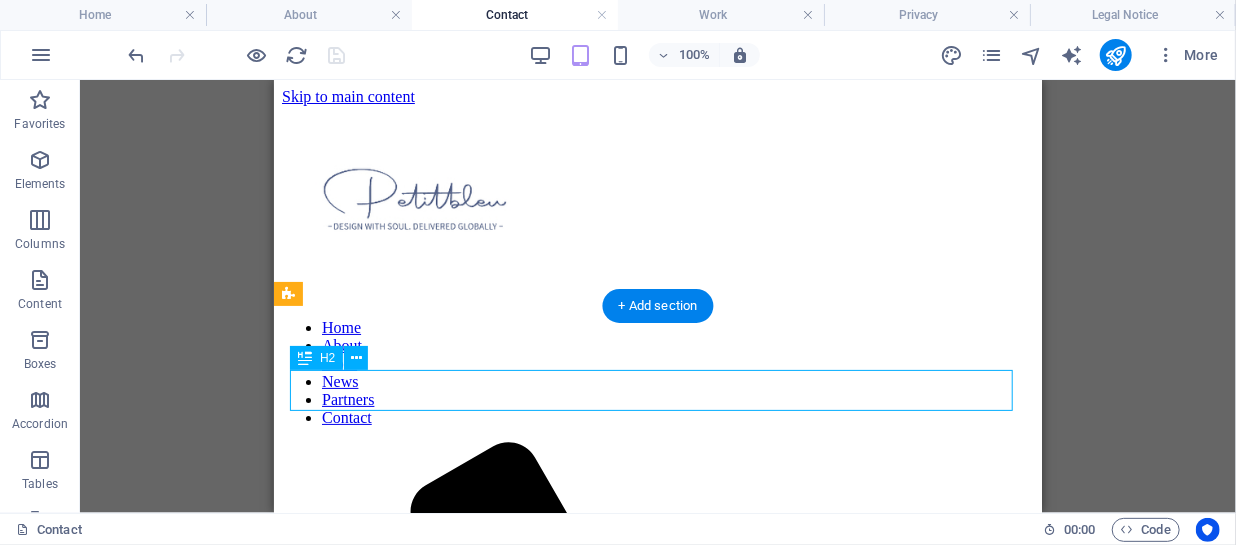 click on "A message for Jane" at bounding box center [657, 1475] 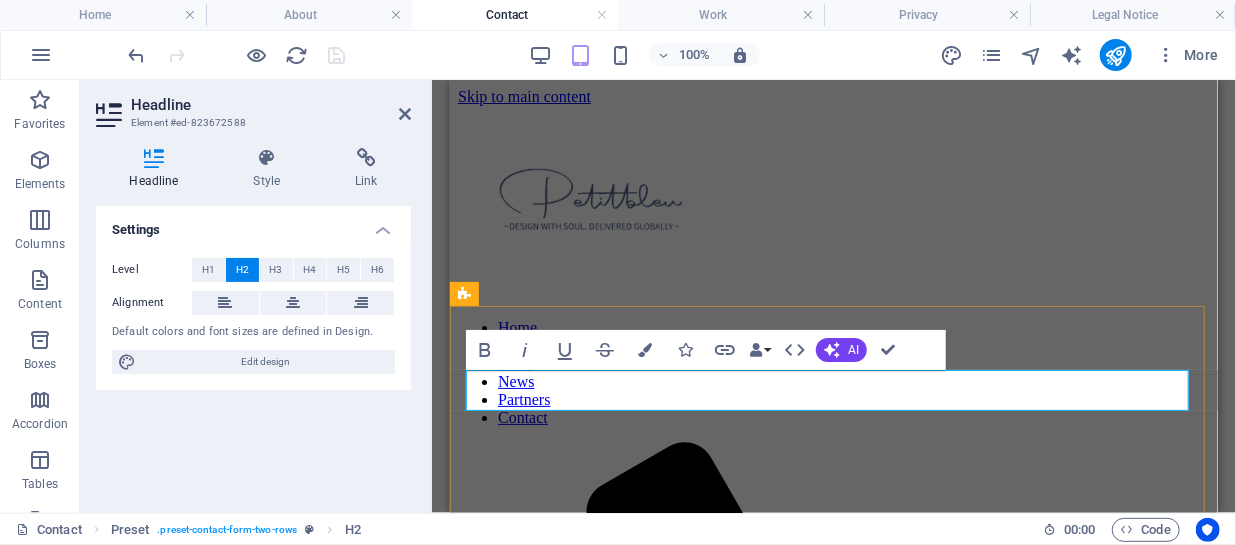 click on "A message for Jane" at bounding box center (833, 1475) 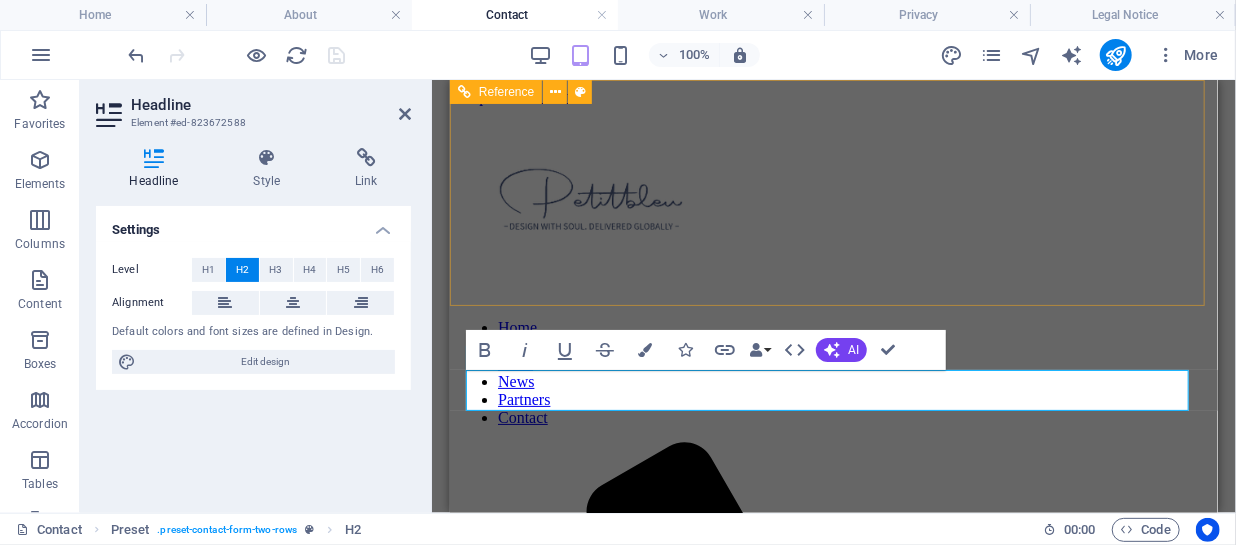 click on "Home About Work News Partners Contact" at bounding box center (833, 773) 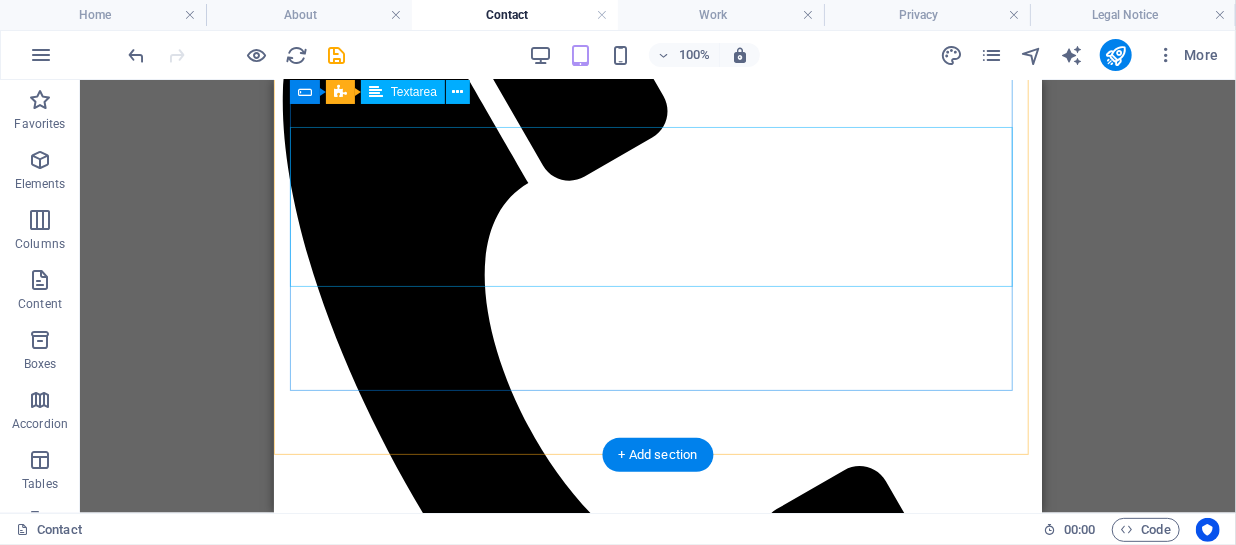 scroll, scrollTop: 206, scrollLeft: 0, axis: vertical 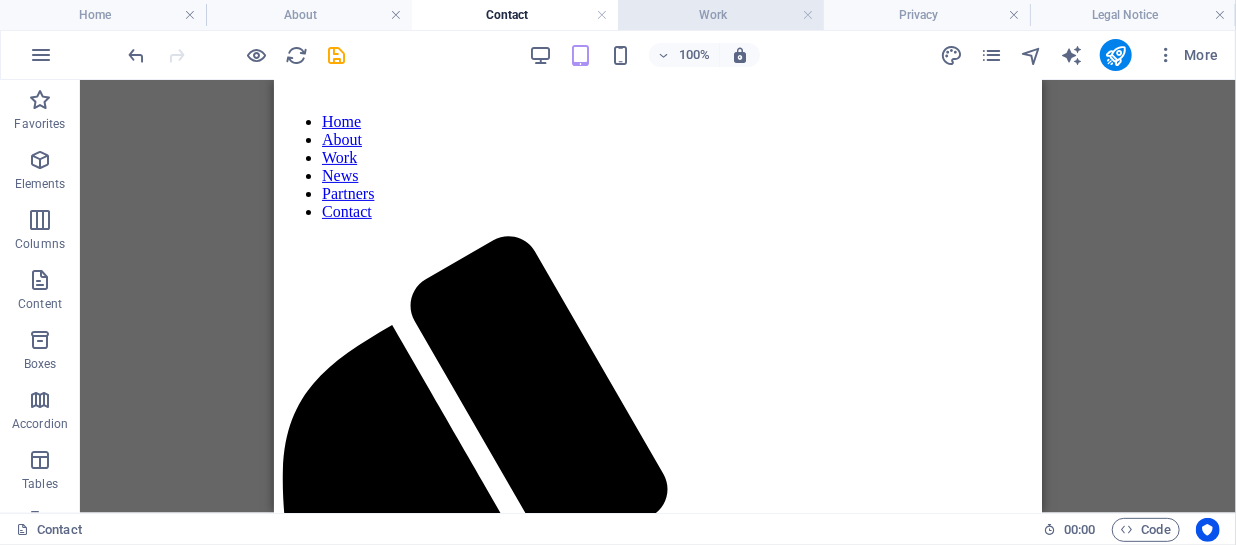 click on "Work" at bounding box center [721, 15] 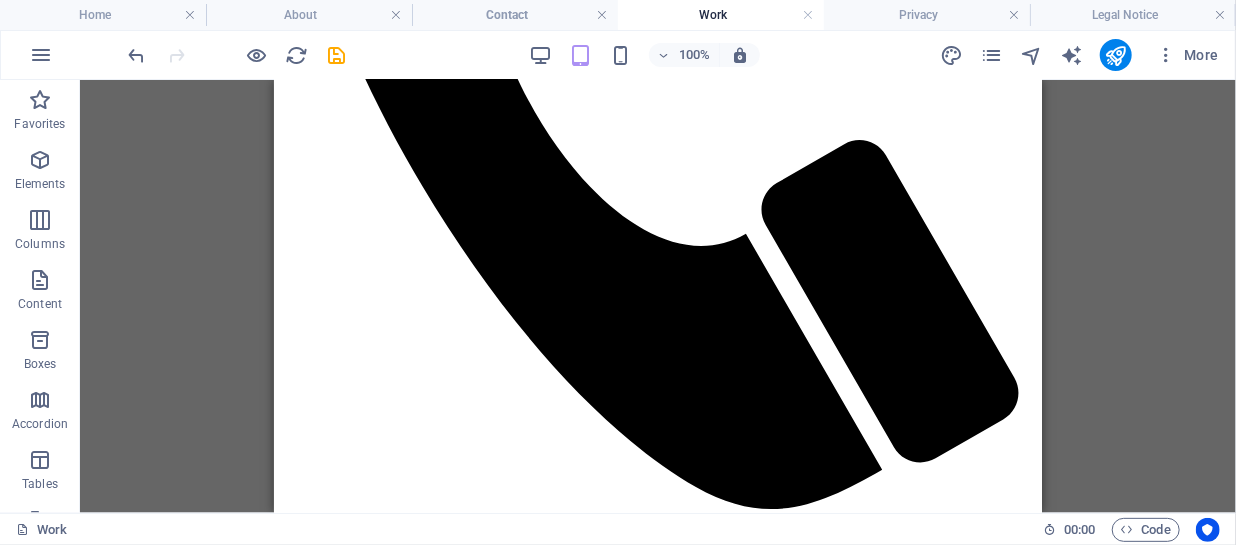 scroll, scrollTop: 0, scrollLeft: 0, axis: both 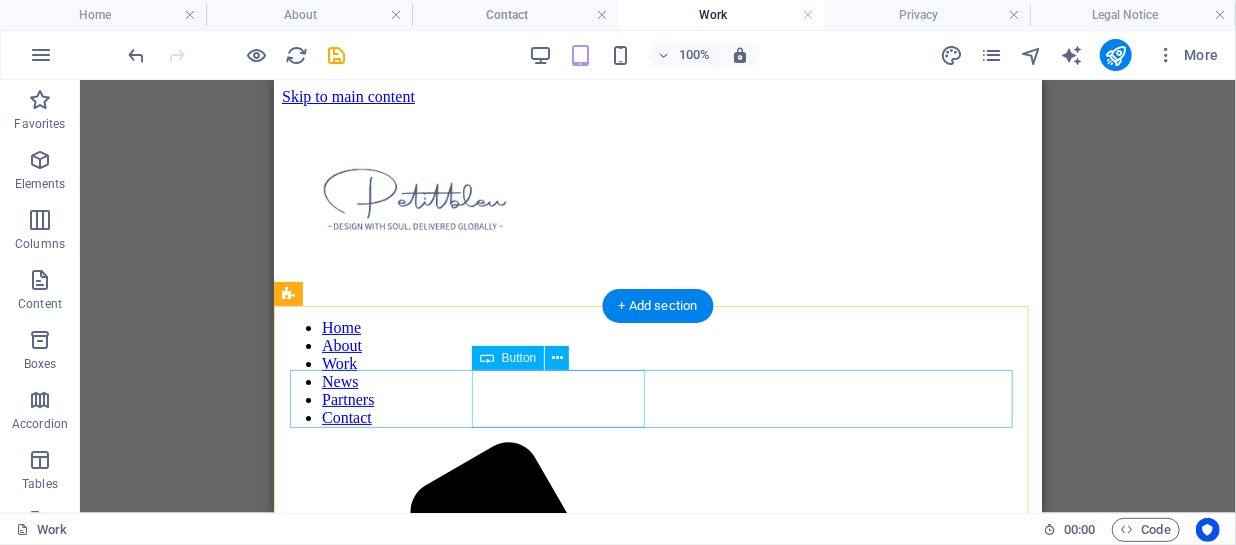 click on "nURSERY" at bounding box center (657, 1469) 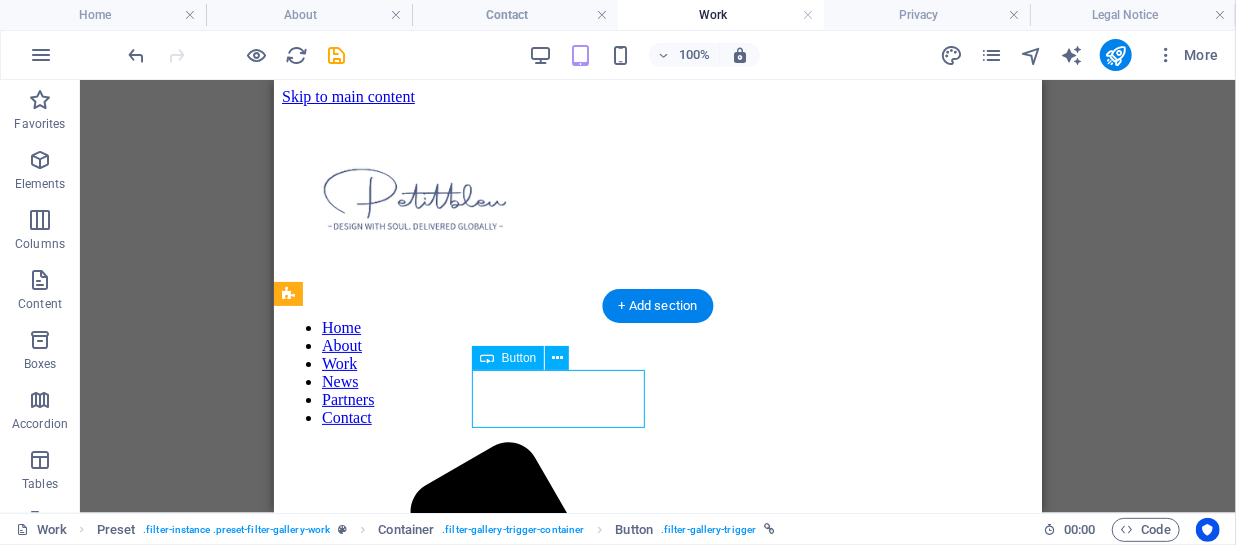 click on "nURSERY" at bounding box center (657, 1469) 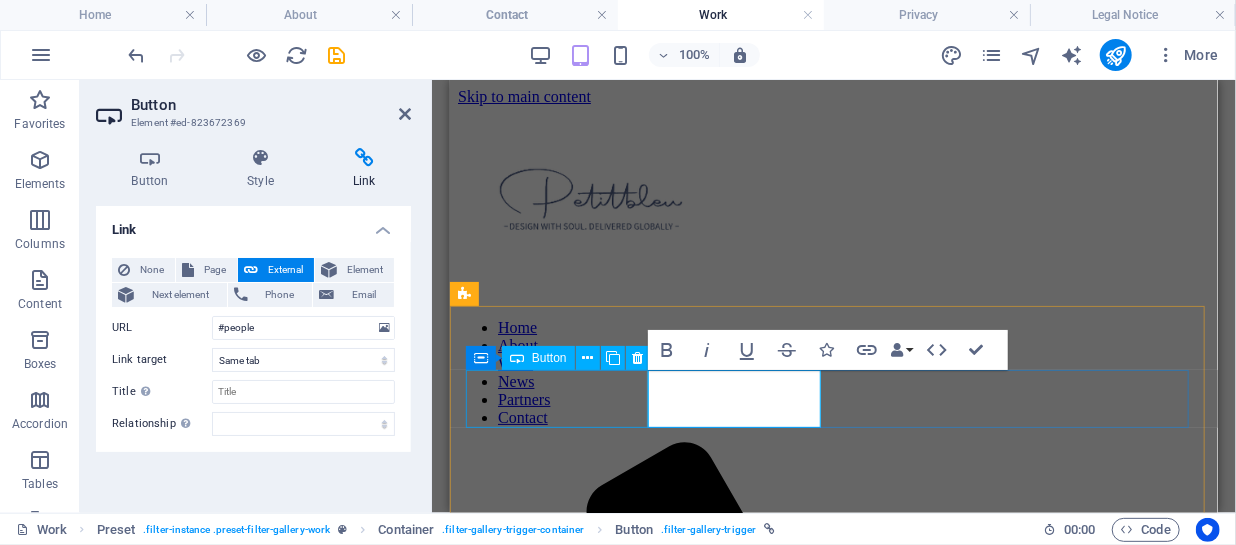 click on "Show All" at bounding box center (833, 1451) 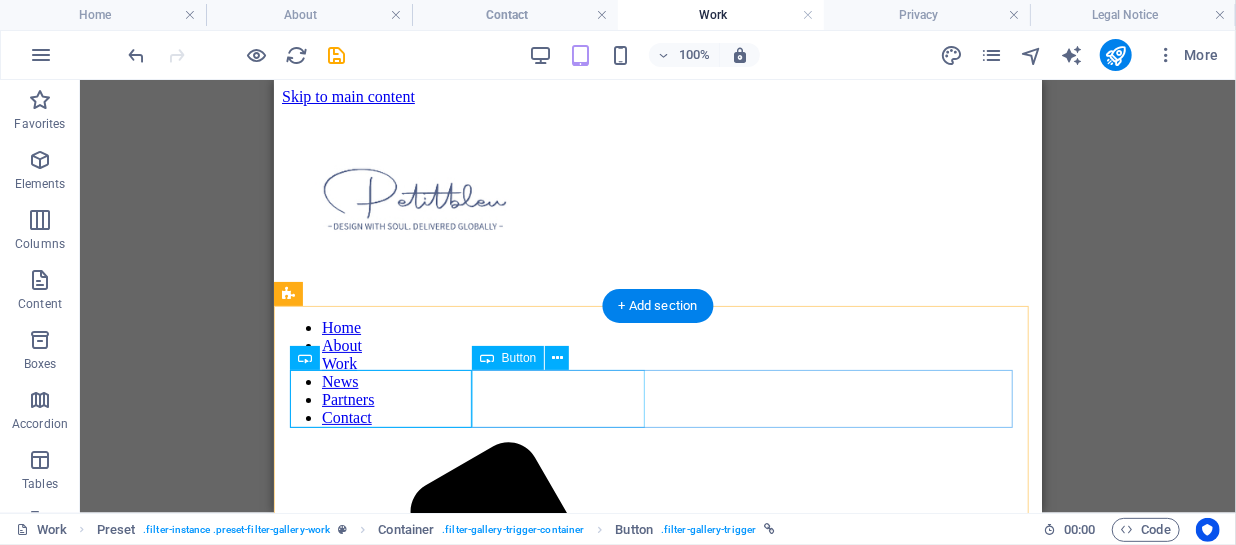 click on "nURSERY" at bounding box center [657, 1469] 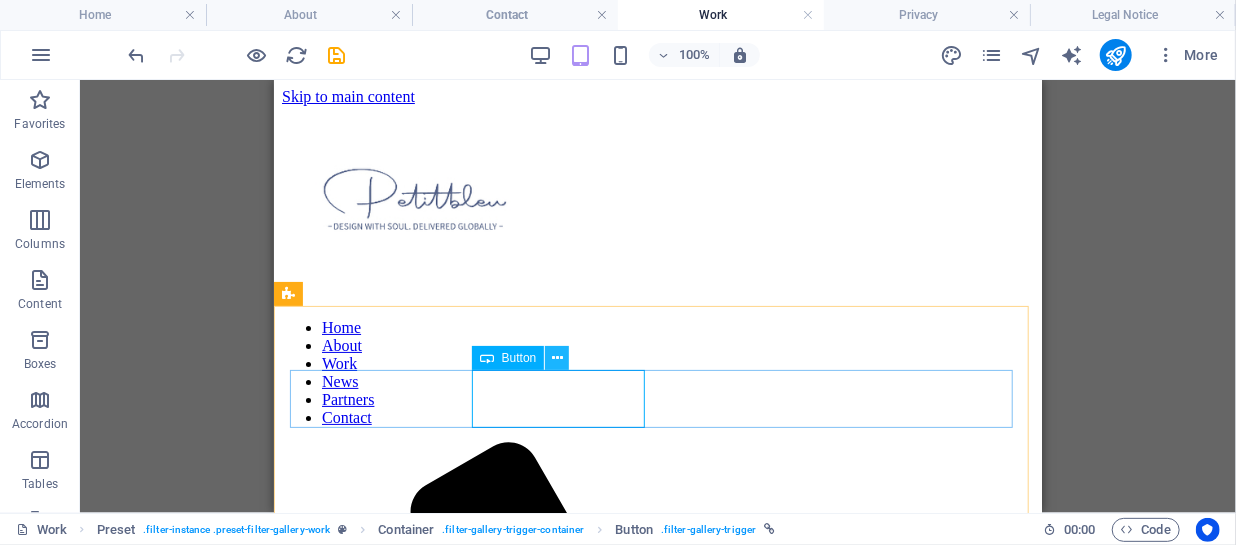 click at bounding box center (557, 358) 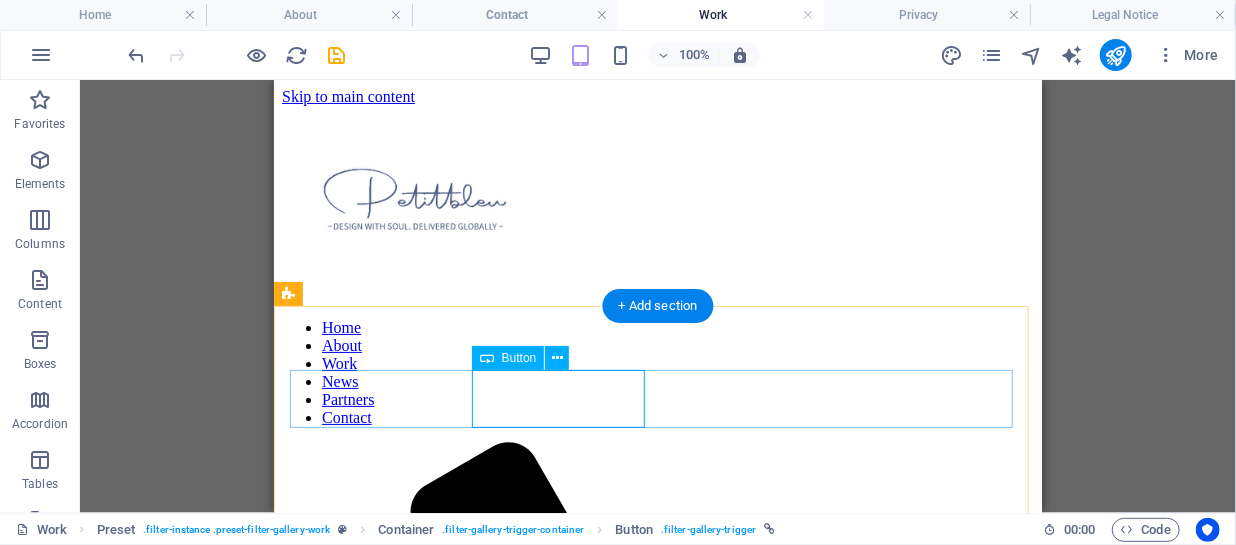 click on "nURSERY" at bounding box center [657, 1469] 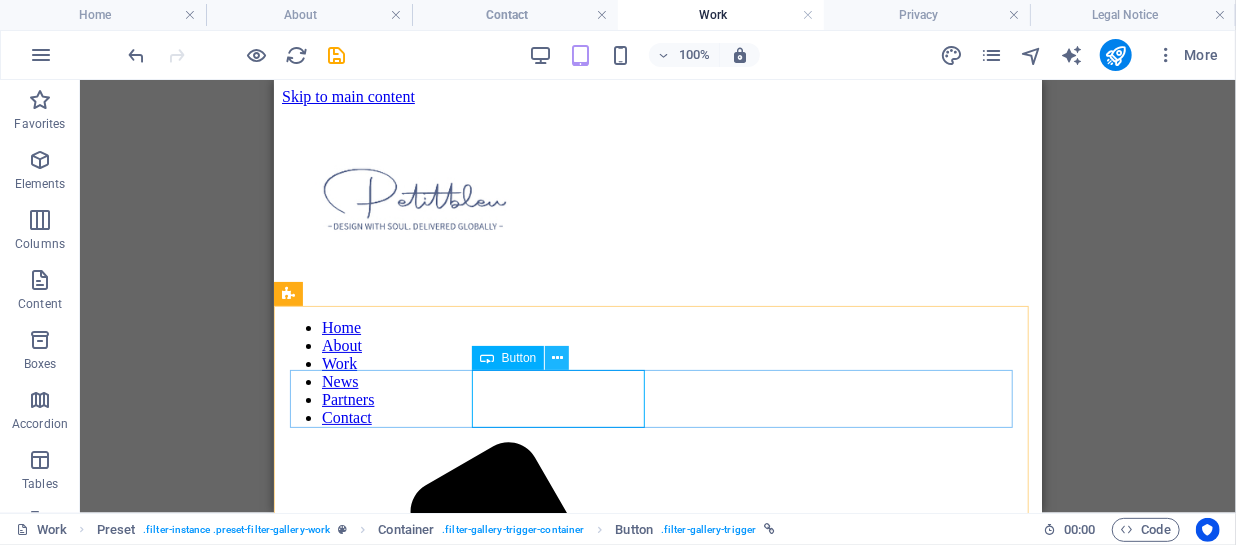 click at bounding box center (557, 358) 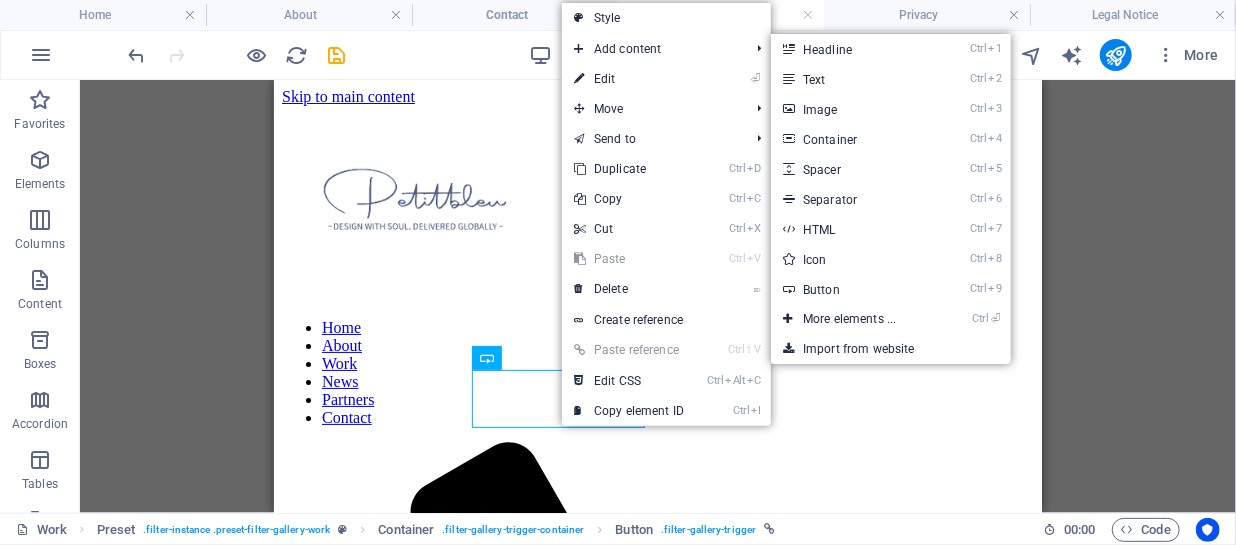 click on "Reference   Preset   Button   Container   Button   Button   Container   Image   Container   Image   Button   Container   Button   Image   Image   Image" at bounding box center [658, 296] 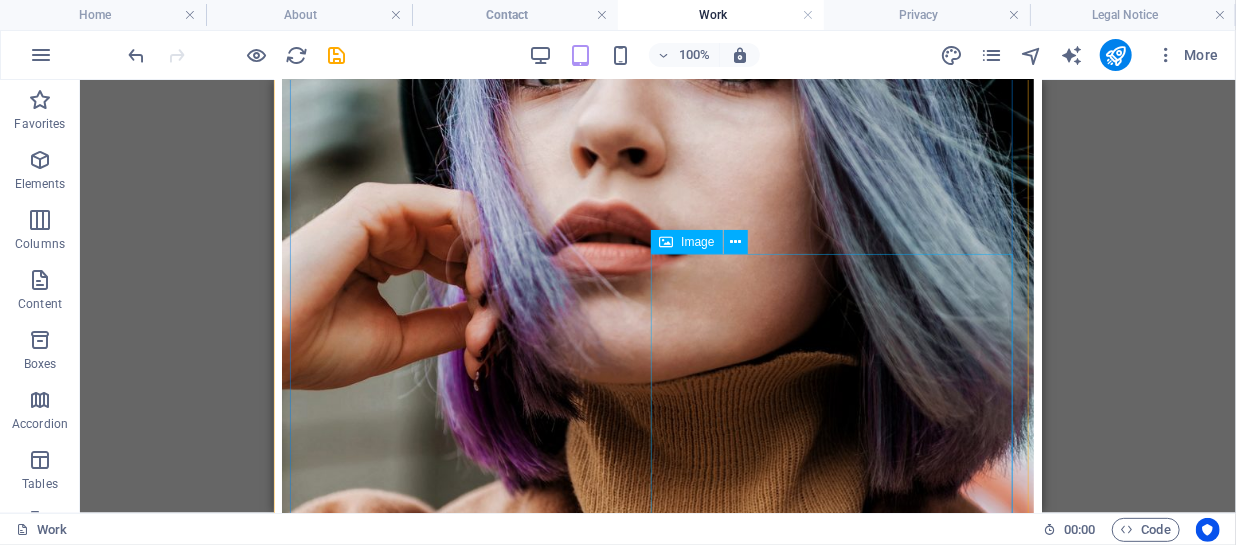 scroll, scrollTop: 4165, scrollLeft: 0, axis: vertical 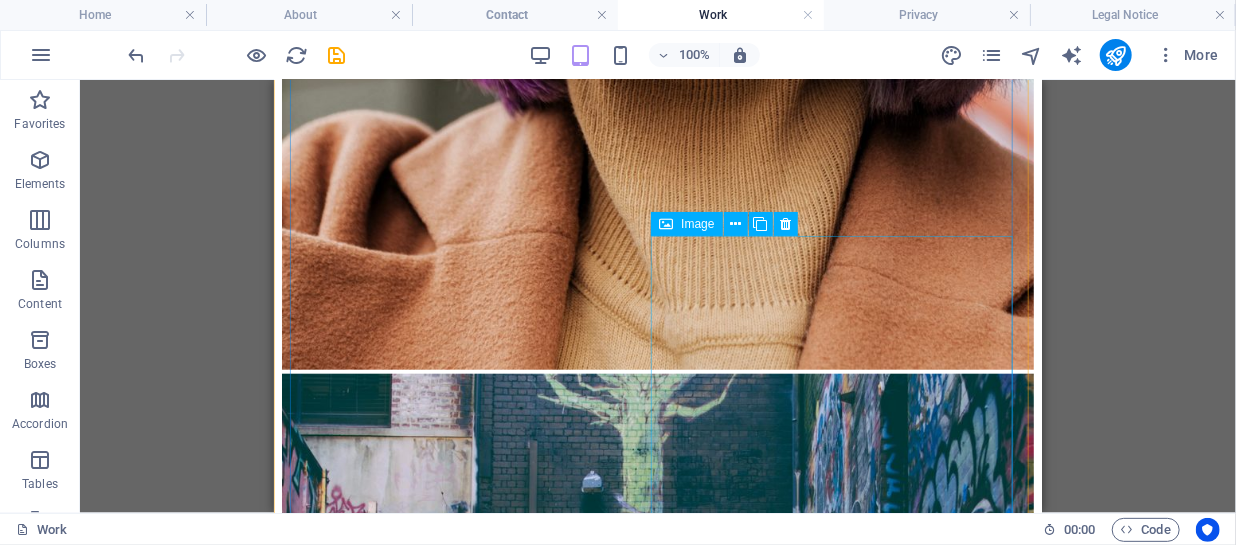 click at bounding box center [657, 15115] 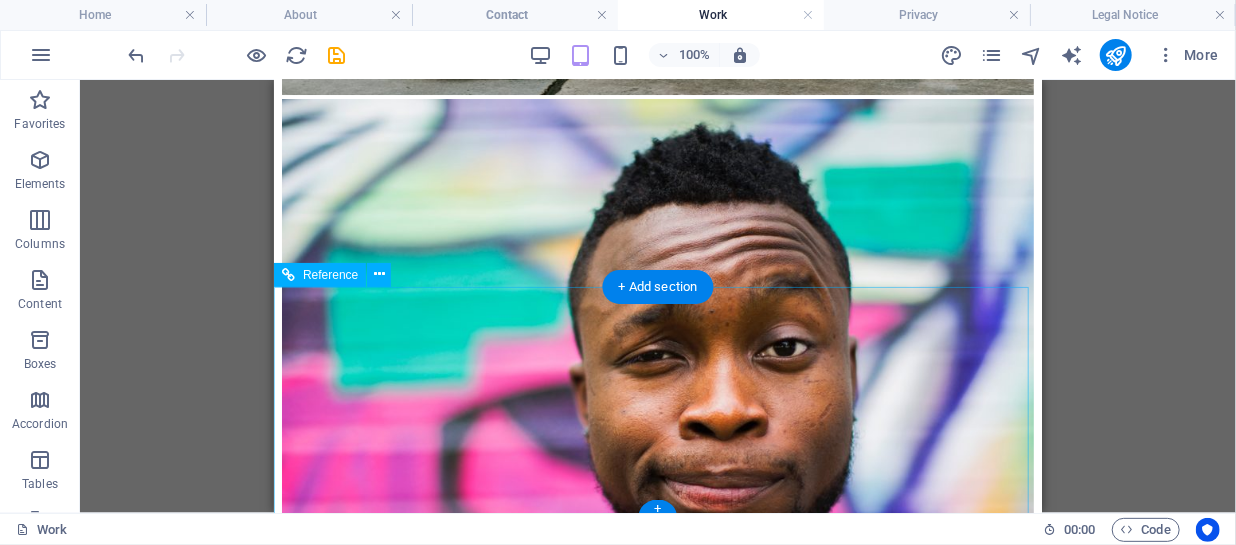 scroll, scrollTop: 6714, scrollLeft: 0, axis: vertical 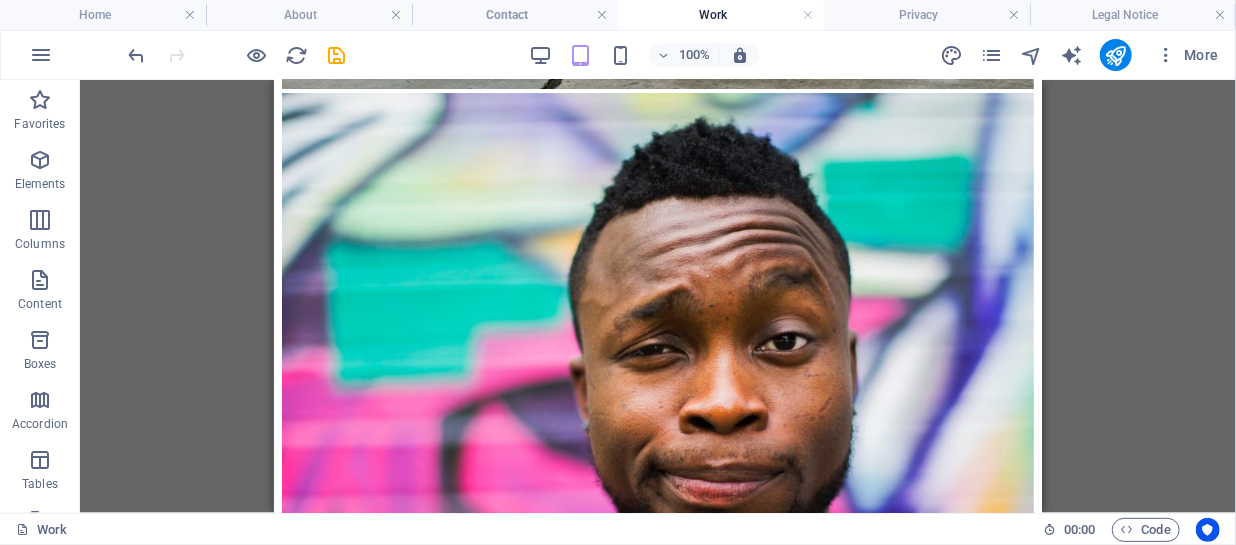 click on "Reference   Preset   Button   Container   Button   Button   Container   Image   Container   Image   Button   Container   Button   Image   Image   Image   Image   Image   Image   Image   Image   Image   Image   Image   Image   Image   Image   Image   Image   Image   Reference" at bounding box center (658, 296) 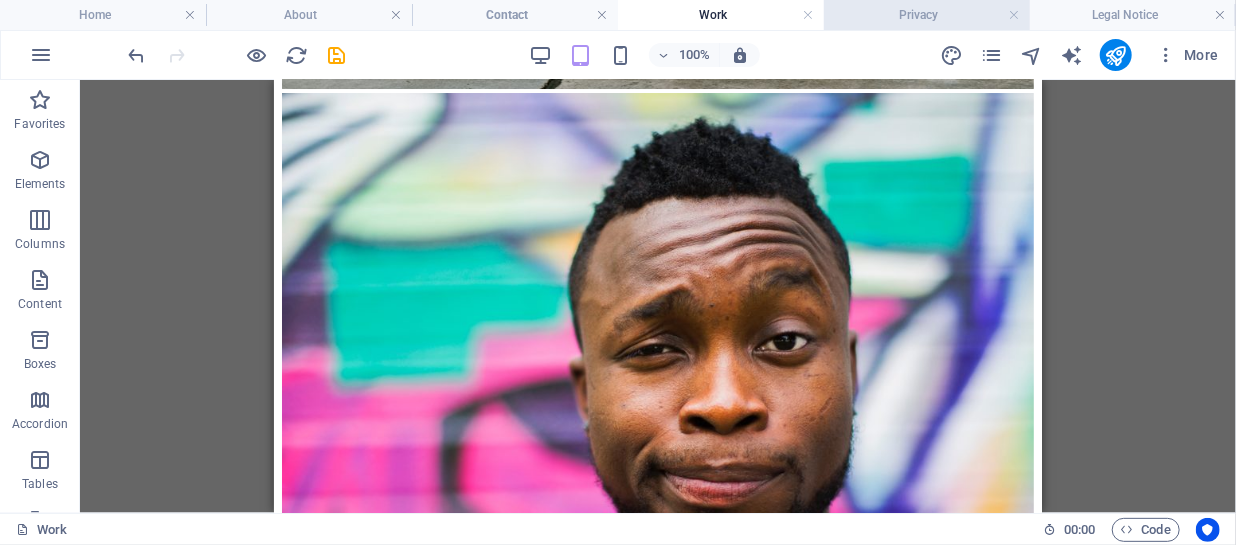 click on "Privacy" at bounding box center [927, 15] 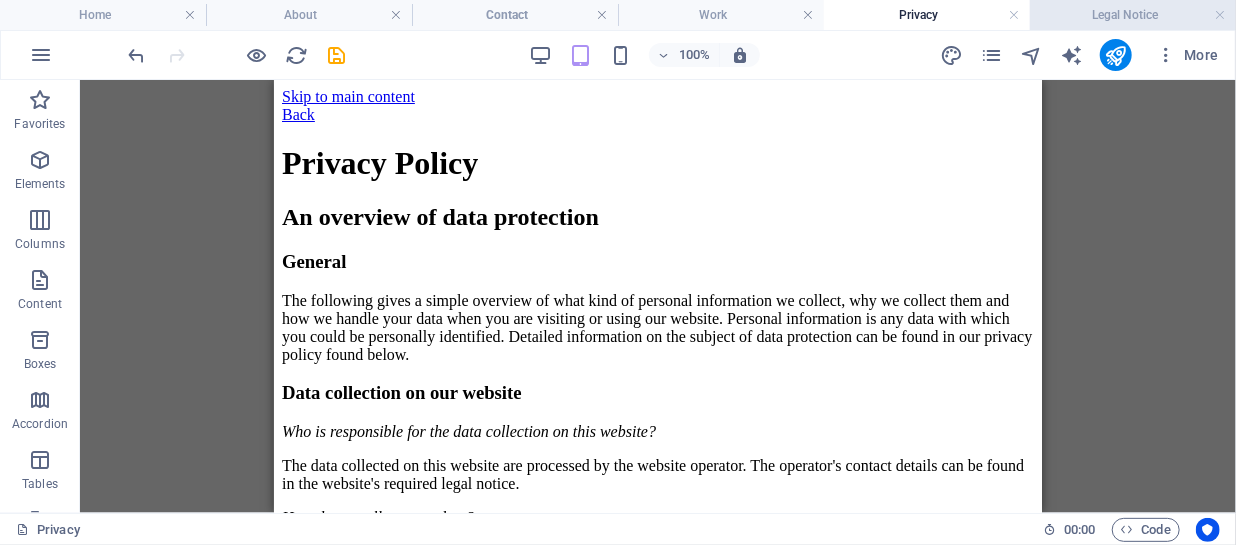 click on "Legal Notice" at bounding box center (1133, 15) 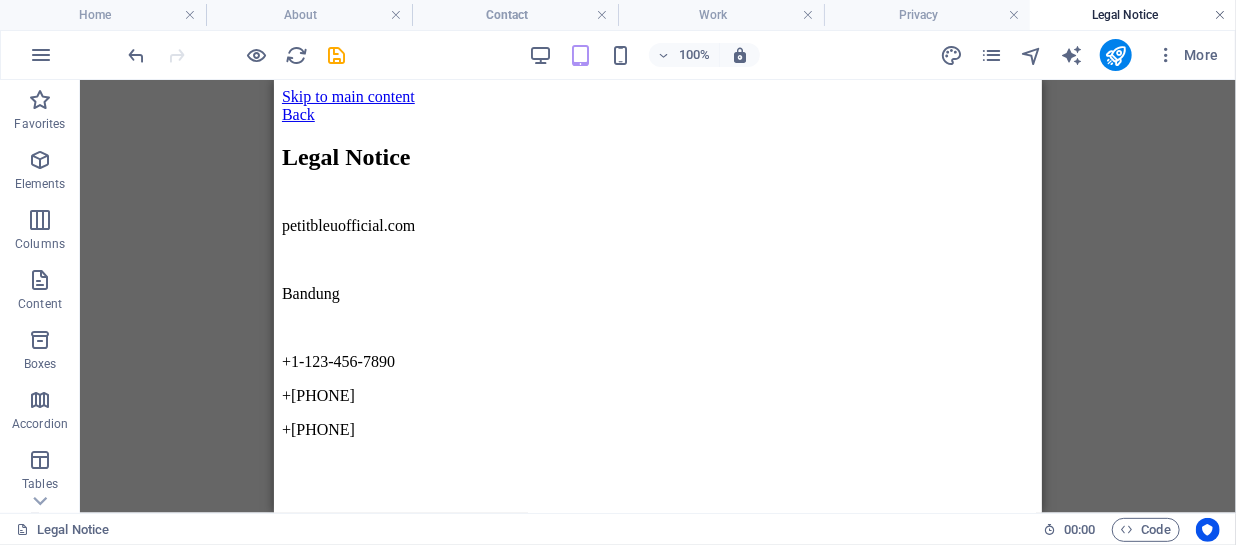 click at bounding box center [1220, 15] 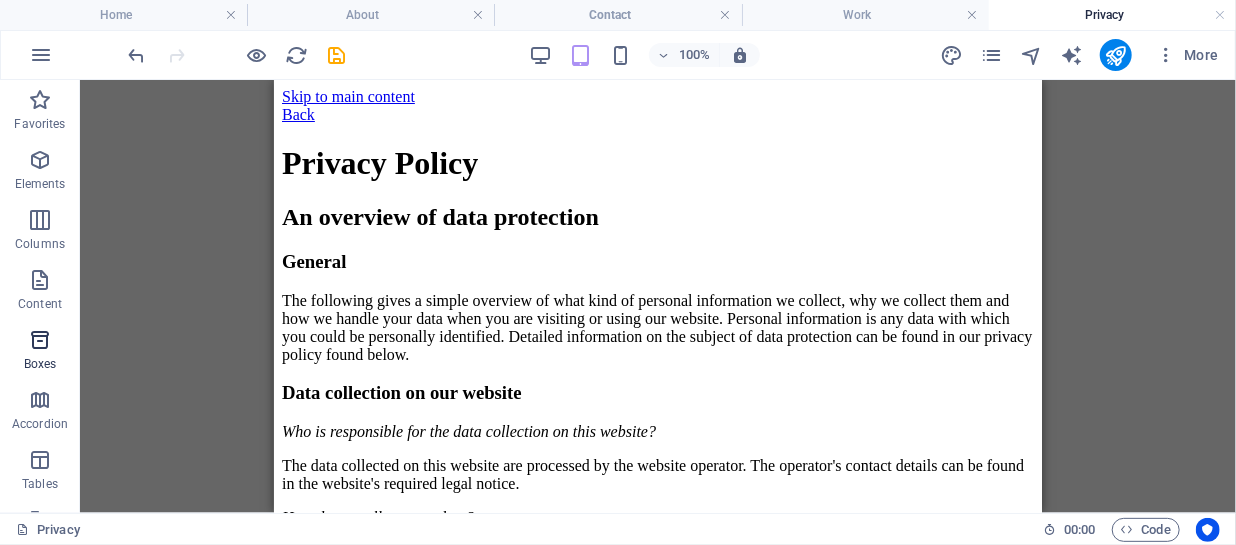 click at bounding box center [40, 340] 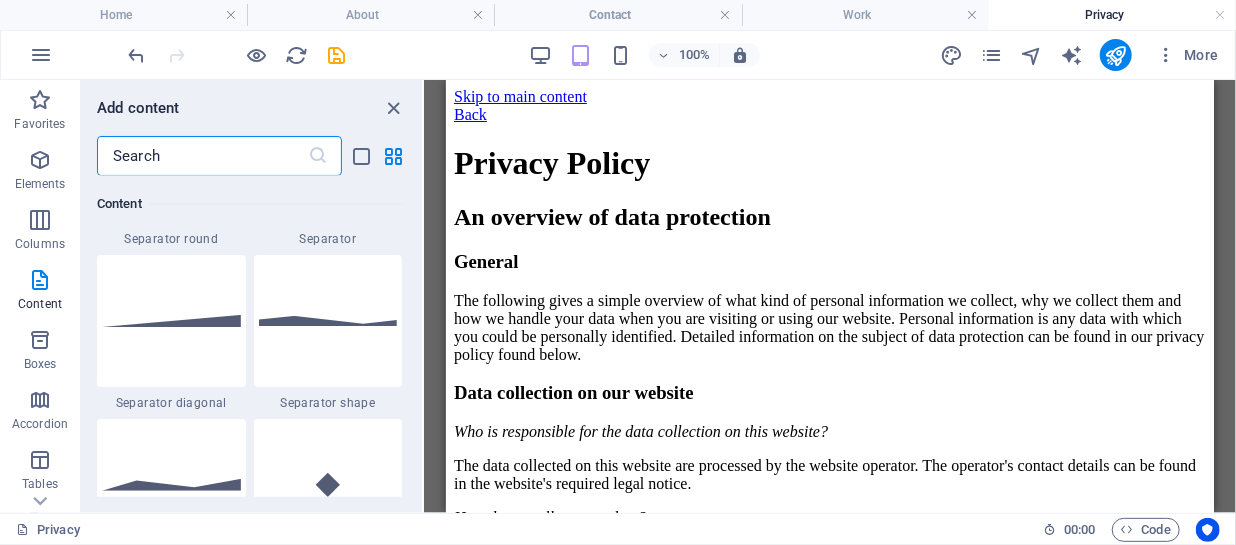 scroll, scrollTop: 5235, scrollLeft: 0, axis: vertical 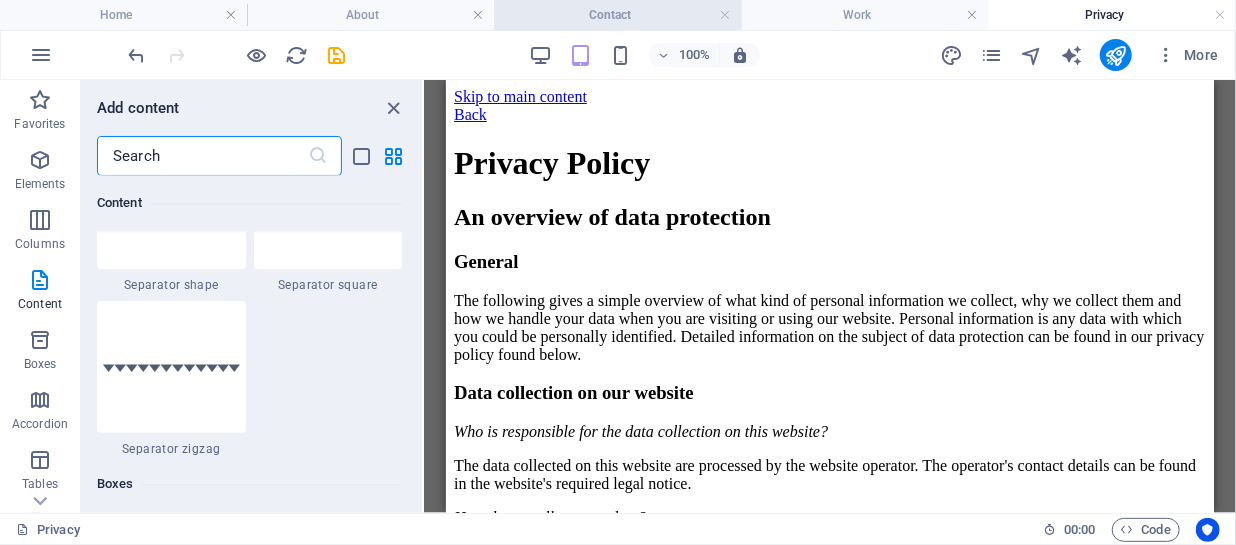 click on "Contact" at bounding box center (617, 15) 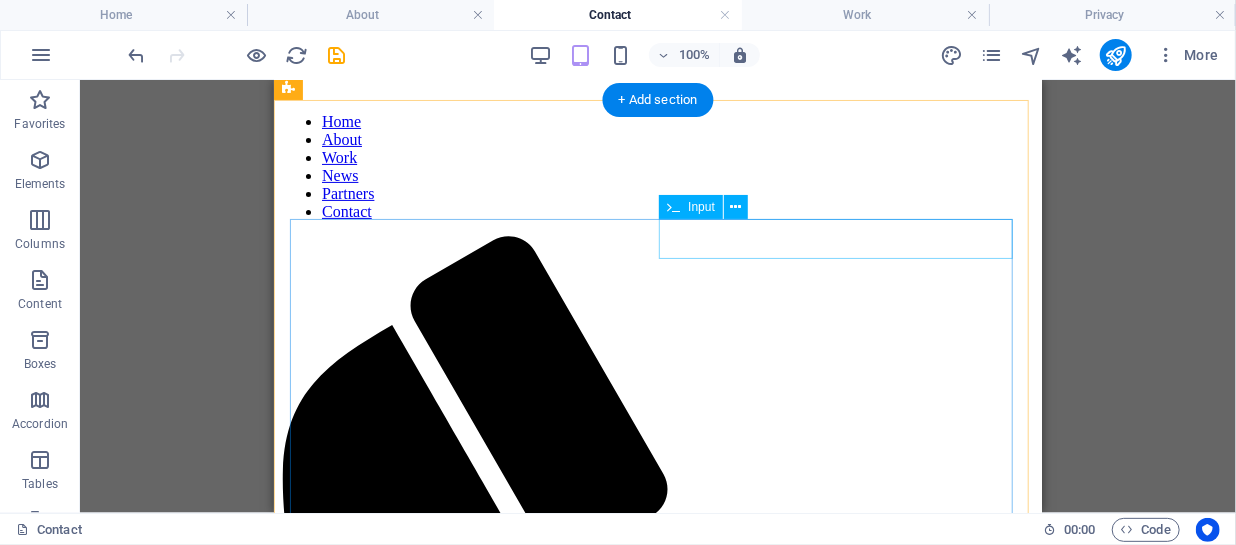 scroll, scrollTop: 0, scrollLeft: 0, axis: both 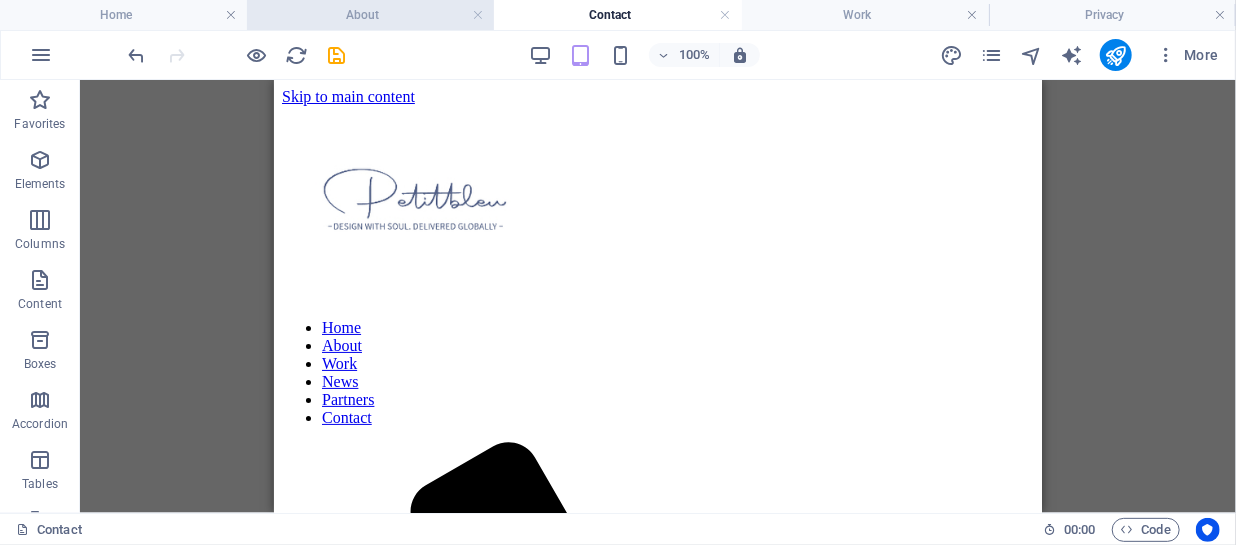click on "About" at bounding box center (370, 15) 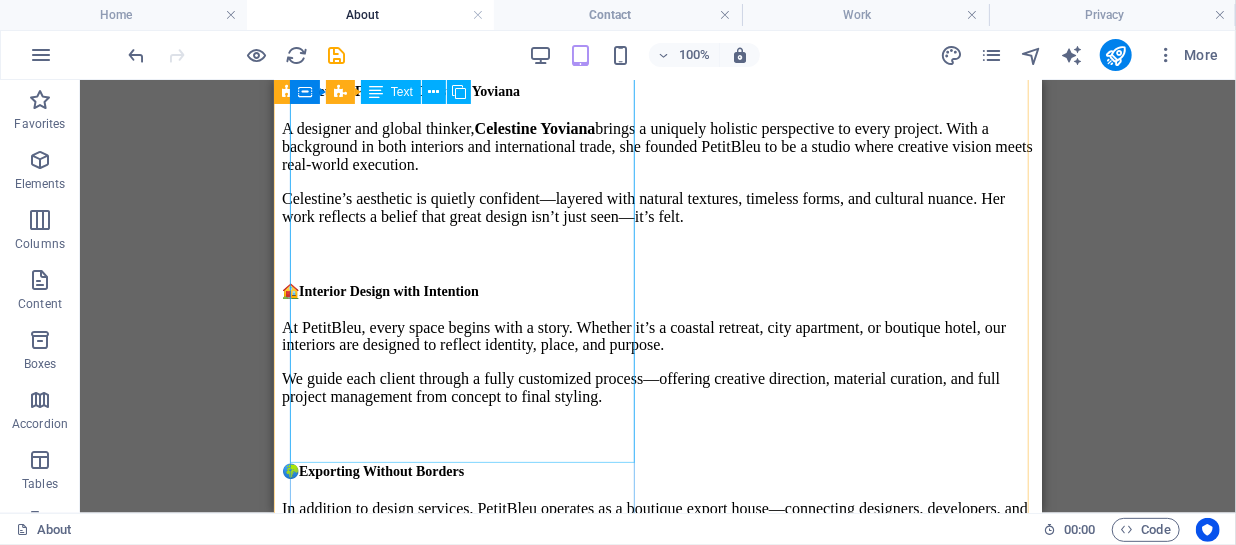 scroll, scrollTop: 1368, scrollLeft: 0, axis: vertical 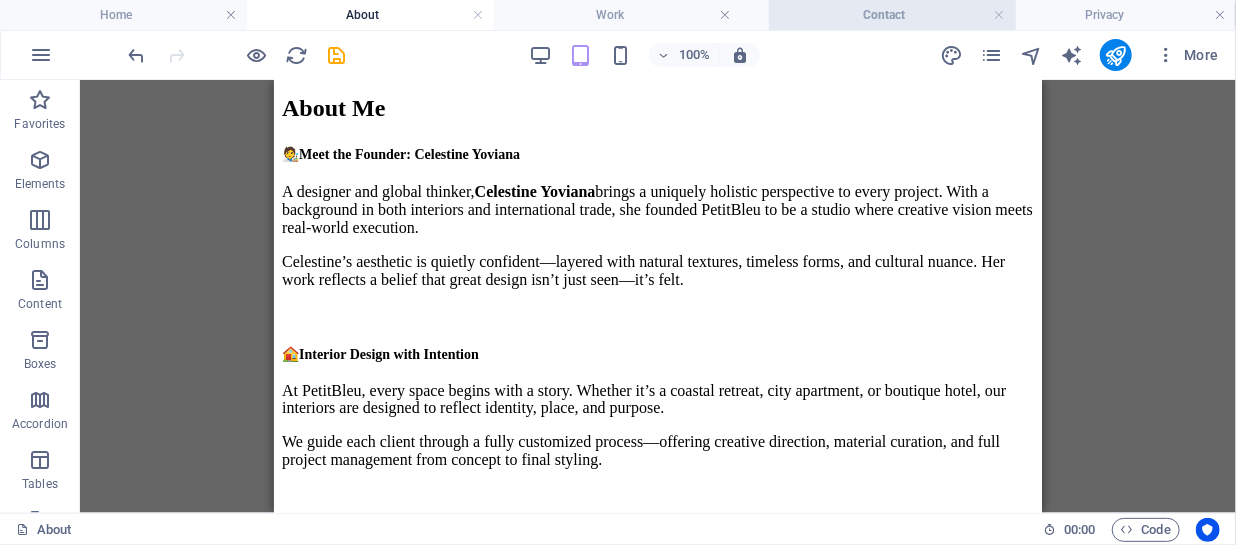 drag, startPoint x: 576, startPoint y: 10, endPoint x: 850, endPoint y: 17, distance: 274.08942 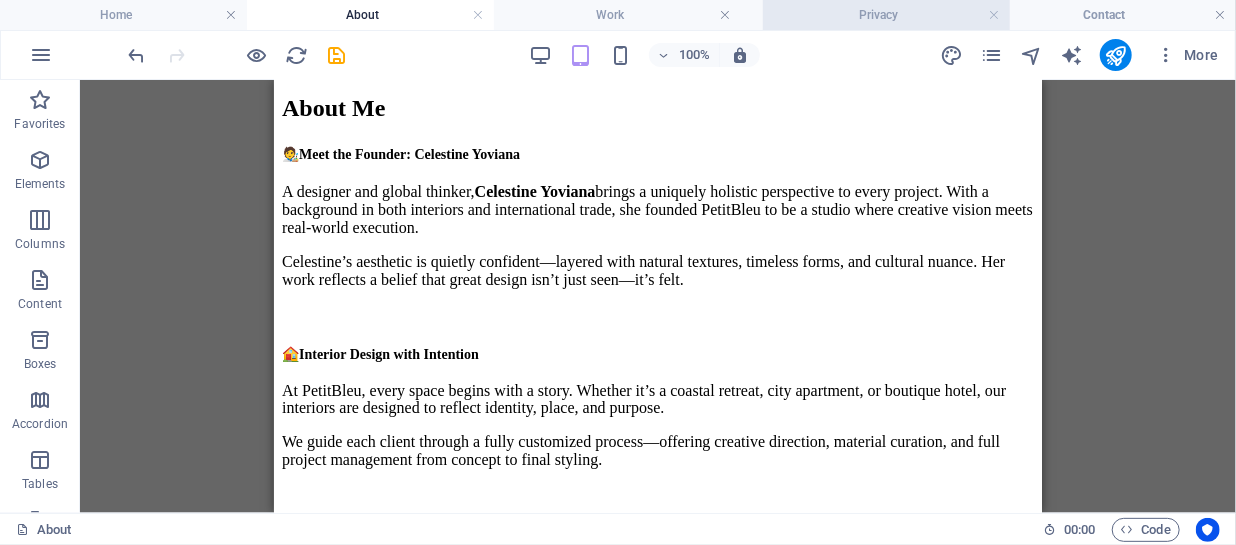 drag, startPoint x: 1070, startPoint y: 20, endPoint x: 844, endPoint y: 20, distance: 226 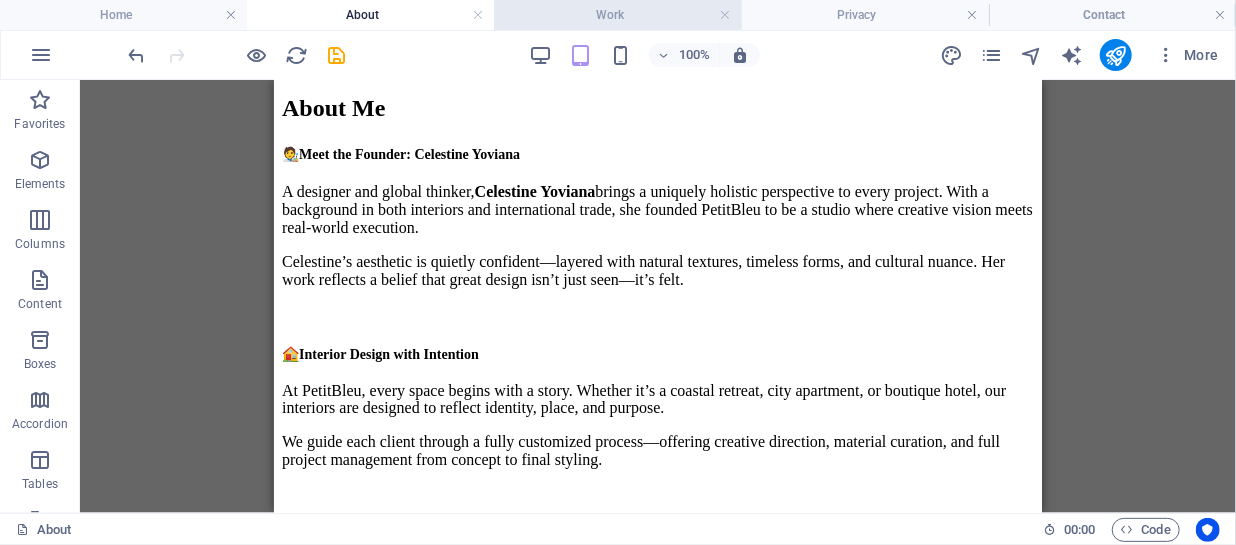 click on "Work" at bounding box center (617, 15) 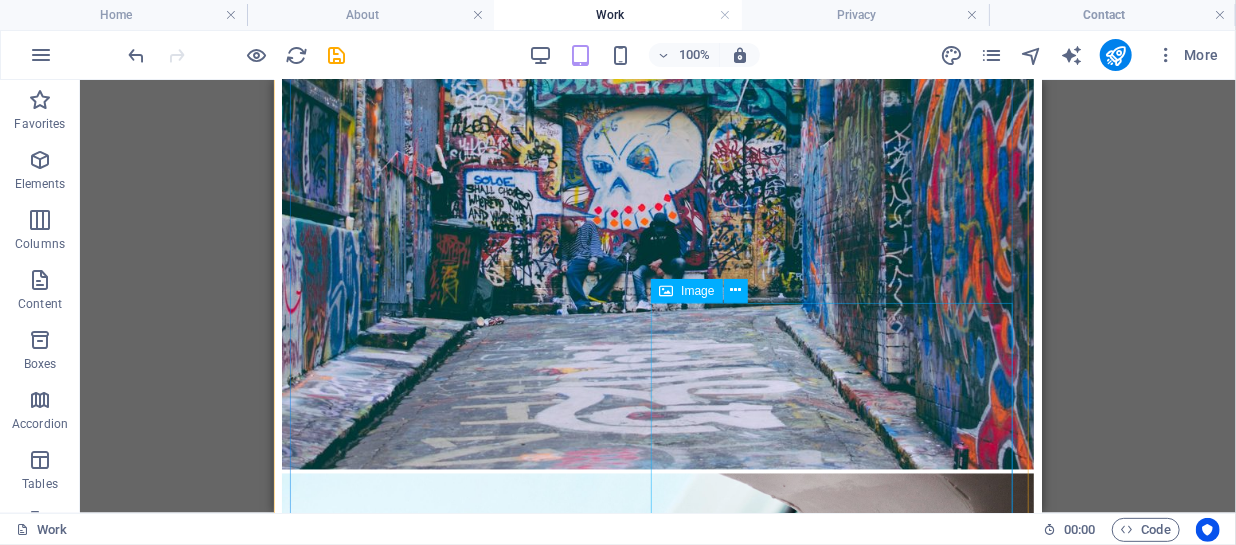 scroll, scrollTop: 3685, scrollLeft: 0, axis: vertical 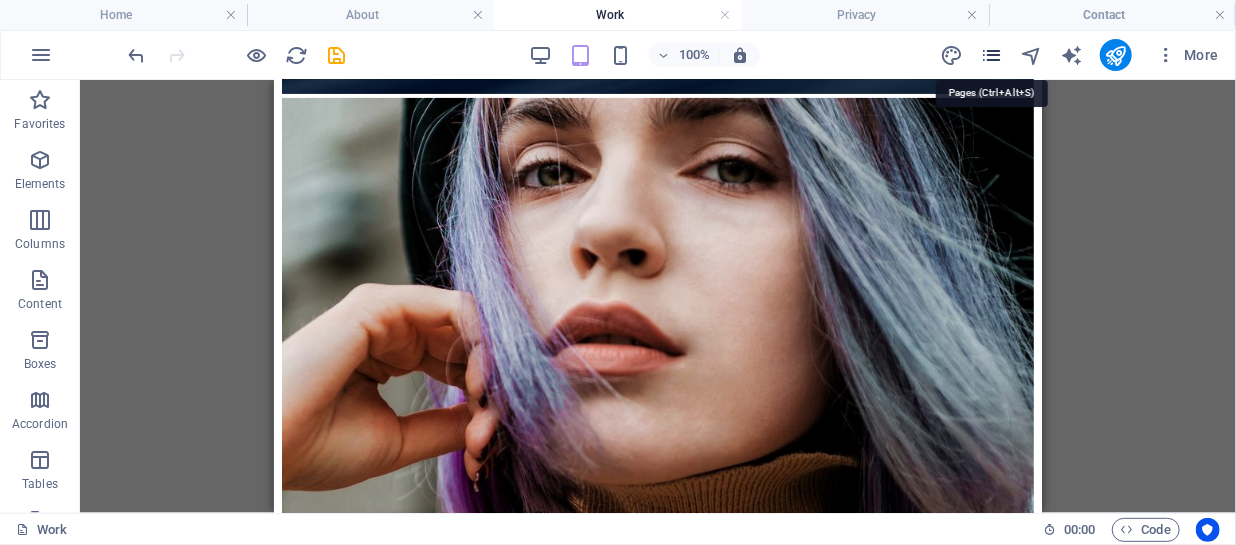 click at bounding box center [991, 55] 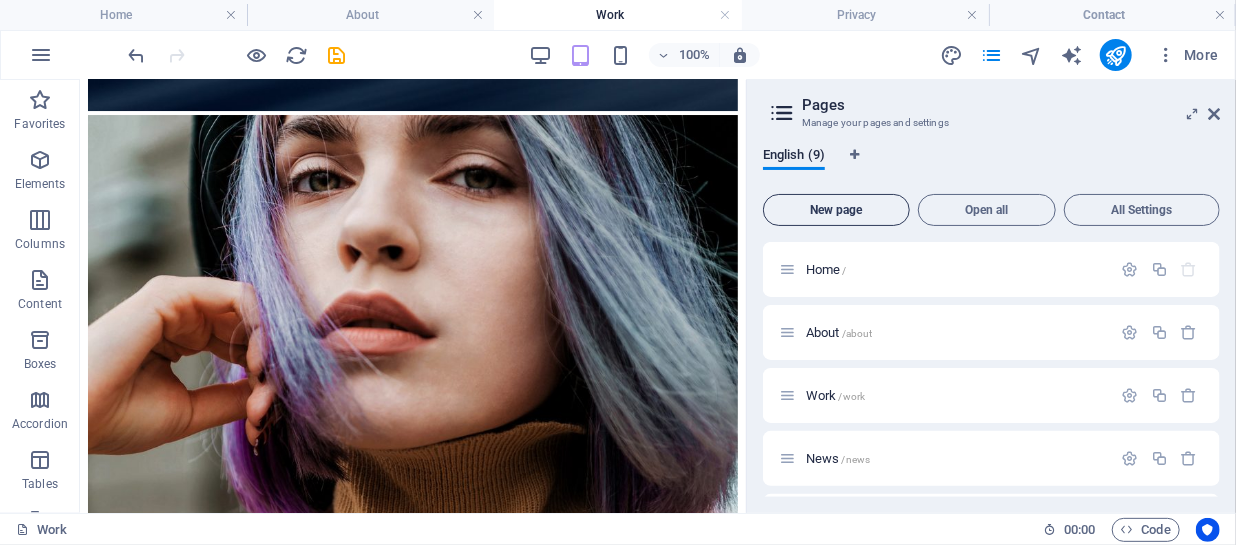 click on "New page" at bounding box center (836, 210) 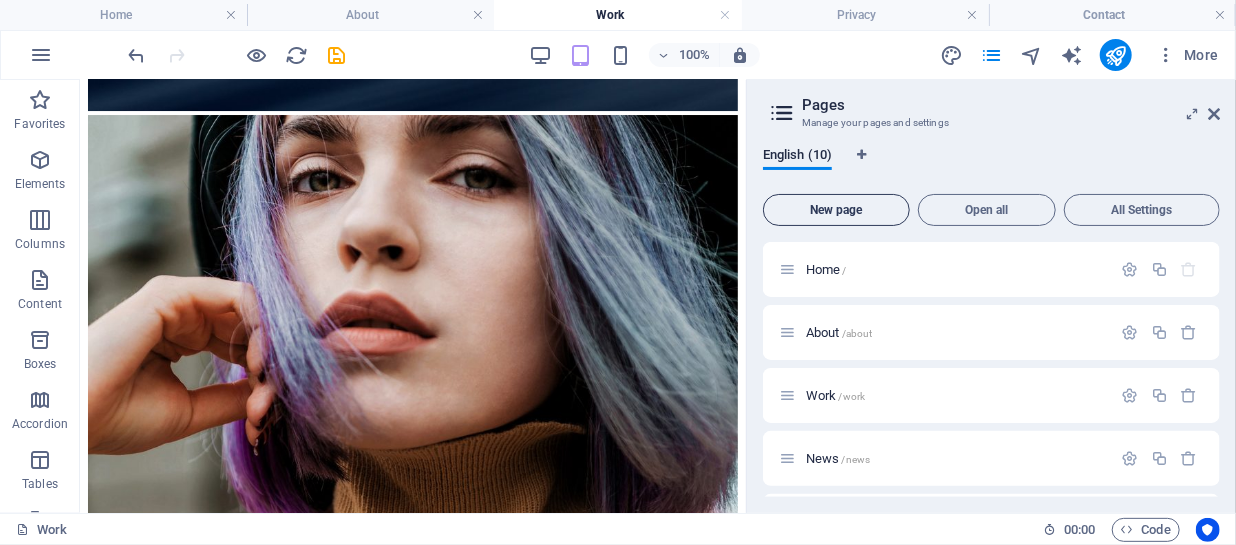 scroll, scrollTop: 542, scrollLeft: 0, axis: vertical 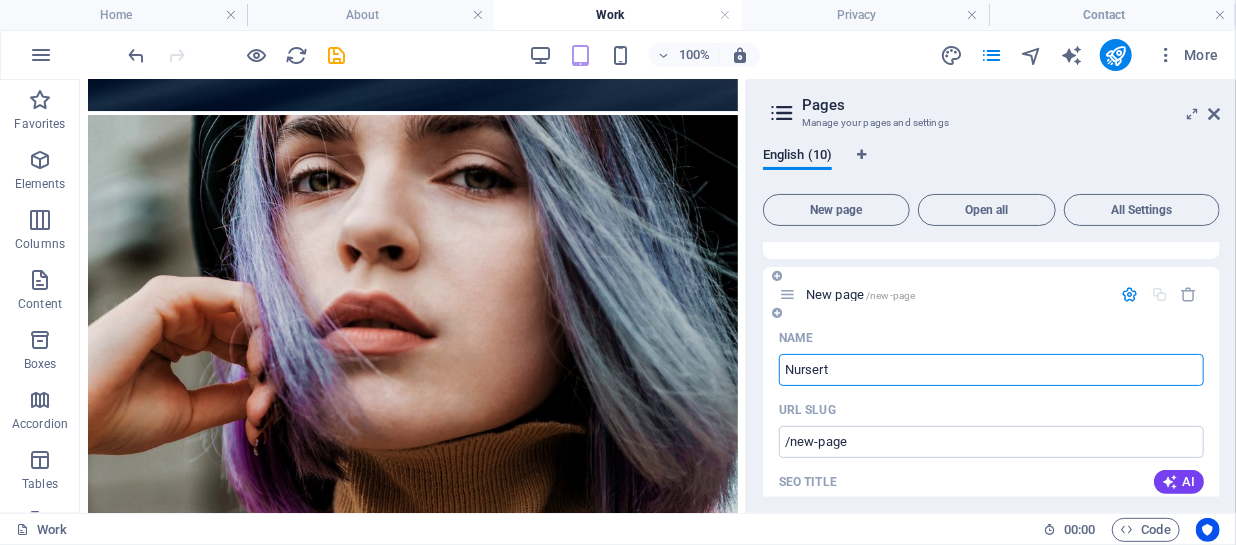 type on "Nursert" 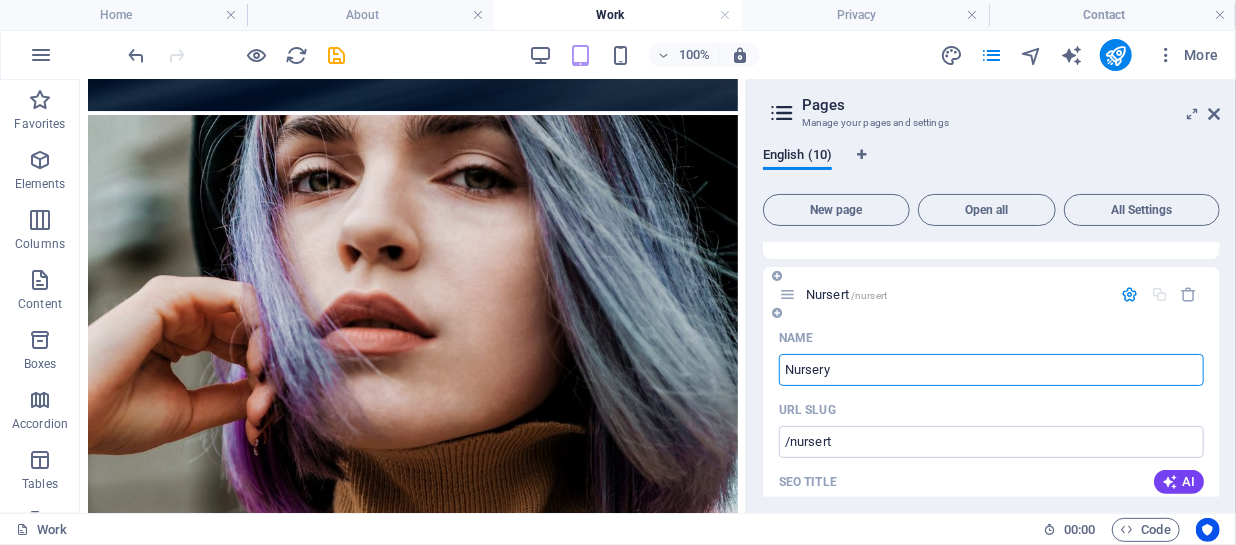 type on "Nursery" 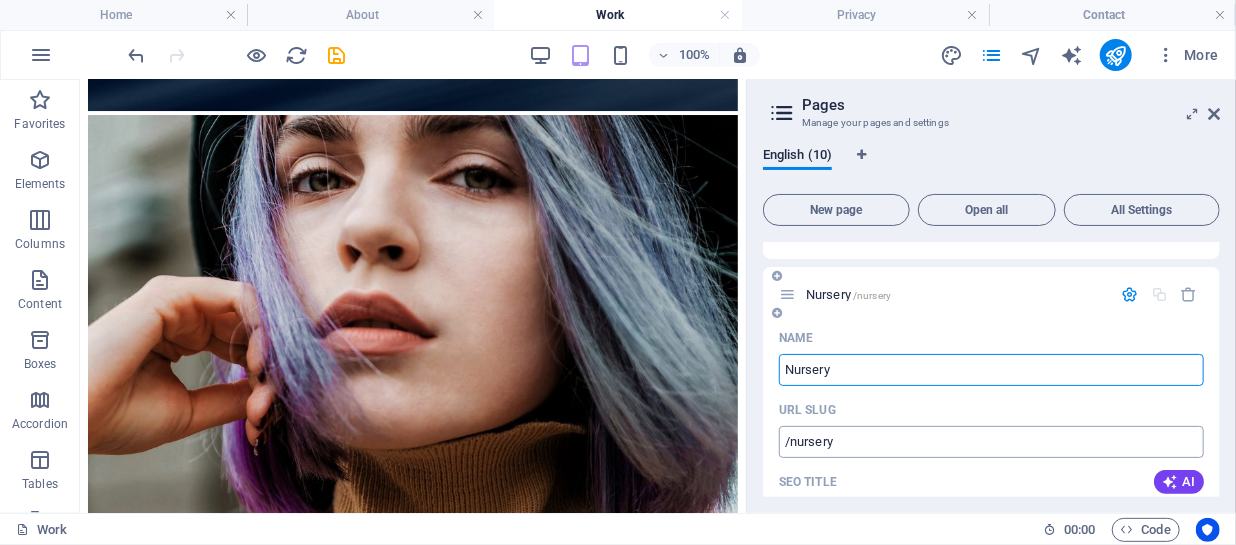 type on "Nursery" 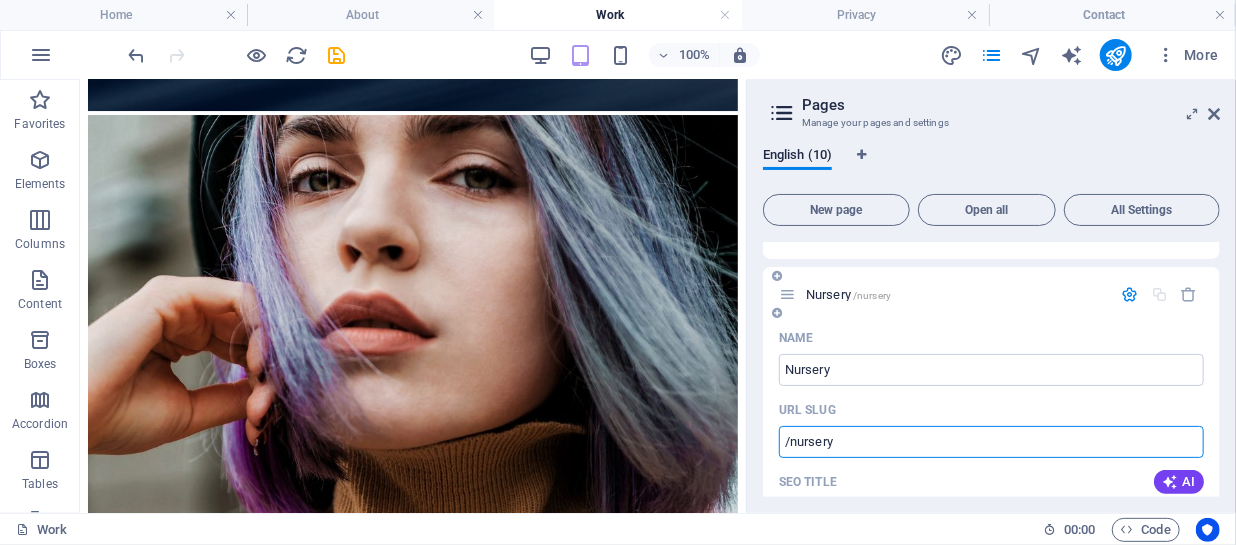 click on "/nursery" at bounding box center (991, 442) 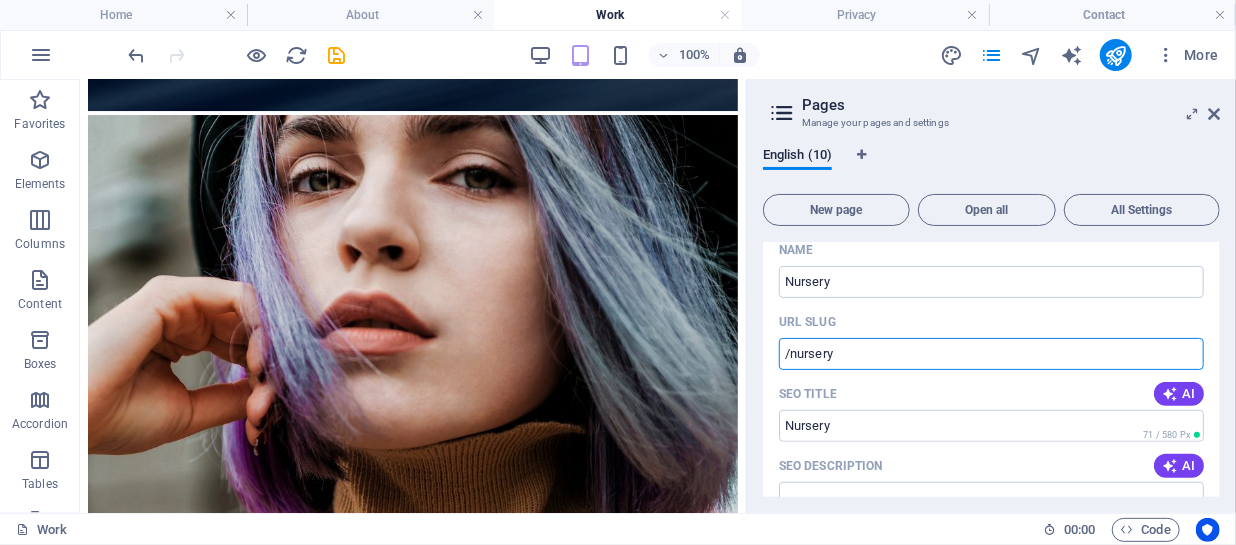 scroll, scrollTop: 540, scrollLeft: 0, axis: vertical 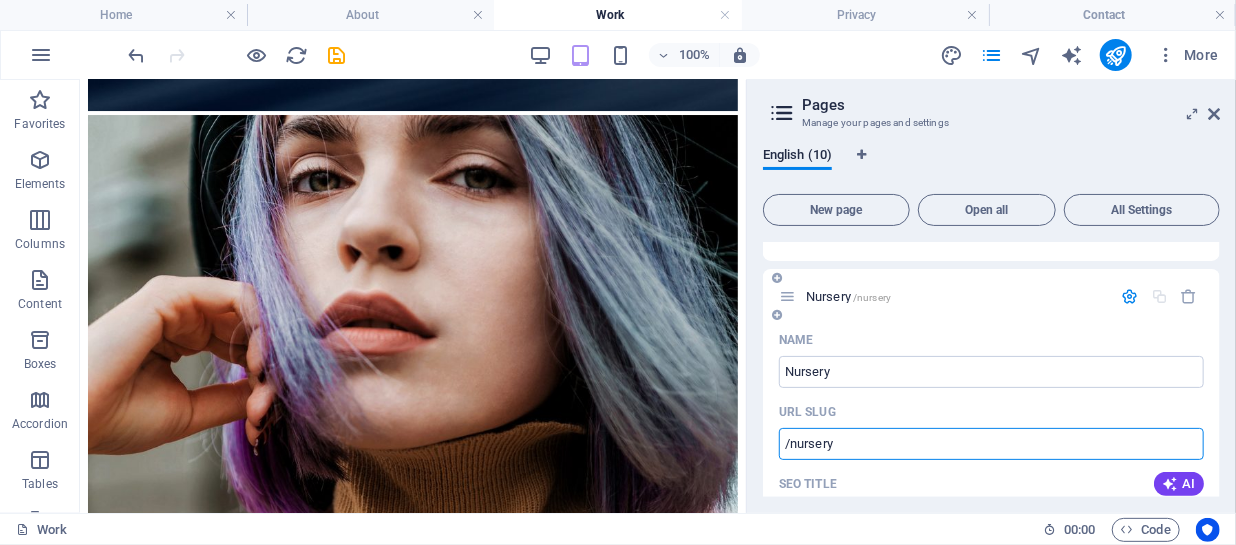 click on "/nursery" at bounding box center [991, 444] 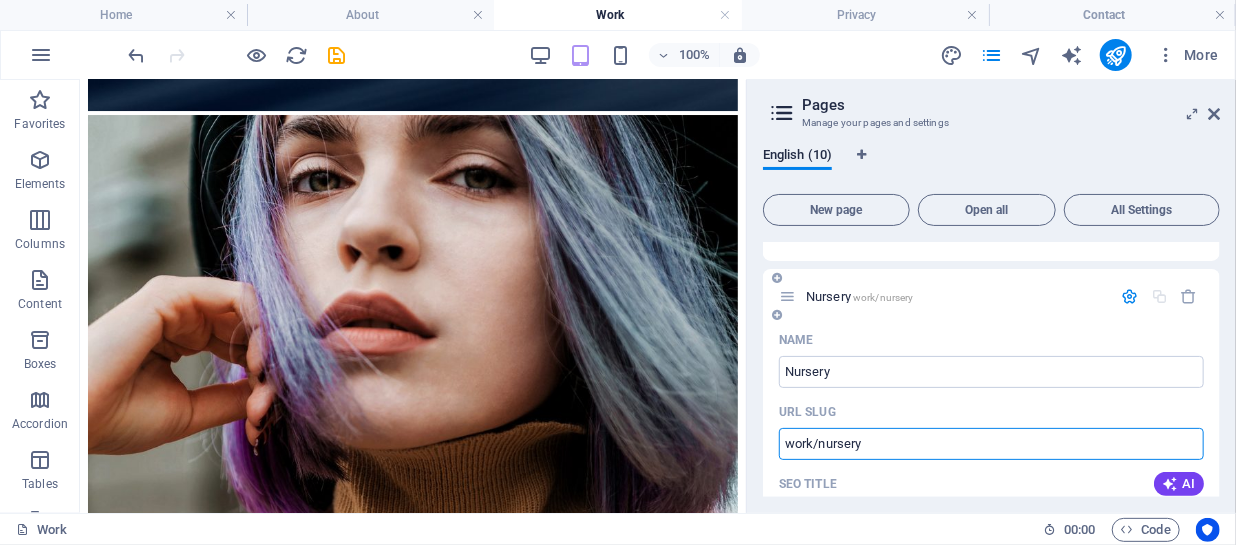 click on "work/nursery" at bounding box center [991, 444] 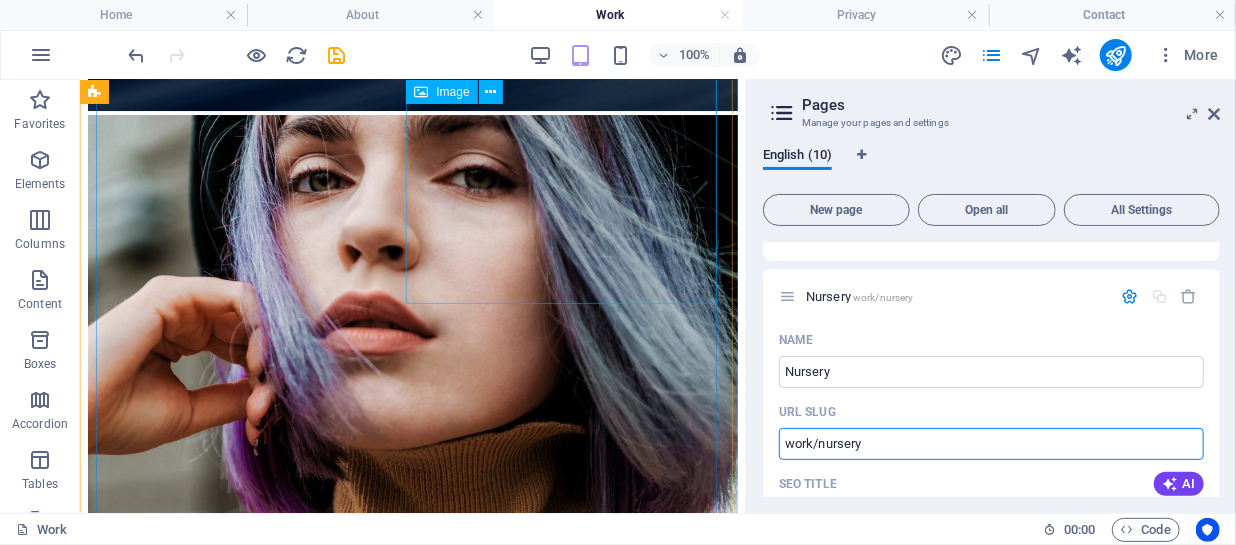 type on "work/nursery" 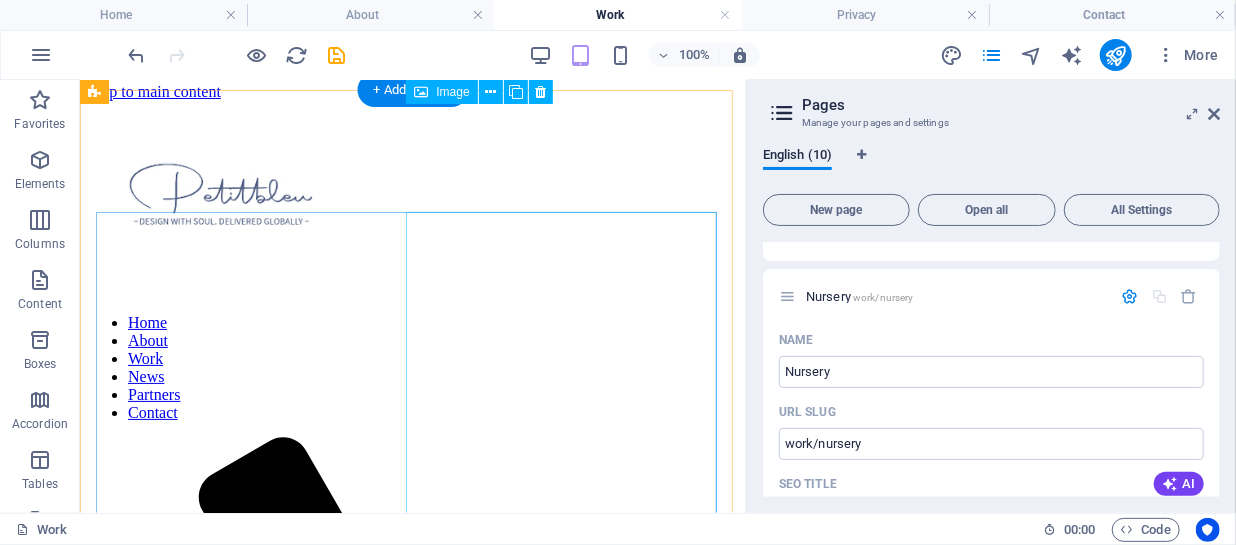 scroll, scrollTop: 0, scrollLeft: 0, axis: both 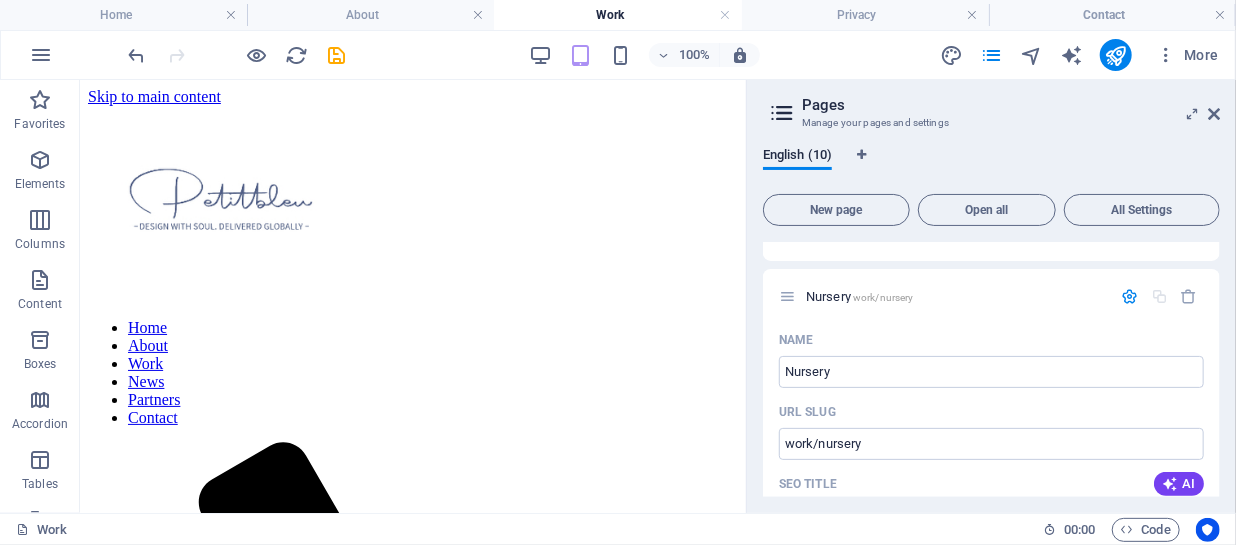 drag, startPoint x: 1215, startPoint y: 352, endPoint x: 1218, endPoint y: 449, distance: 97.04638 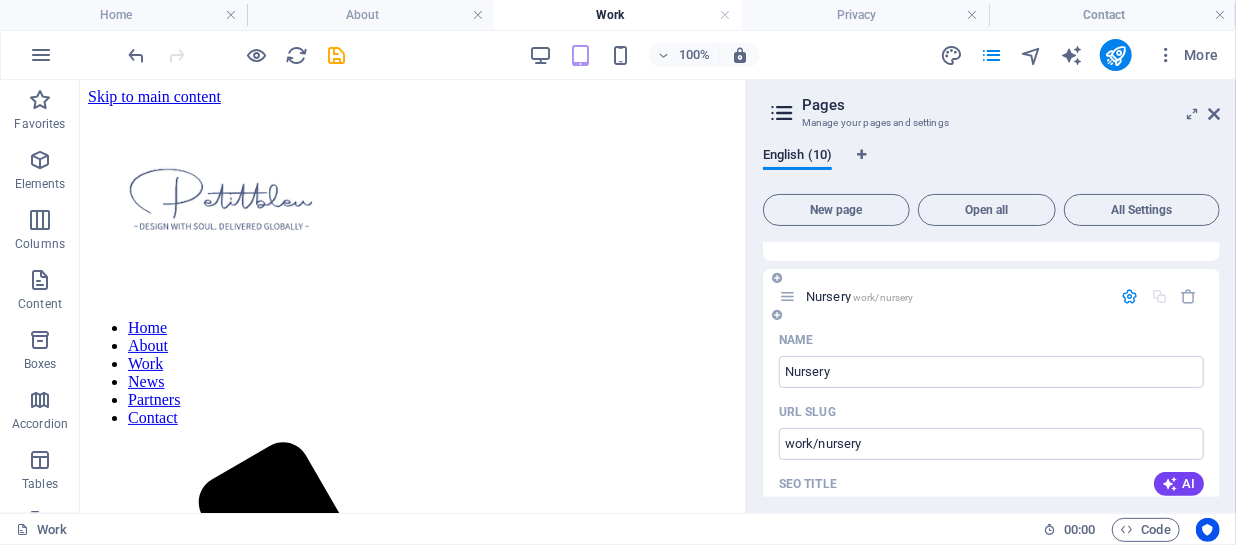 drag, startPoint x: 1216, startPoint y: 377, endPoint x: 1216, endPoint y: 414, distance: 37 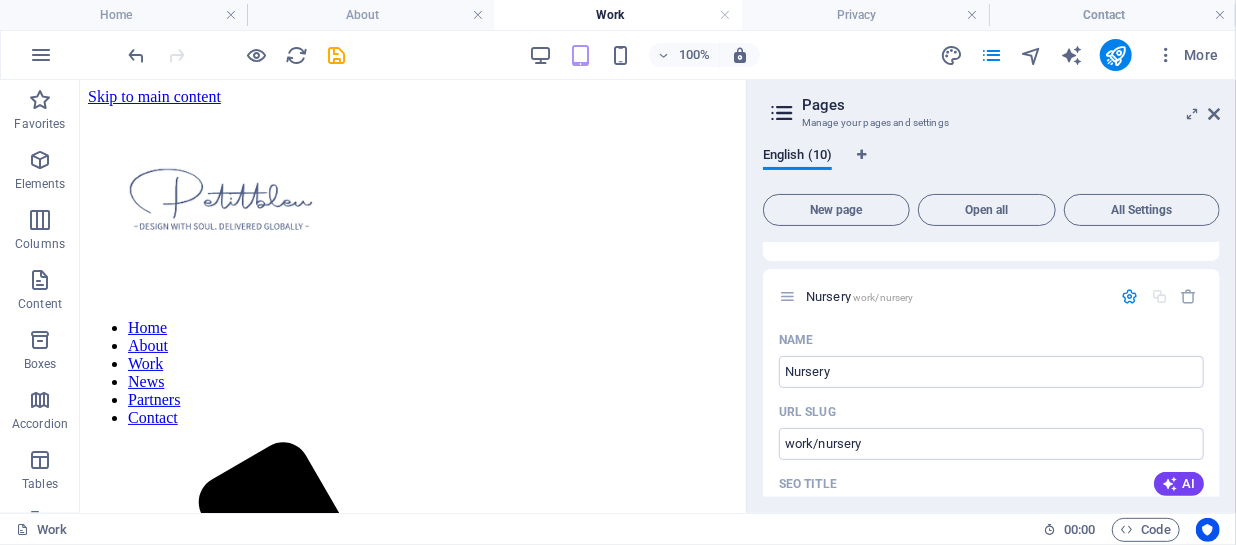 scroll, scrollTop: 754, scrollLeft: 0, axis: vertical 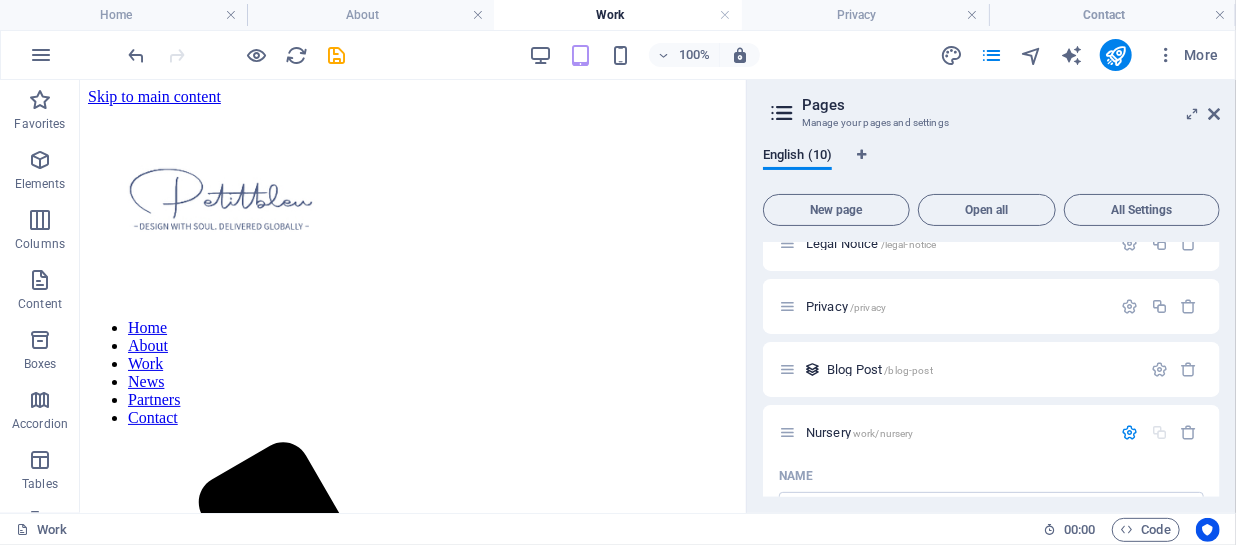 click on "English (10) New page Open all All Settings Home / About /about Work /work News /news Partners /partners Contact /contact Legal Notice /legal-notice Privacy /privacy Blog Post /blog-post Nursery work/nursery Name Nursery ​ URL SLUG work/nursery ​ SEO Title AI ​ 71 / 580 Px SEO Description AI ​ 0 / 990 Px SEO Keywords AI ​ Settings Menu Noindex Preview Mobile Desktop www.example.com work nursery Meta tags ​ Preview Image (Open Graph) Drag files here, click to choose files or select files from Files or our free stock photos & videos More Settings" at bounding box center [991, 322] 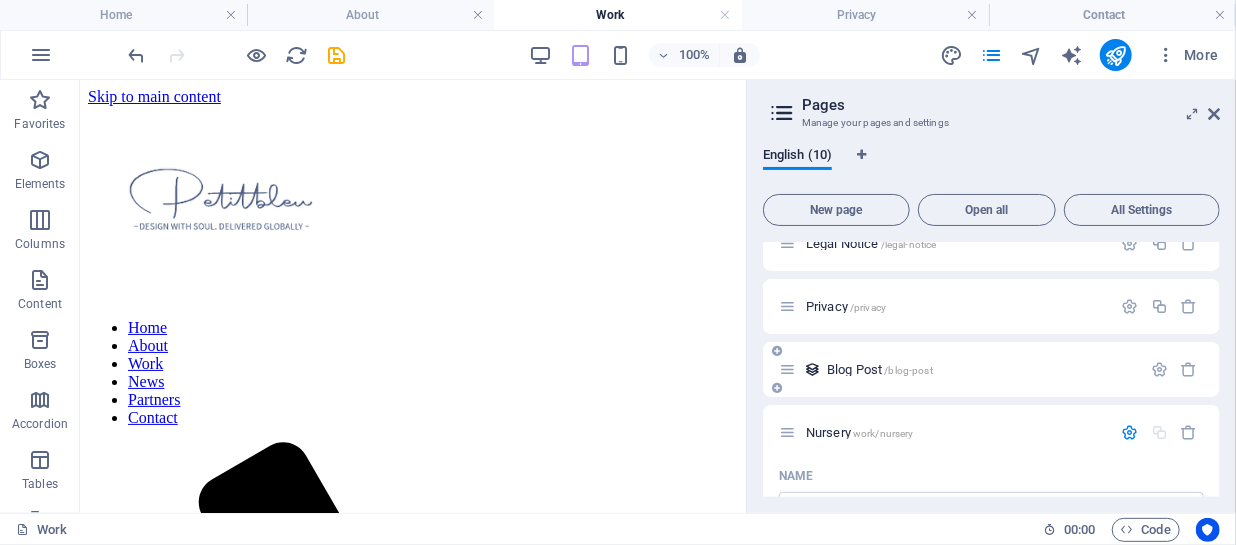 click on "Blog Post /blog-post" at bounding box center (991, 369) 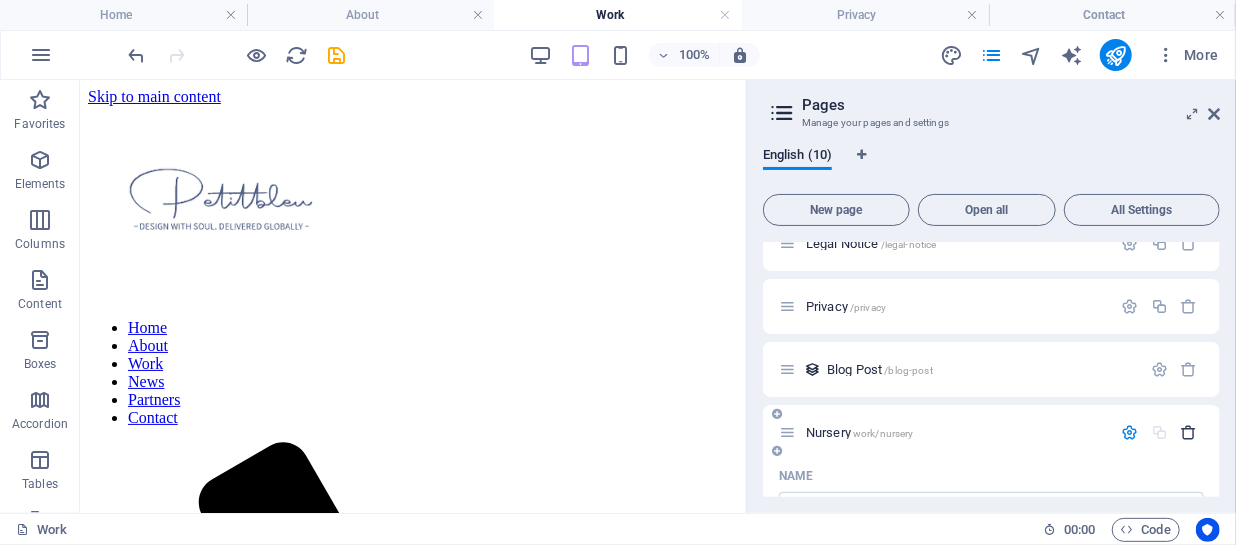 click at bounding box center [1189, 432] 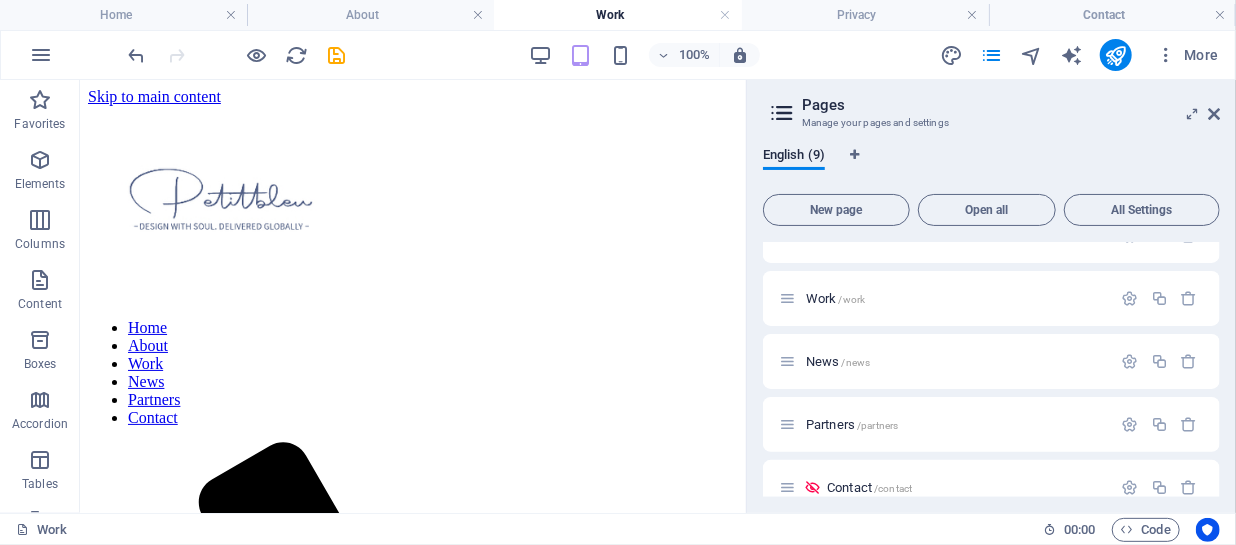 scroll, scrollTop: 90, scrollLeft: 0, axis: vertical 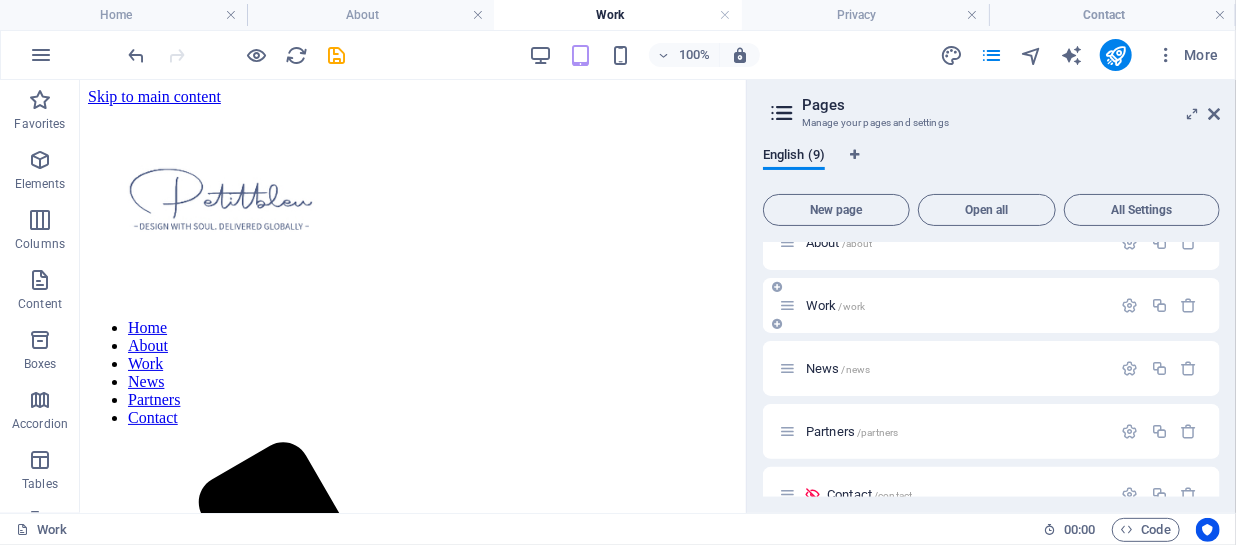 click on "/work" at bounding box center [852, 306] 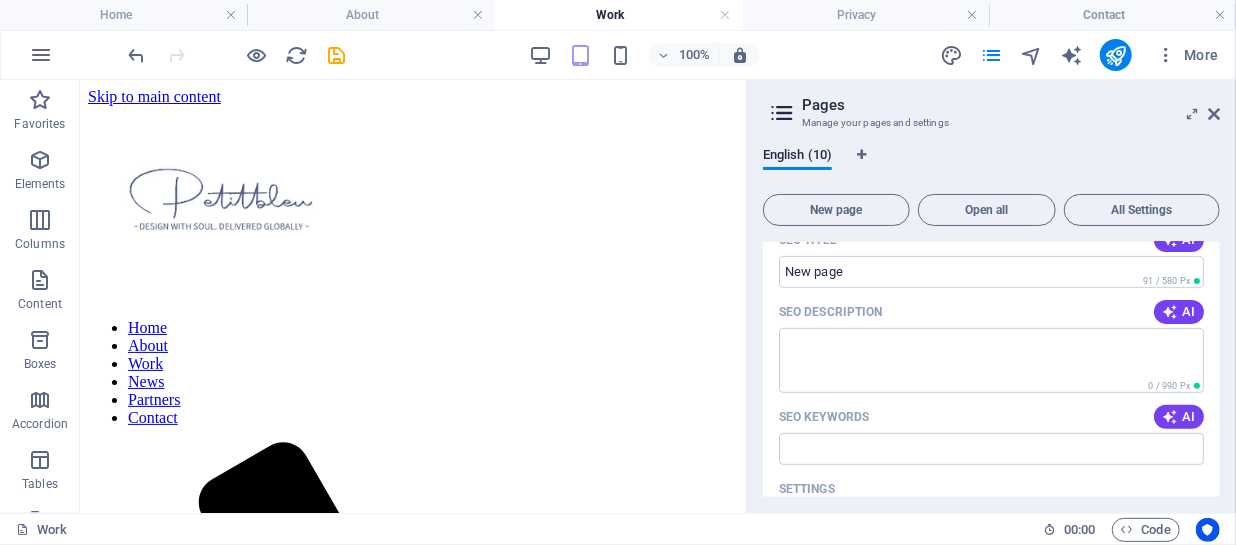 scroll, scrollTop: 312, scrollLeft: 0, axis: vertical 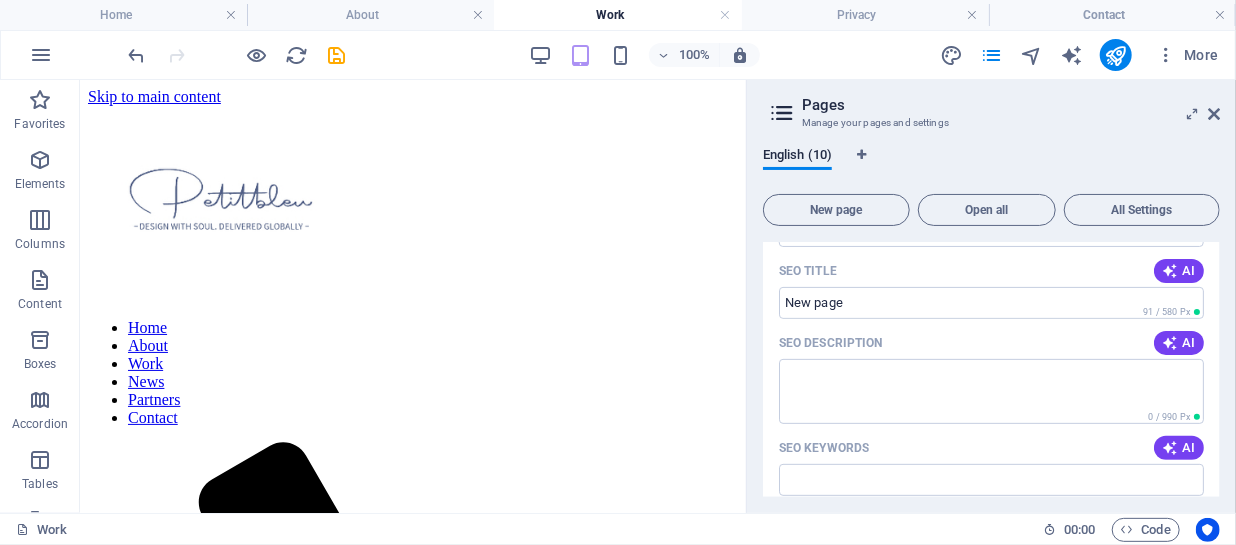 click on "Home / About /about New page /new-page Name New page ​ URL SLUG /new-page ​ SEO Title AI ​ 91 / 580 Px SEO Description AI ​ 0 / 990 Px SEO Keywords AI ​ Settings Menu Noindex Preview Mobile Desktop www.example.com new-page Meta tags ​ Preview Image (Open Graph) Drag files here, click to choose files or select files from Files or our free stock photos & videos More Settings Work /work News /news Partners /partners Contact /contact Legal Notice /legal-notice Privacy /privacy Blog Post /blog-post" at bounding box center (991, 369) 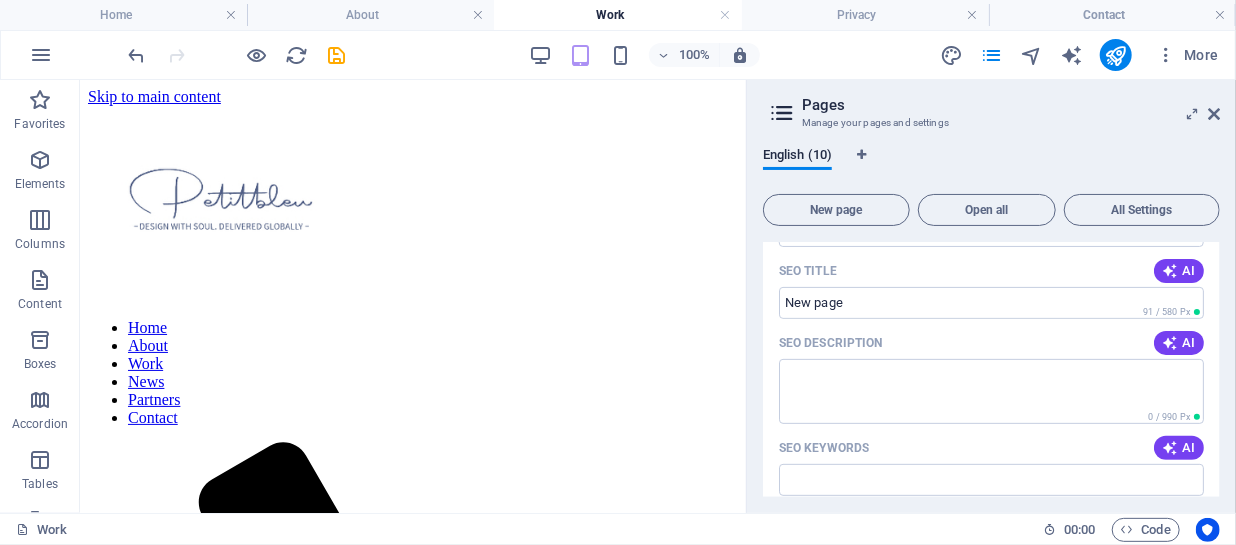 drag, startPoint x: 1220, startPoint y: 330, endPoint x: 1213, endPoint y: 320, distance: 12.206555 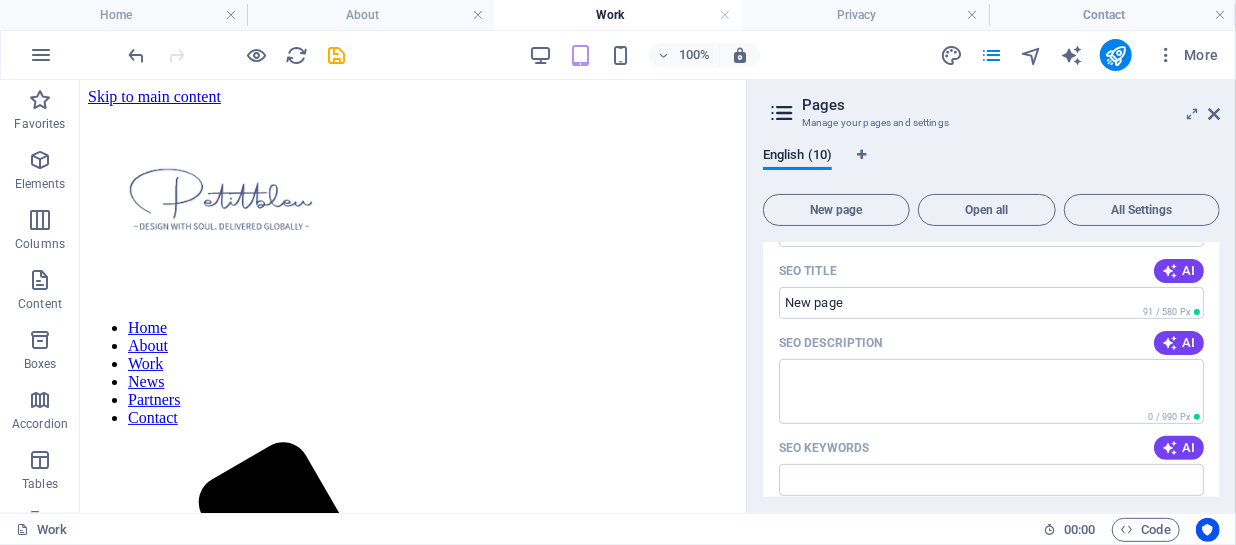 drag, startPoint x: 1220, startPoint y: 324, endPoint x: 1220, endPoint y: 313, distance: 11 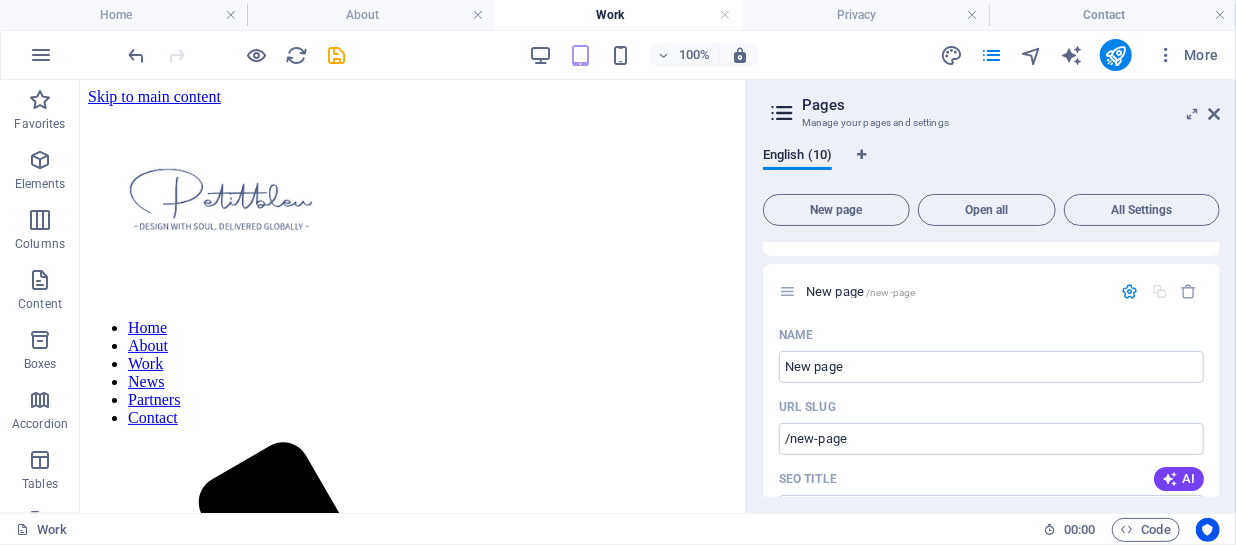 scroll, scrollTop: 100, scrollLeft: 0, axis: vertical 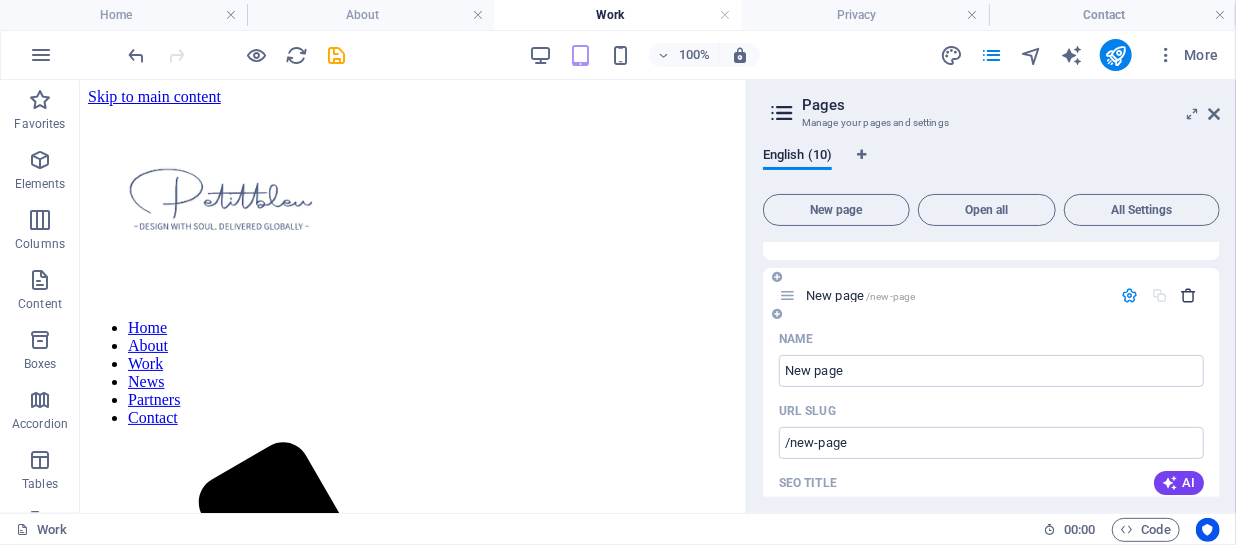 click at bounding box center (1189, 295) 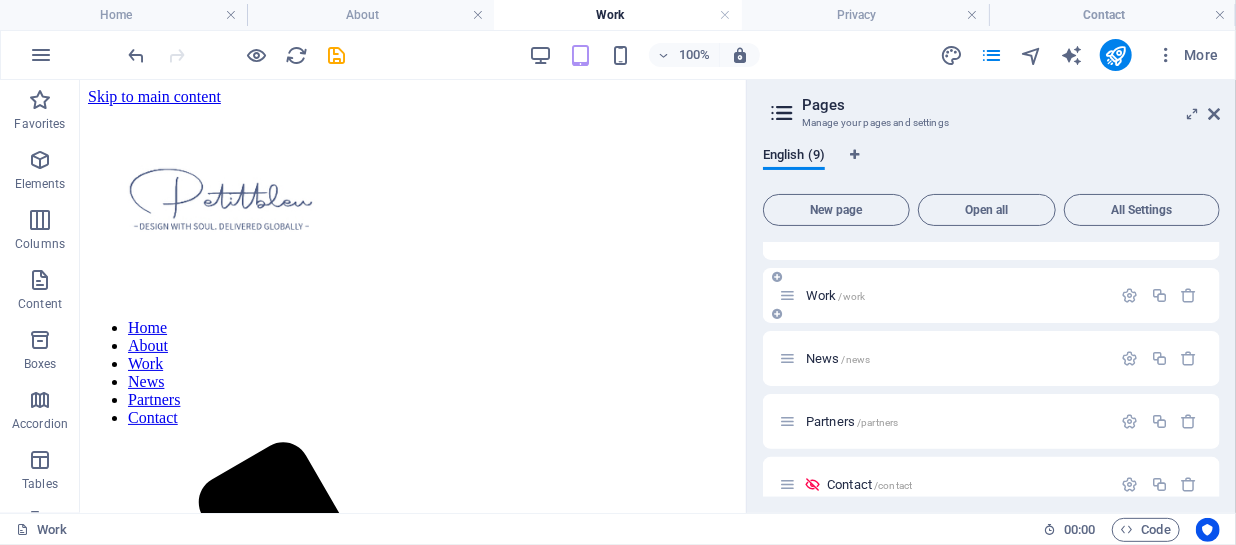 click at bounding box center (787, 295) 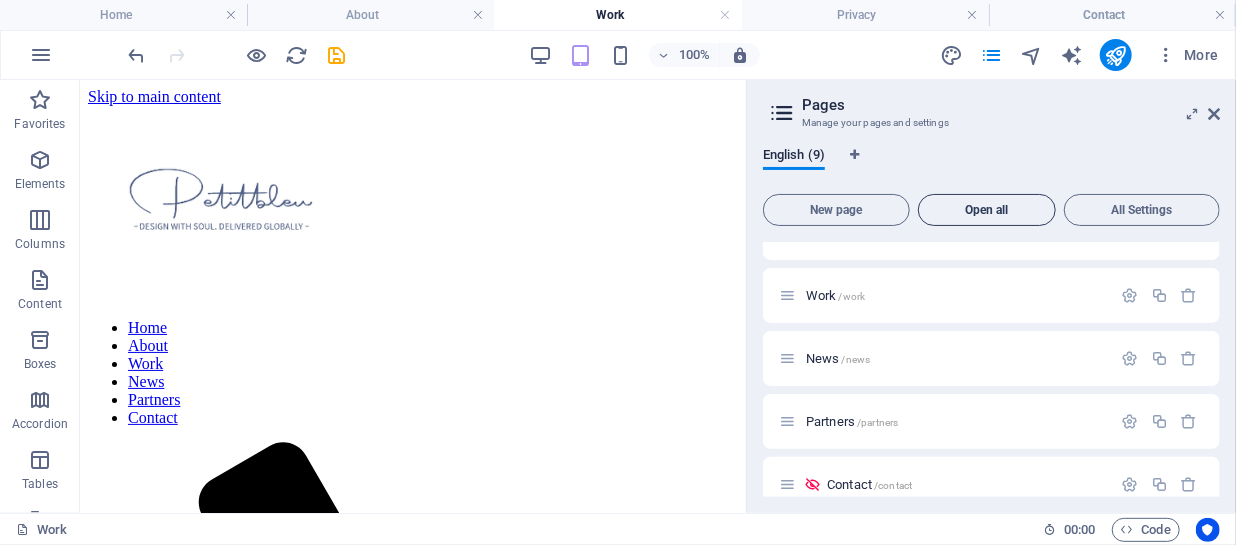 click on "Open all" at bounding box center [987, 210] 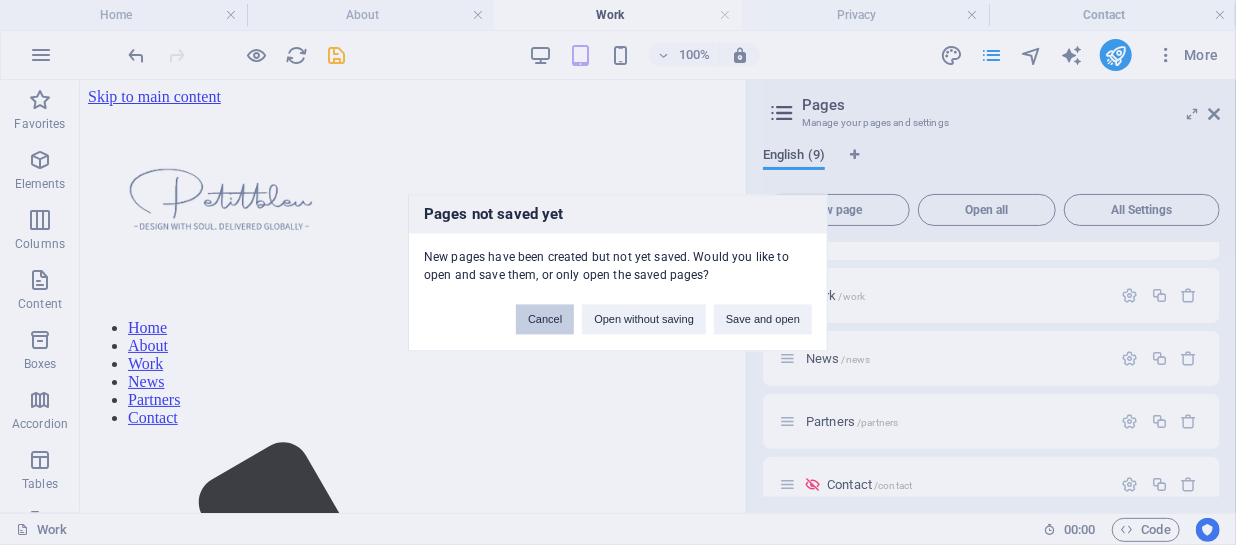 click on "Cancel" at bounding box center [545, 319] 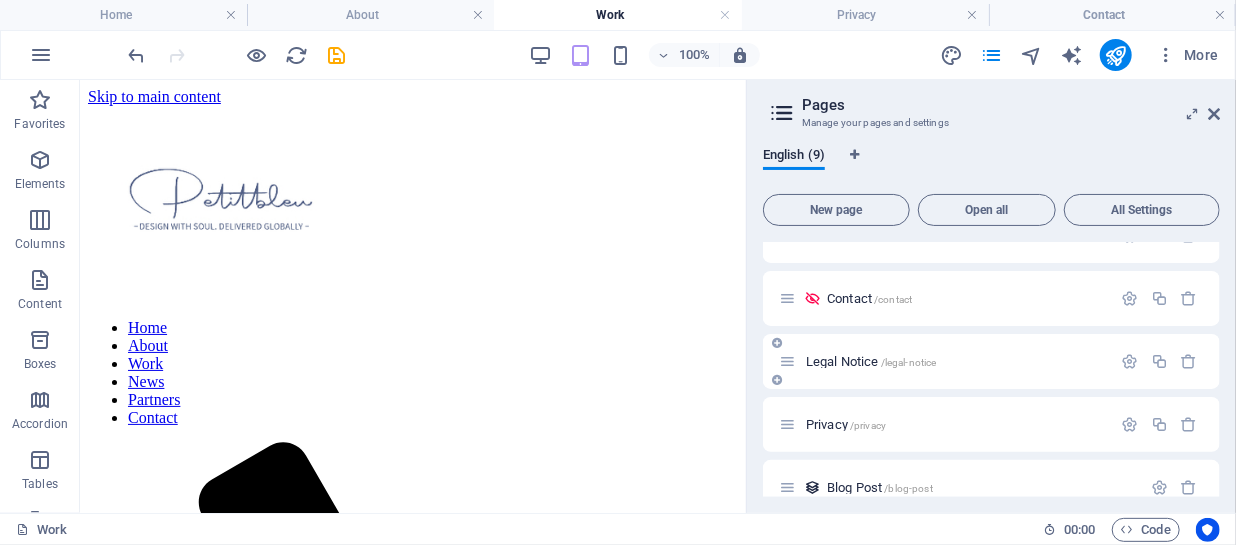 scroll, scrollTop: 312, scrollLeft: 0, axis: vertical 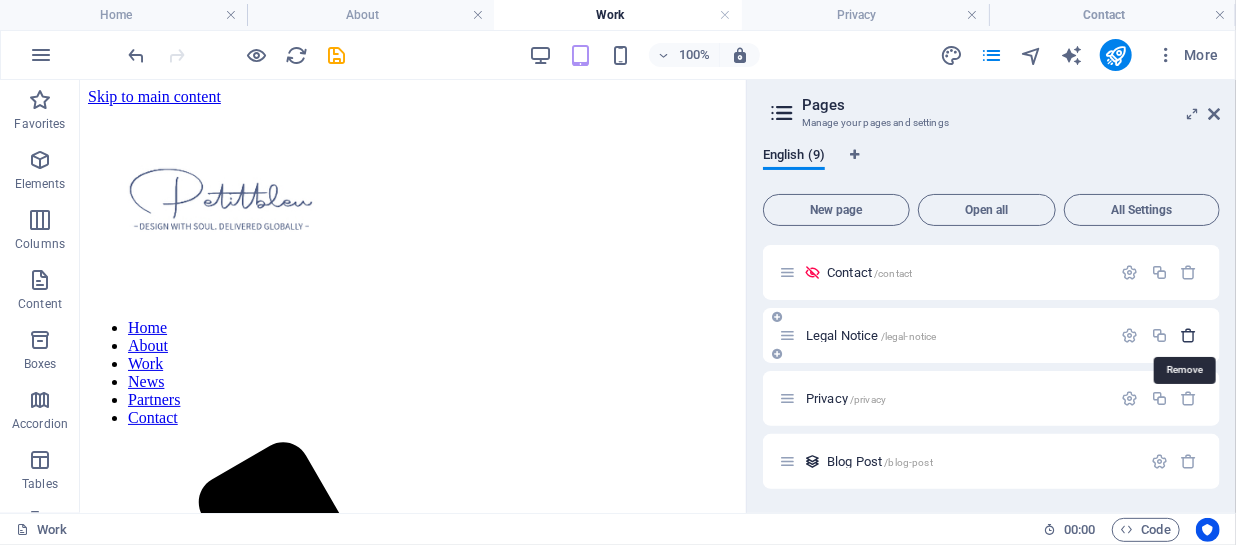 click at bounding box center (1189, 335) 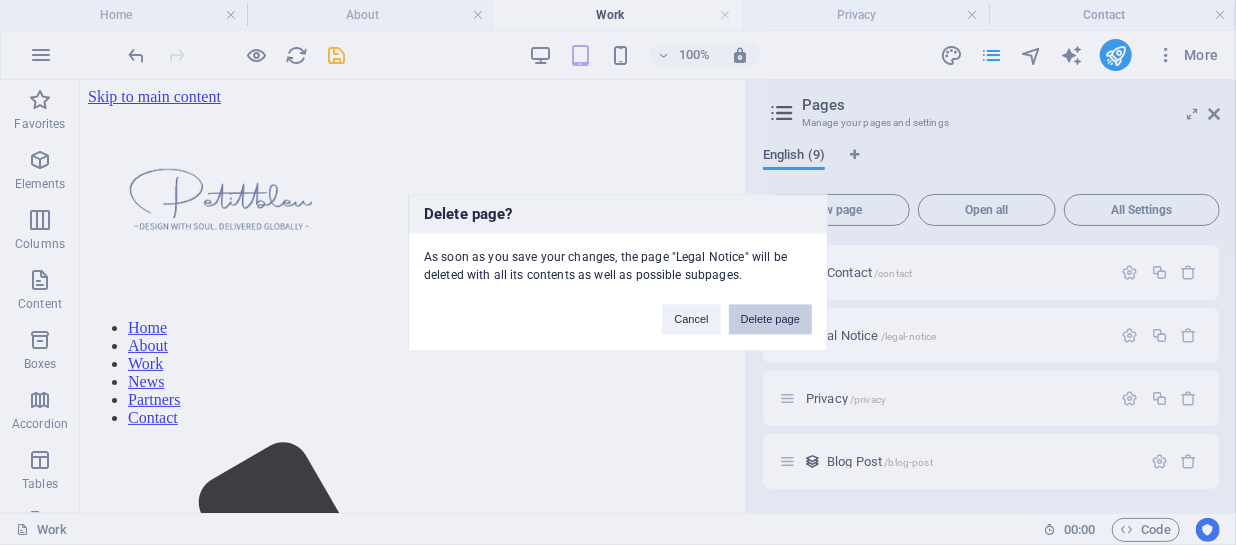 click on "Delete page" at bounding box center [770, 319] 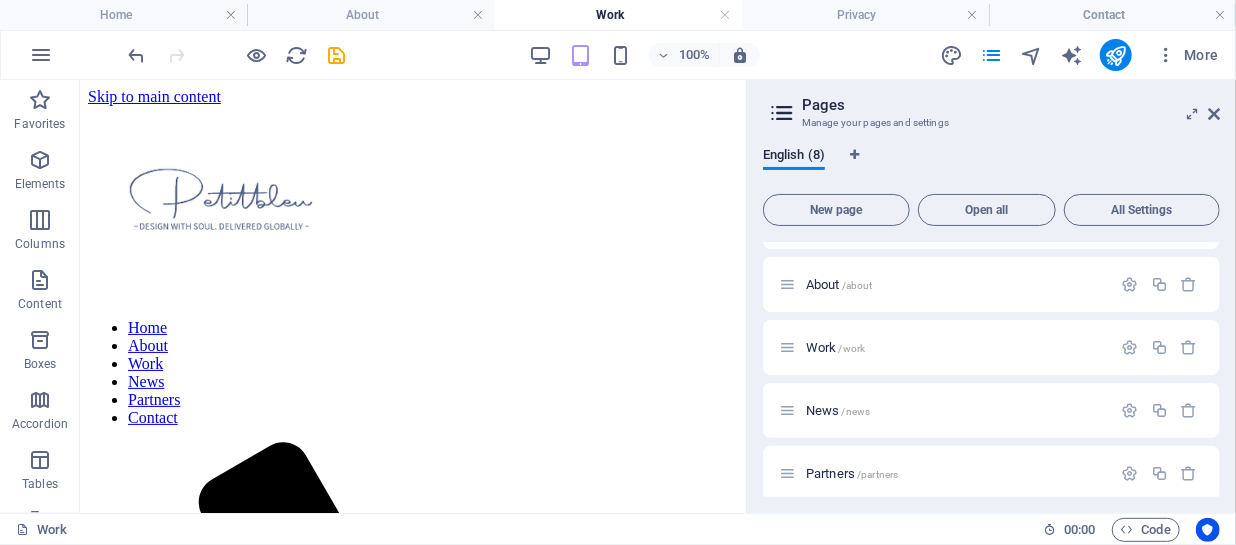scroll, scrollTop: 0, scrollLeft: 0, axis: both 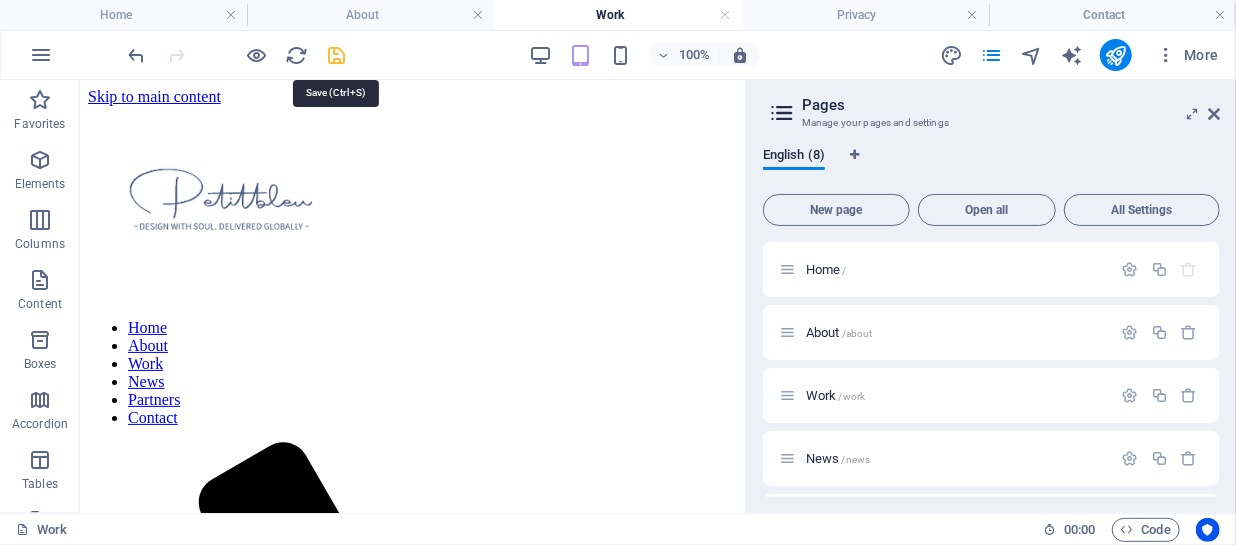 click at bounding box center (337, 55) 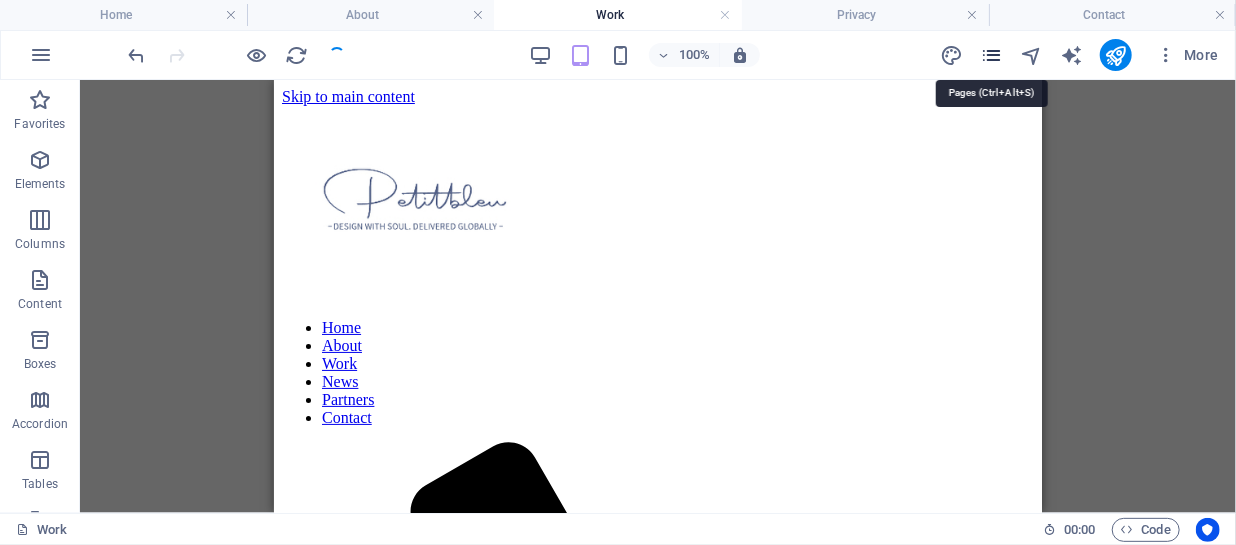 click at bounding box center [991, 55] 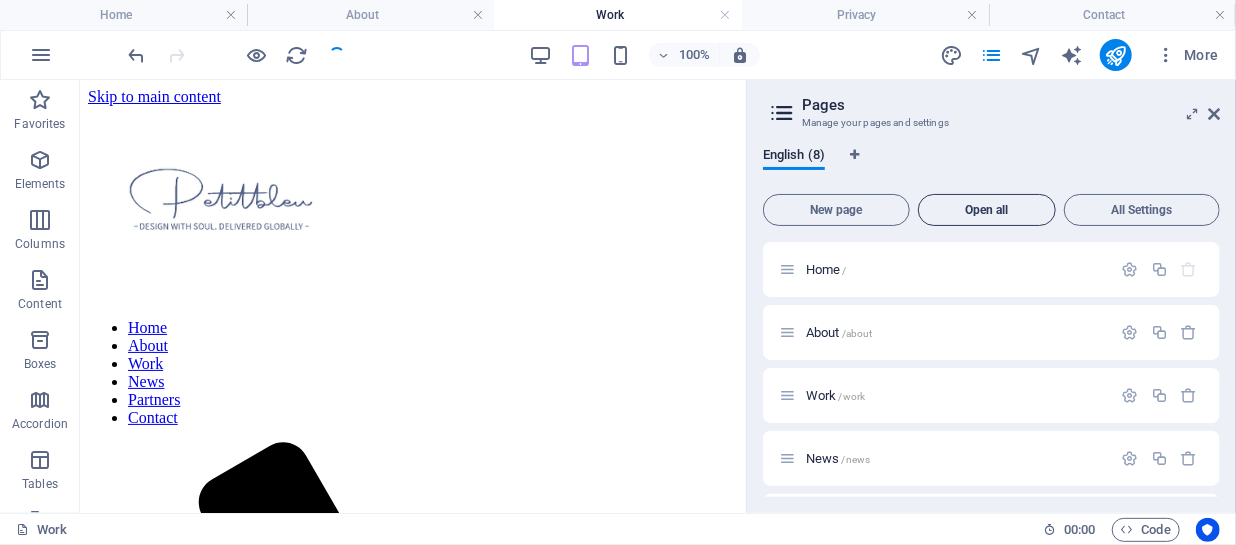 click on "Open all" at bounding box center (987, 210) 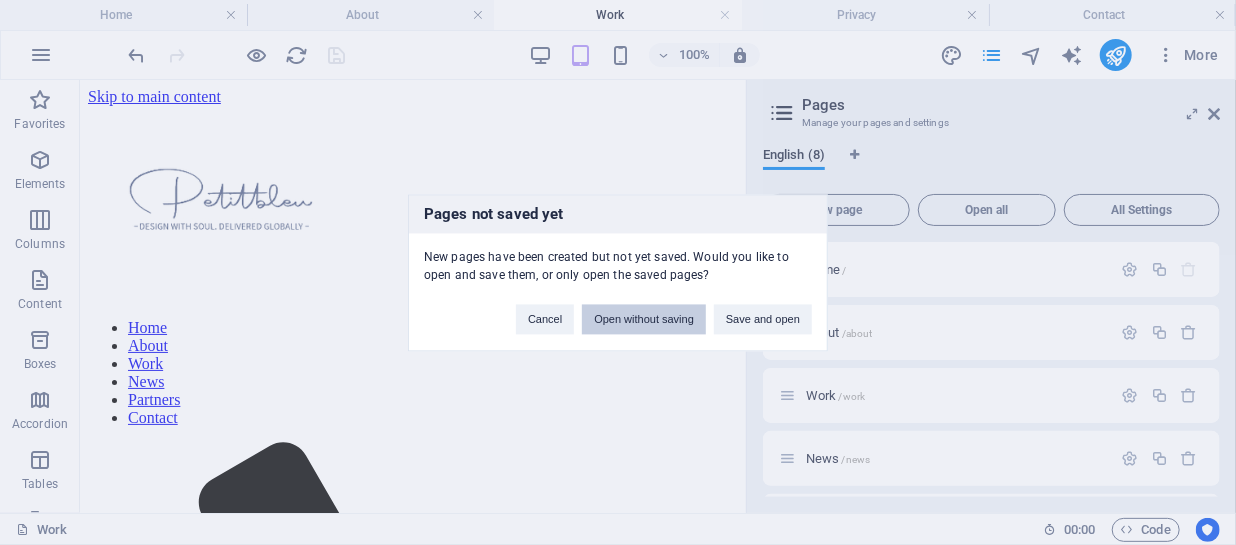 click on "Open without saving" at bounding box center (644, 319) 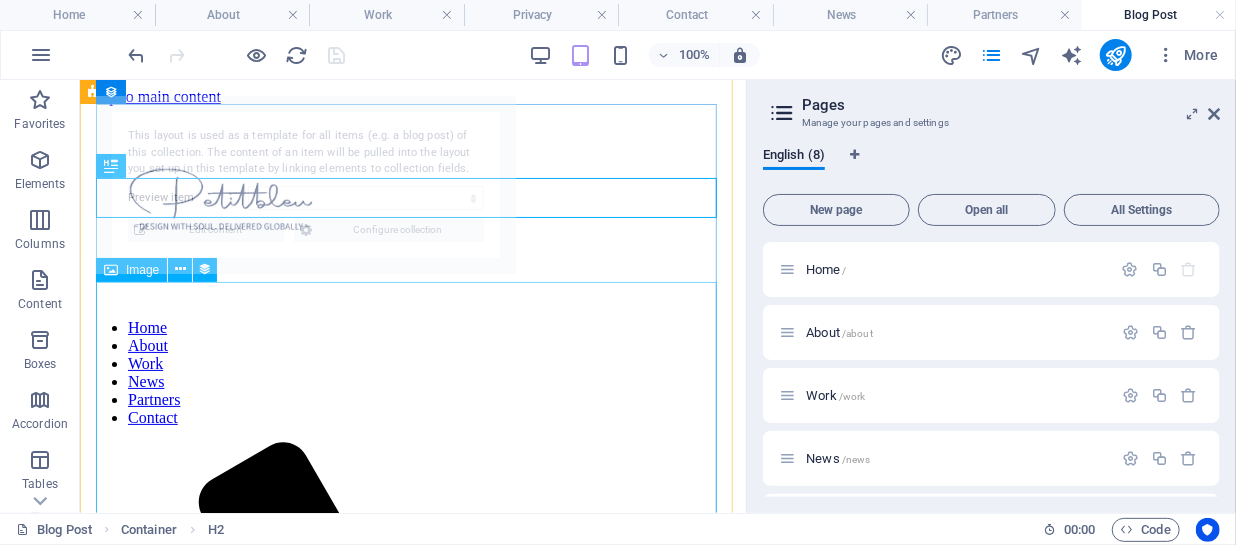 scroll, scrollTop: 0, scrollLeft: 0, axis: both 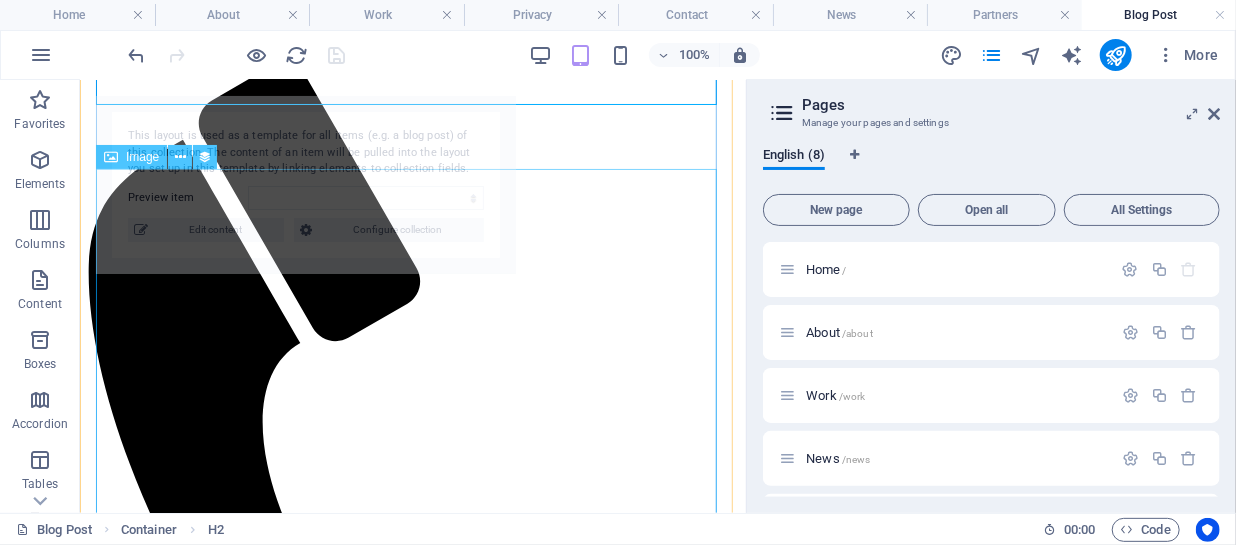 select on "[HASH]" 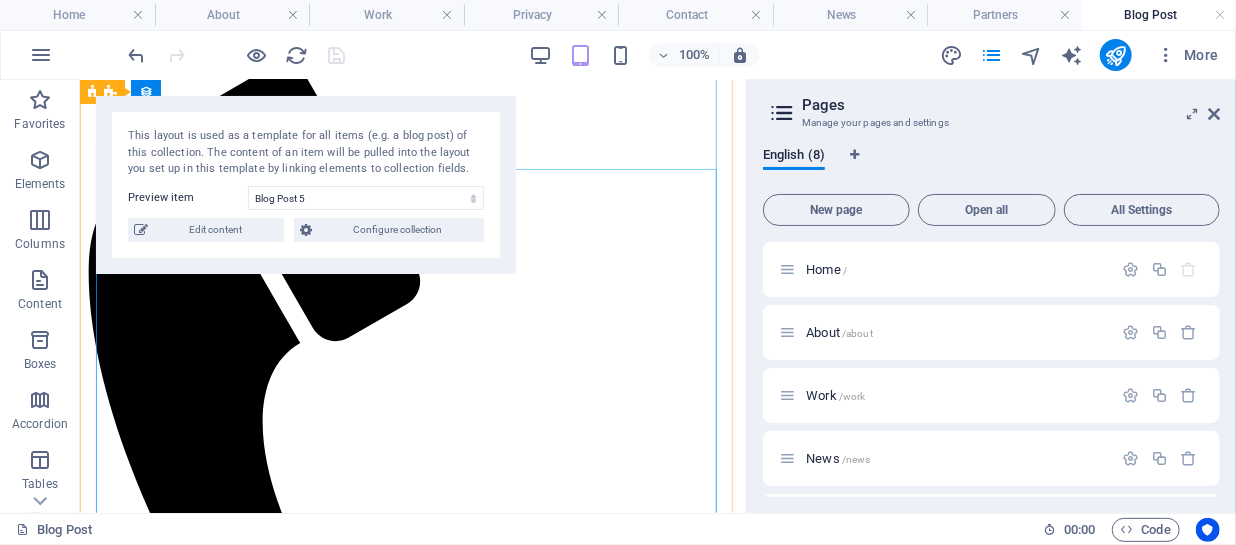 scroll, scrollTop: 0, scrollLeft: 0, axis: both 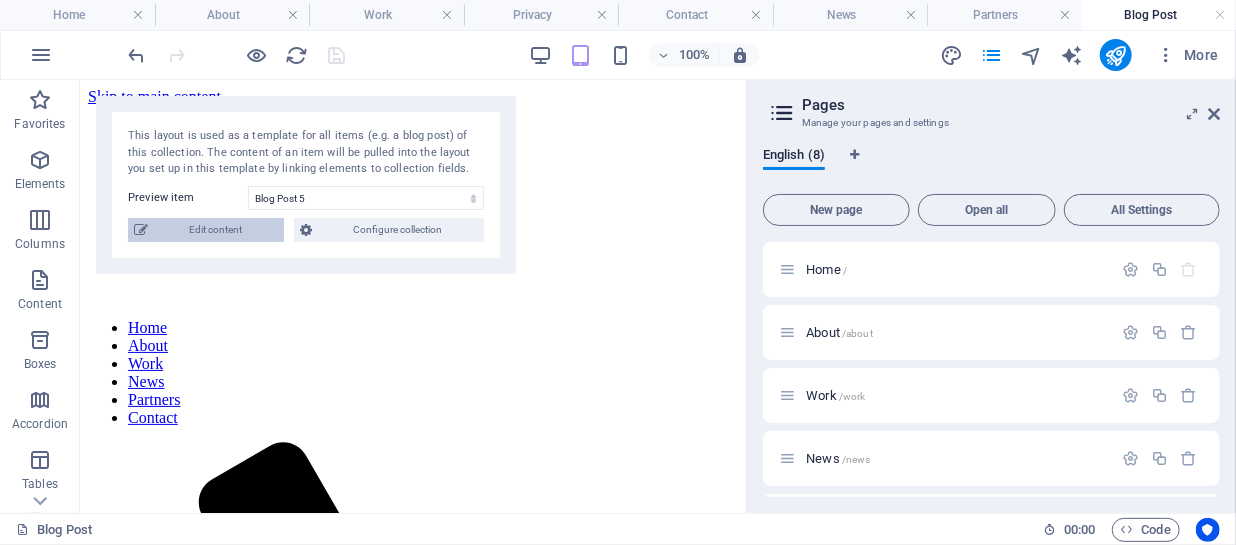 click on "Edit content" at bounding box center [216, 230] 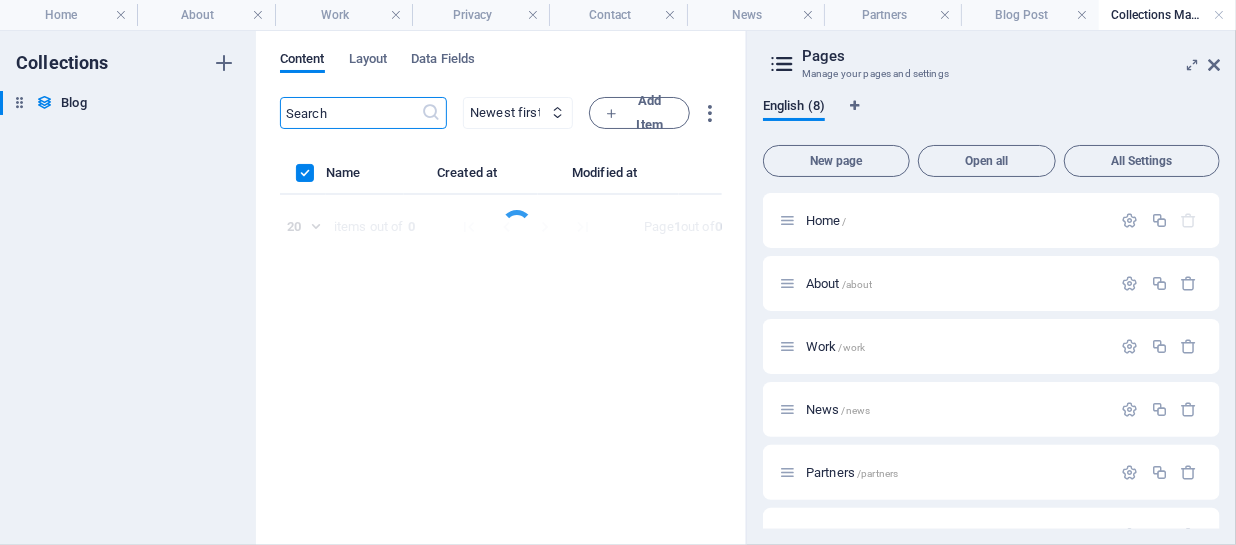scroll, scrollTop: 0, scrollLeft: 0, axis: both 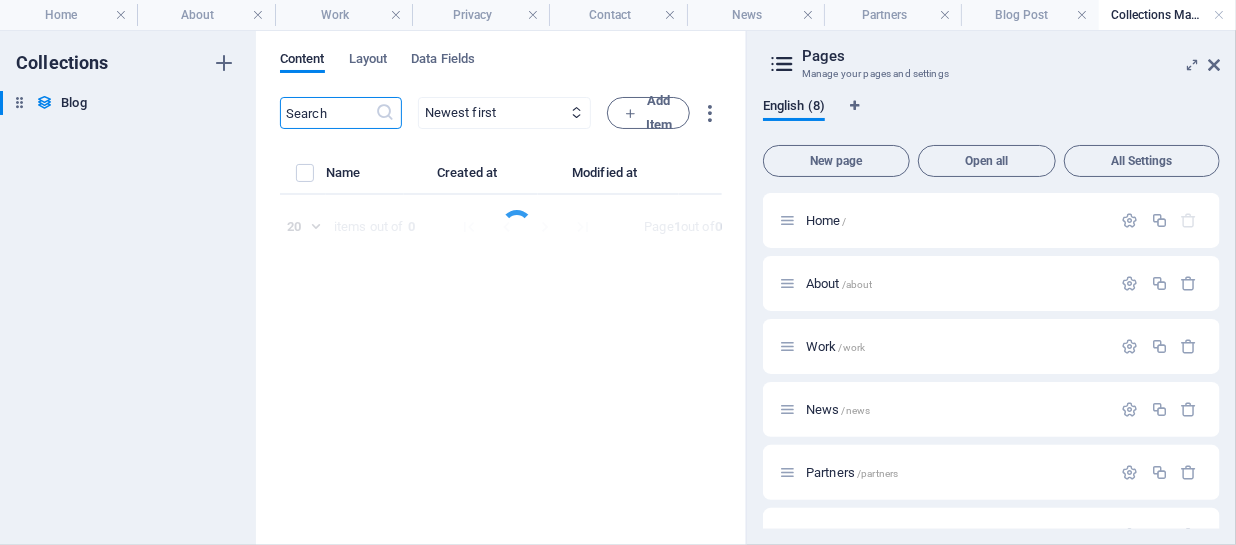 select on "Category 1" 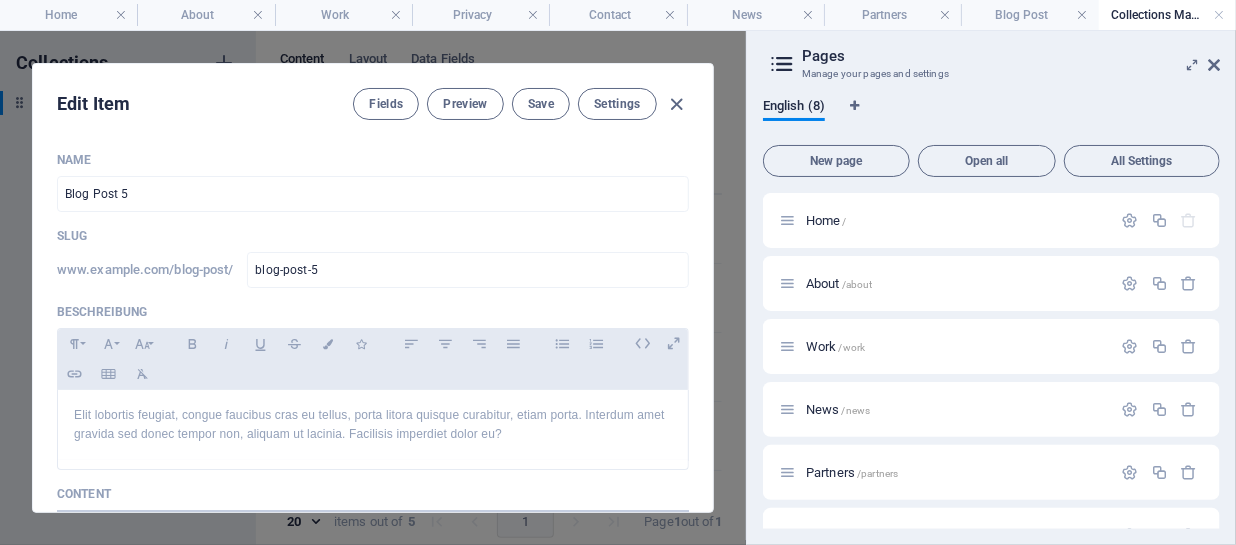 scroll, scrollTop: 0, scrollLeft: 0, axis: both 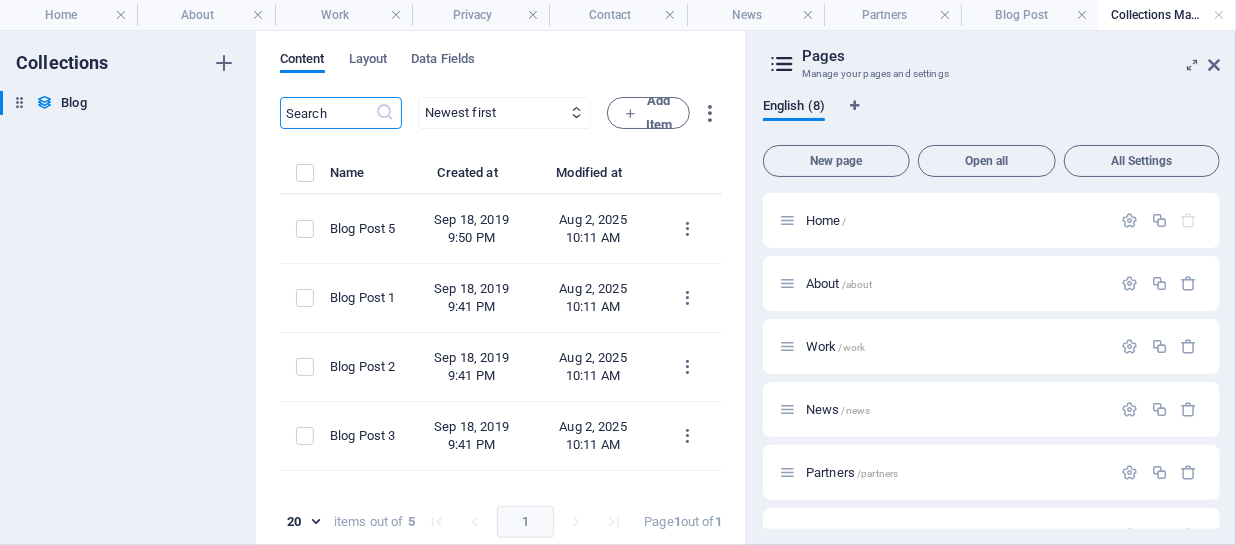 type on "2025-08-04" 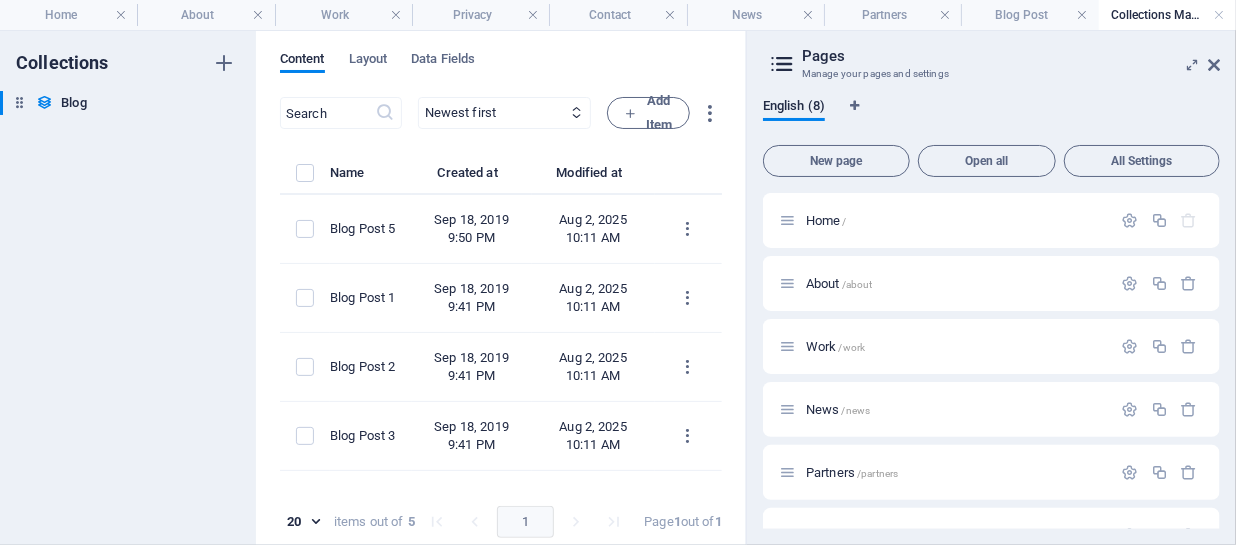 drag, startPoint x: 728, startPoint y: 219, endPoint x: 725, endPoint y: 297, distance: 78.05767 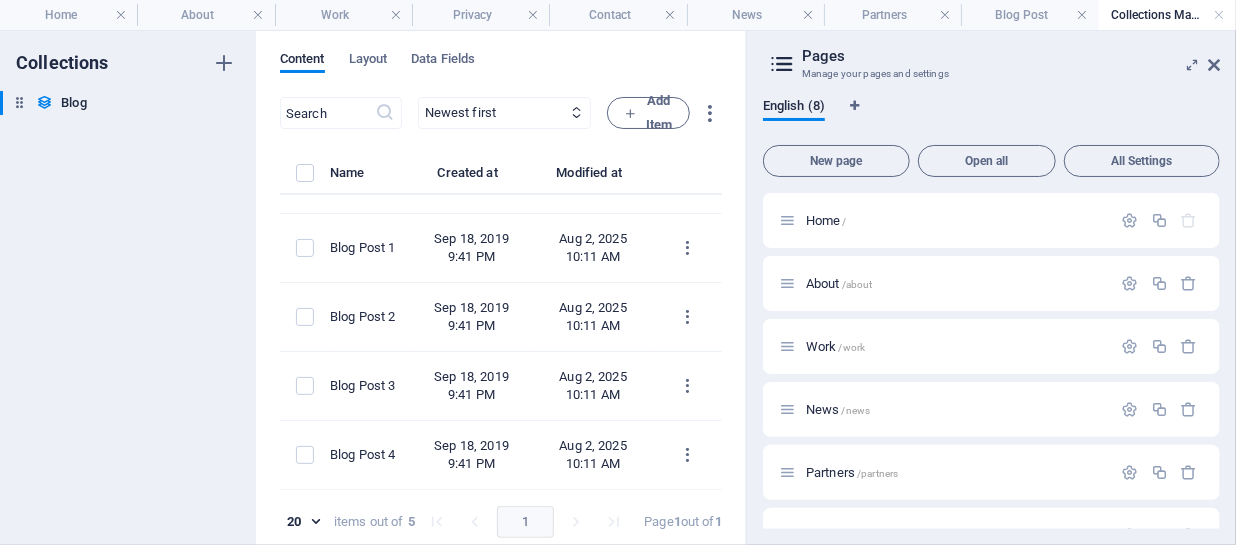 scroll, scrollTop: 0, scrollLeft: 0, axis: both 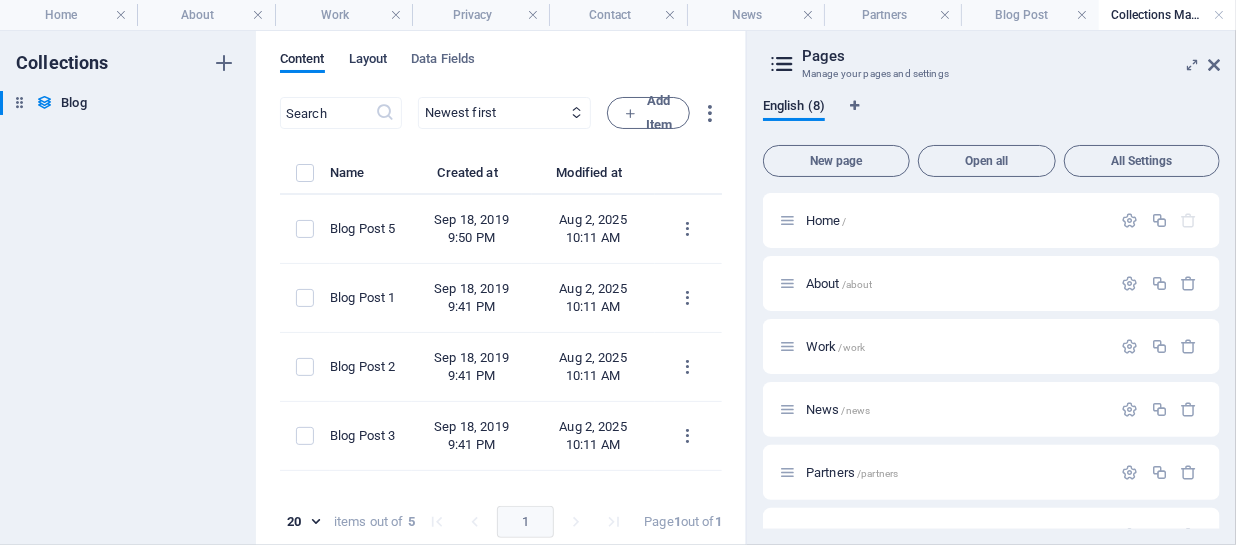 click on "Layout" at bounding box center [368, 61] 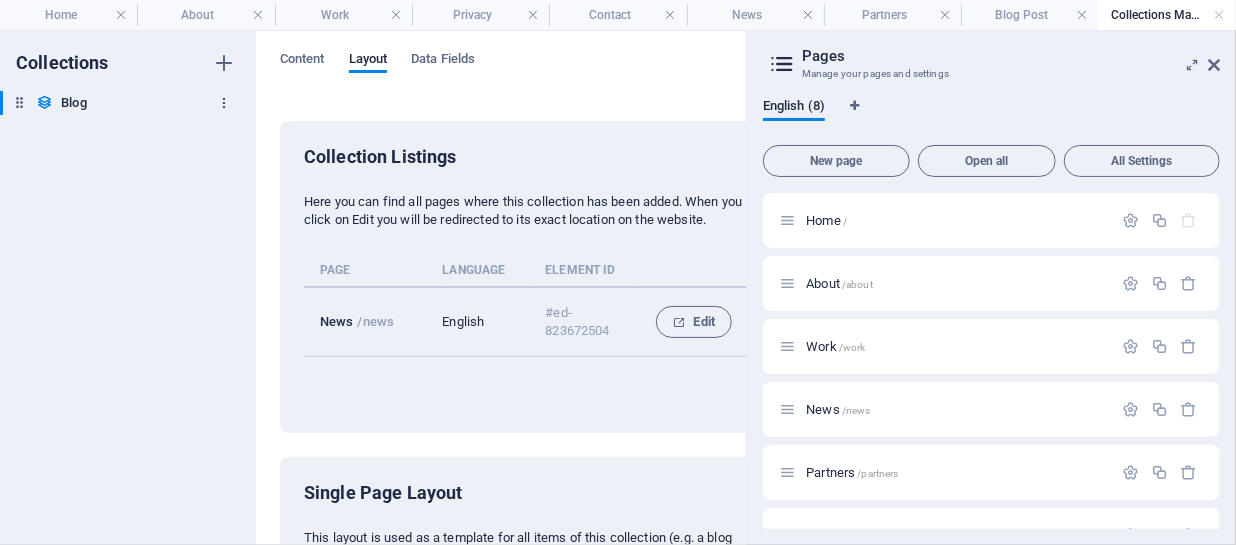 click at bounding box center [224, 103] 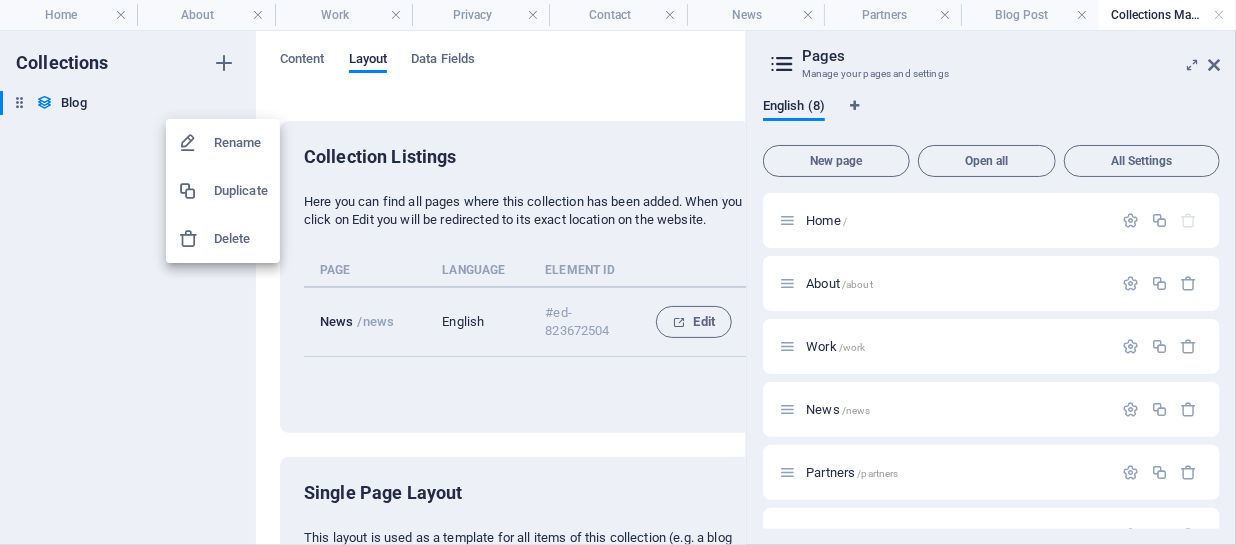 click at bounding box center (618, 272) 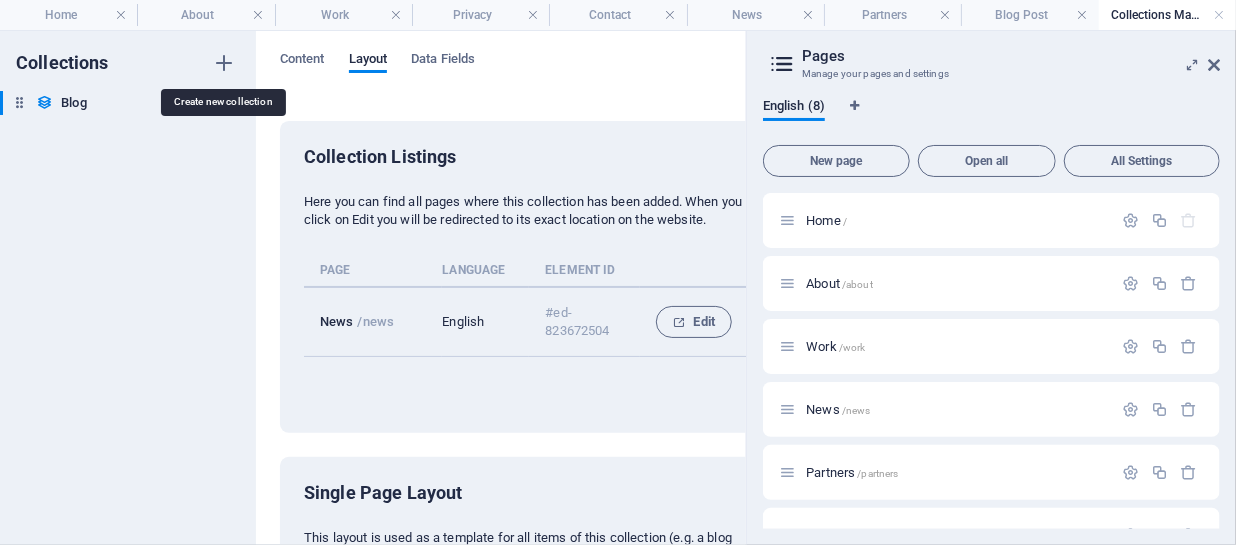 click at bounding box center [224, 63] 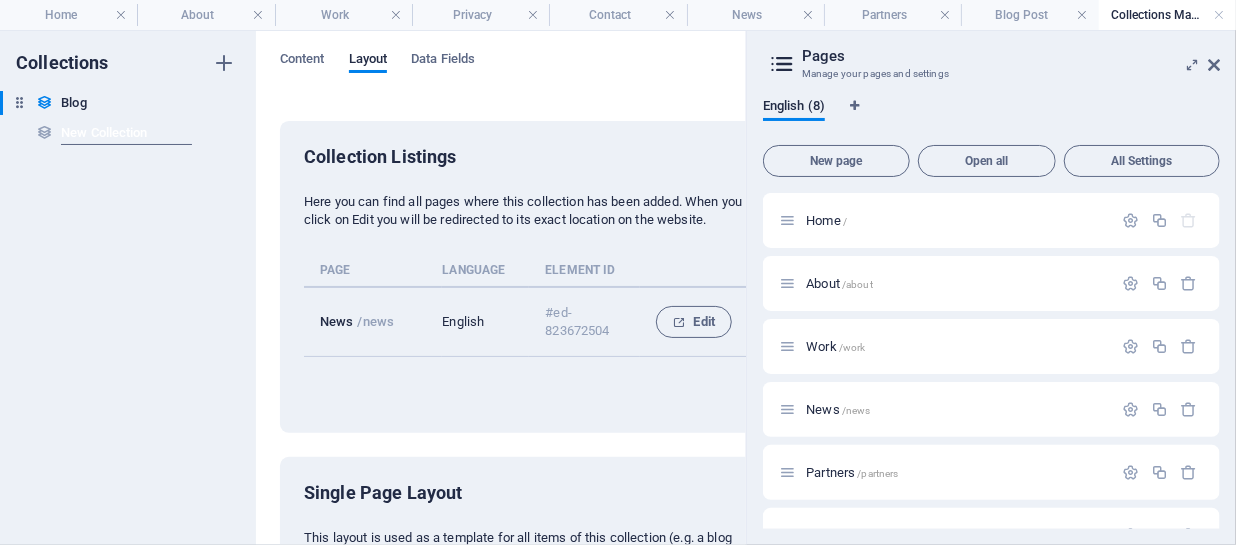 click on "Collections Blog Blog New Collection New Collection" at bounding box center (128, 288) 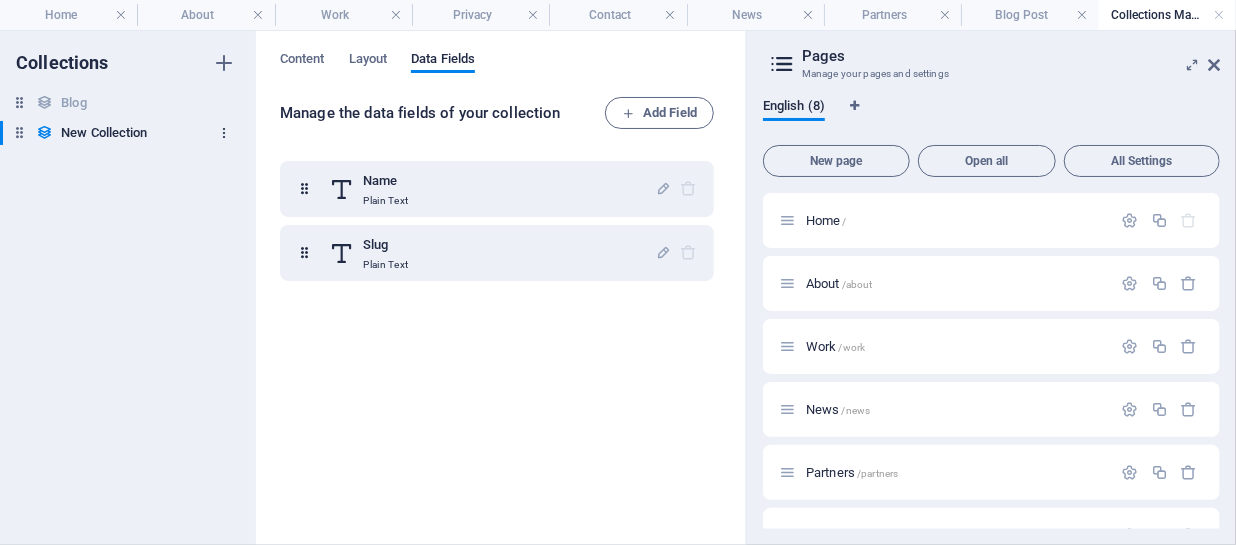 click at bounding box center (224, 133) 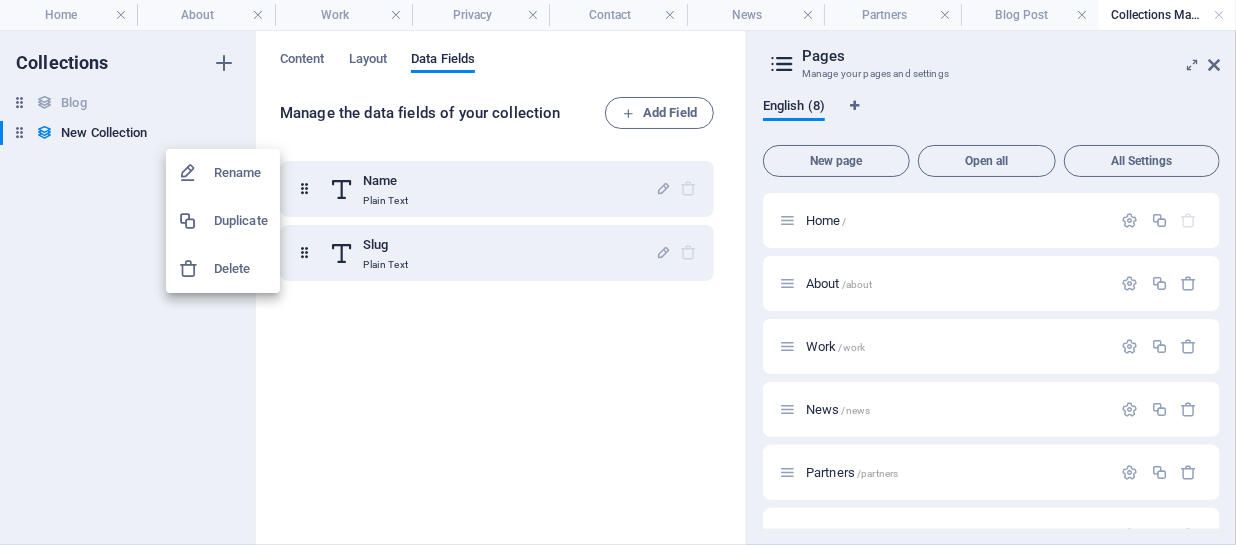 click on "Delete" at bounding box center [241, 269] 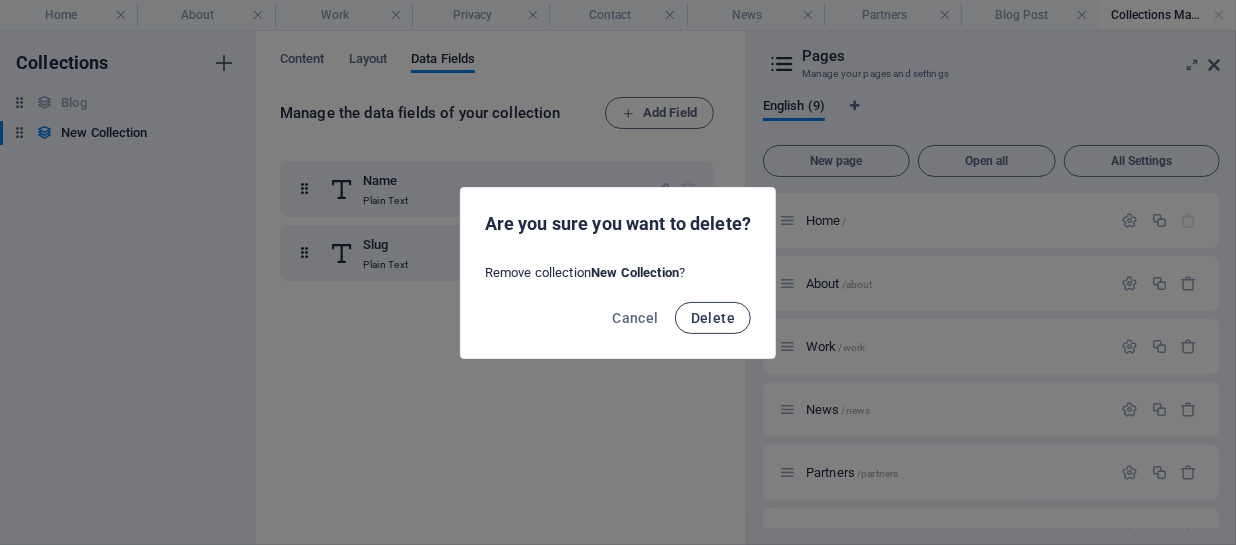 click on "Delete" at bounding box center [713, 318] 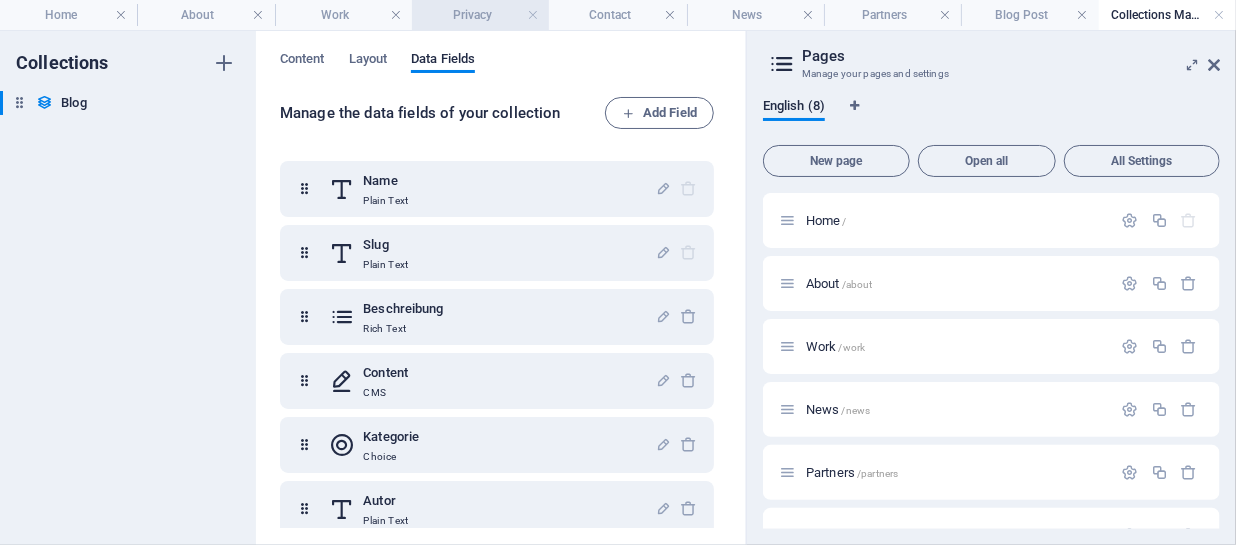 click on "Privacy" at bounding box center [480, 15] 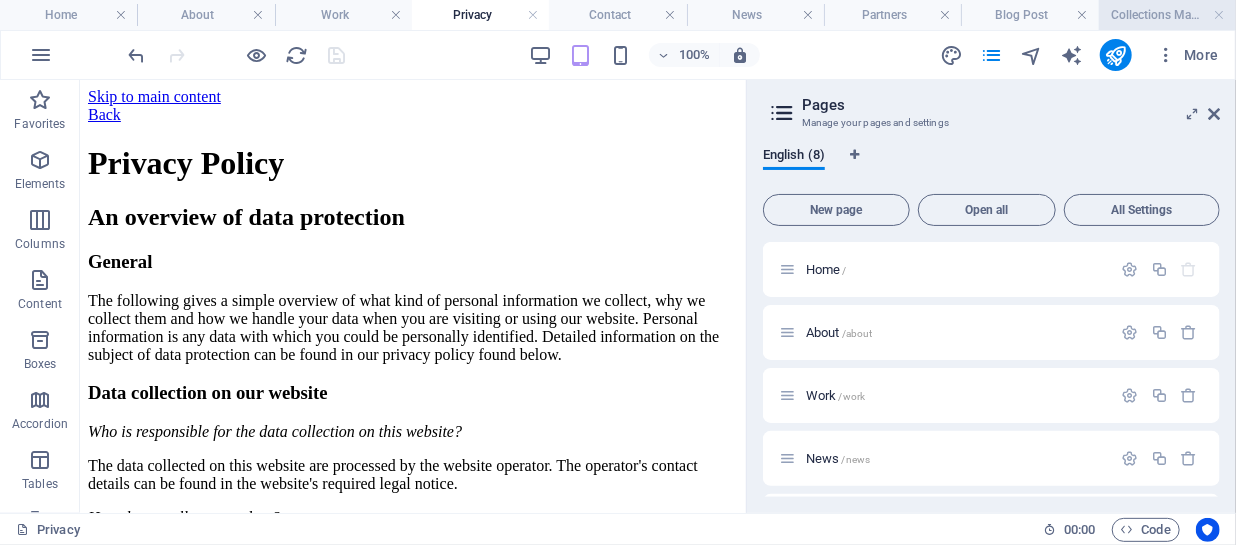 click on "Collections Manager" at bounding box center (1167, 15) 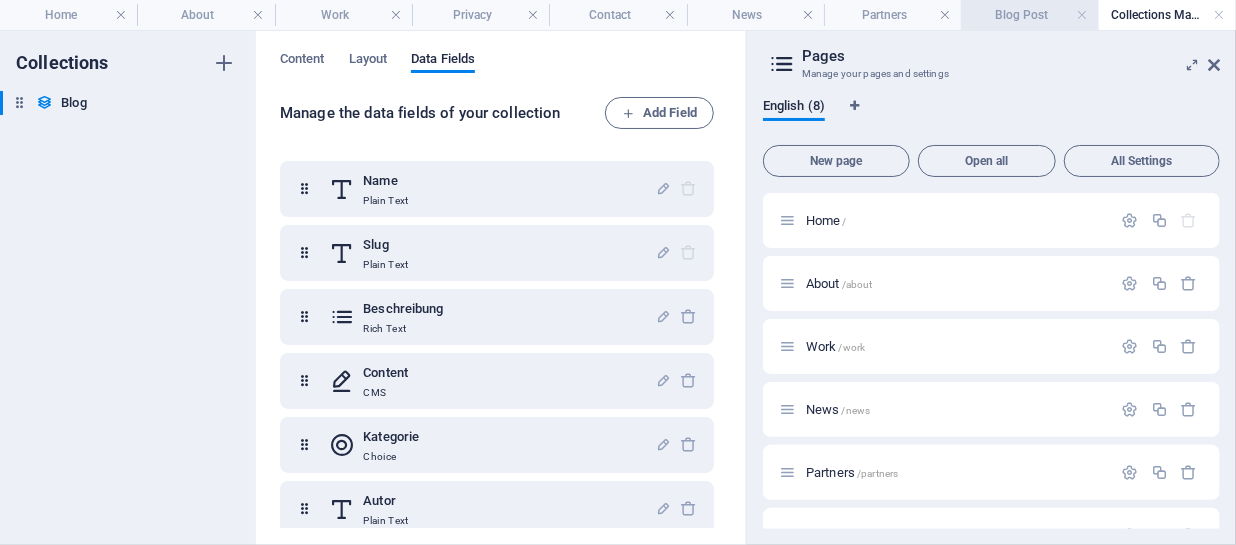 click on "Blog Post" at bounding box center (1029, 15) 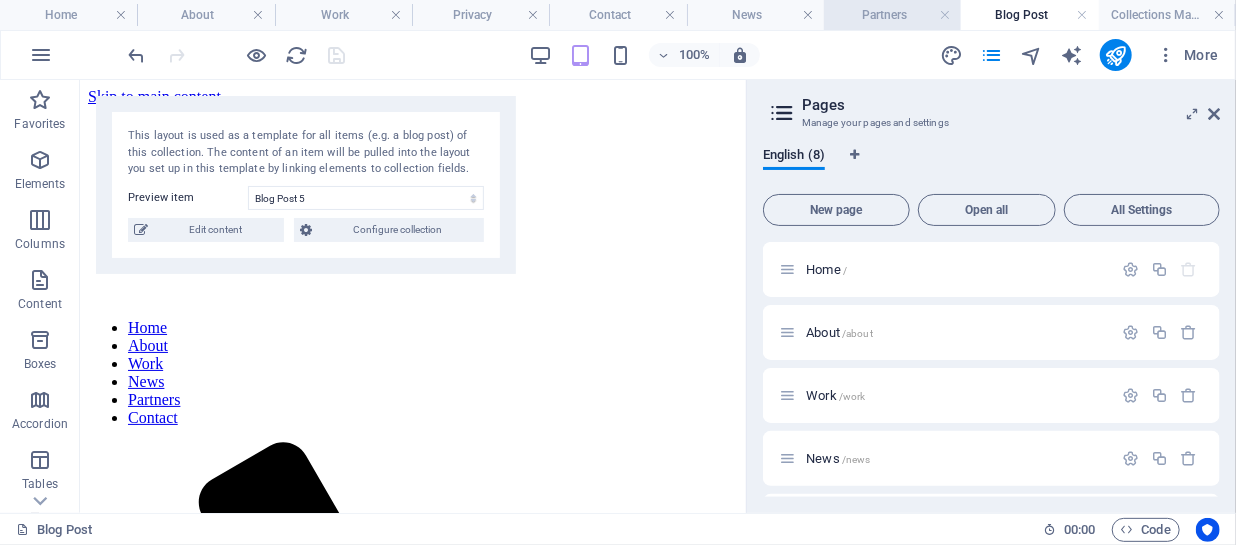 click on "Partners" at bounding box center (892, 15) 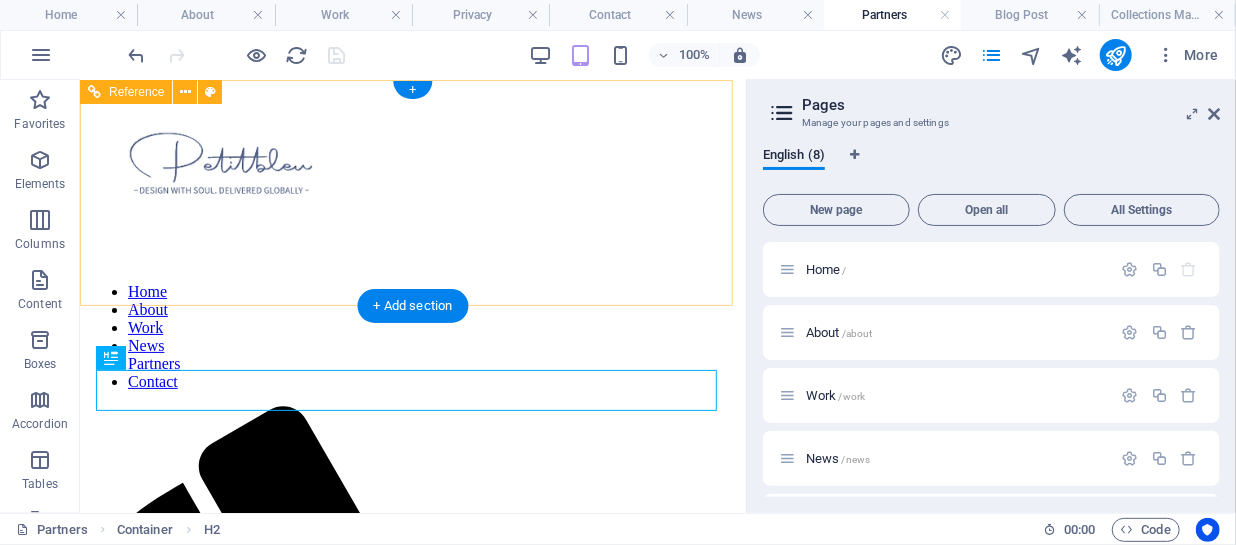 scroll, scrollTop: 0, scrollLeft: 0, axis: both 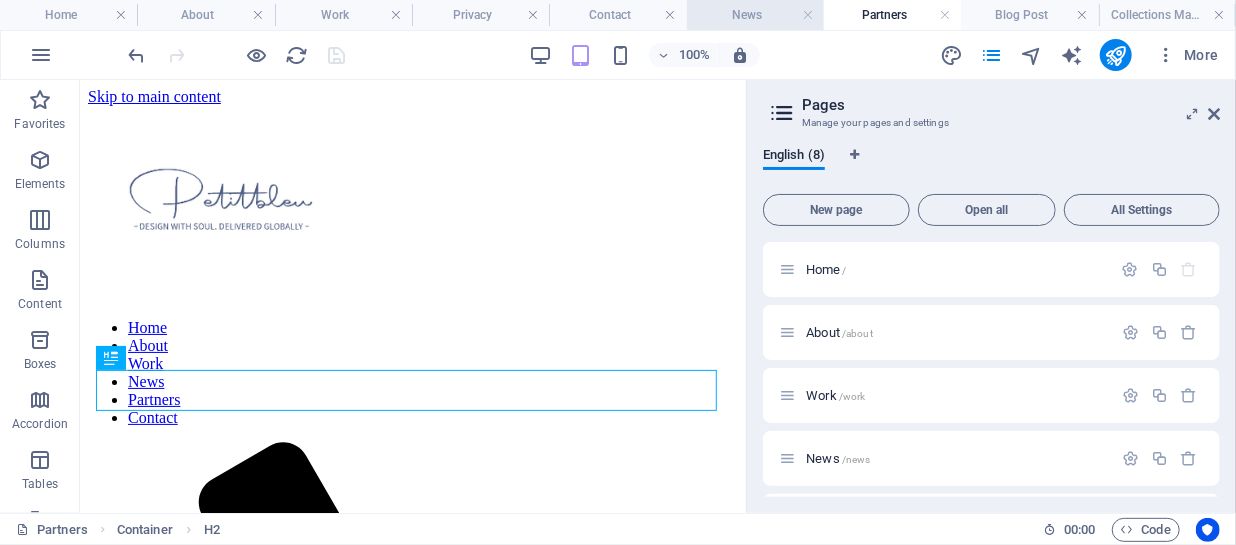 click on "News" at bounding box center [755, 15] 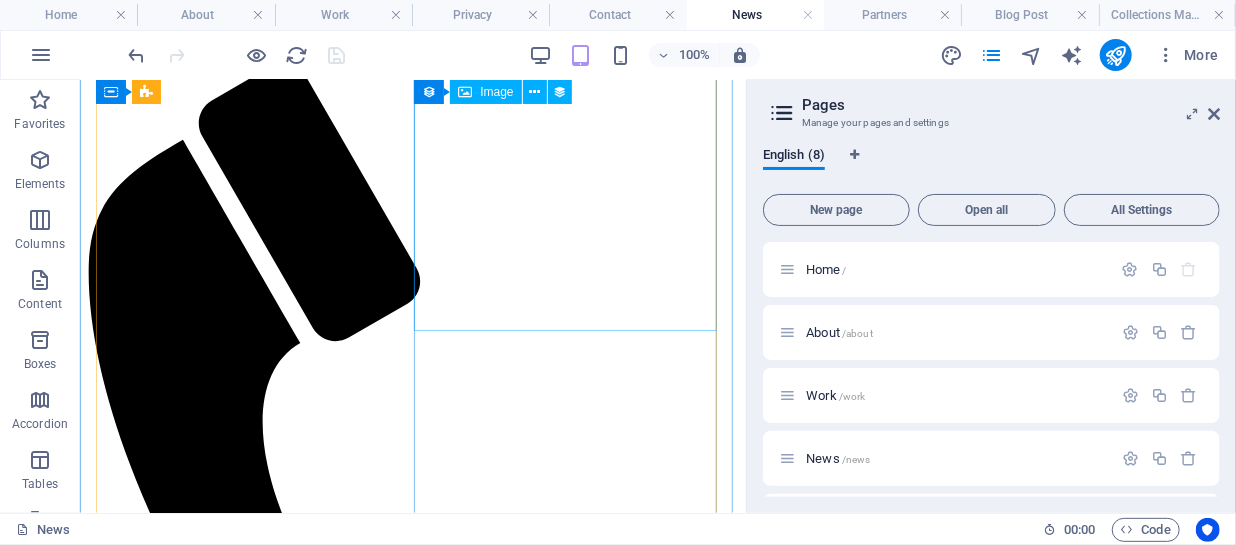 scroll, scrollTop: 0, scrollLeft: 0, axis: both 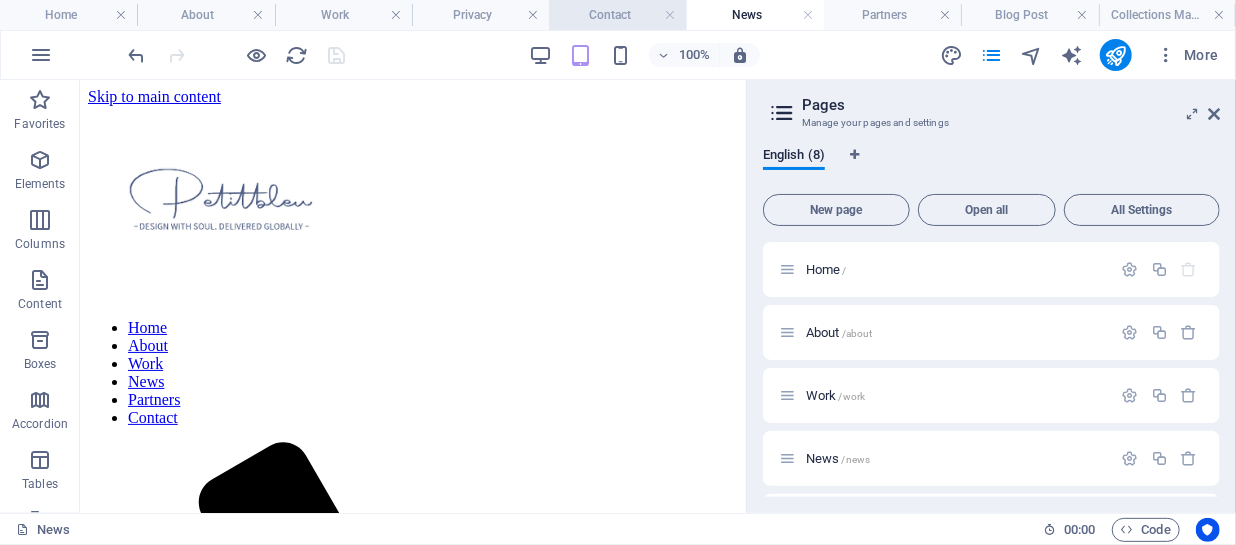 click on "Contact" at bounding box center (617, 15) 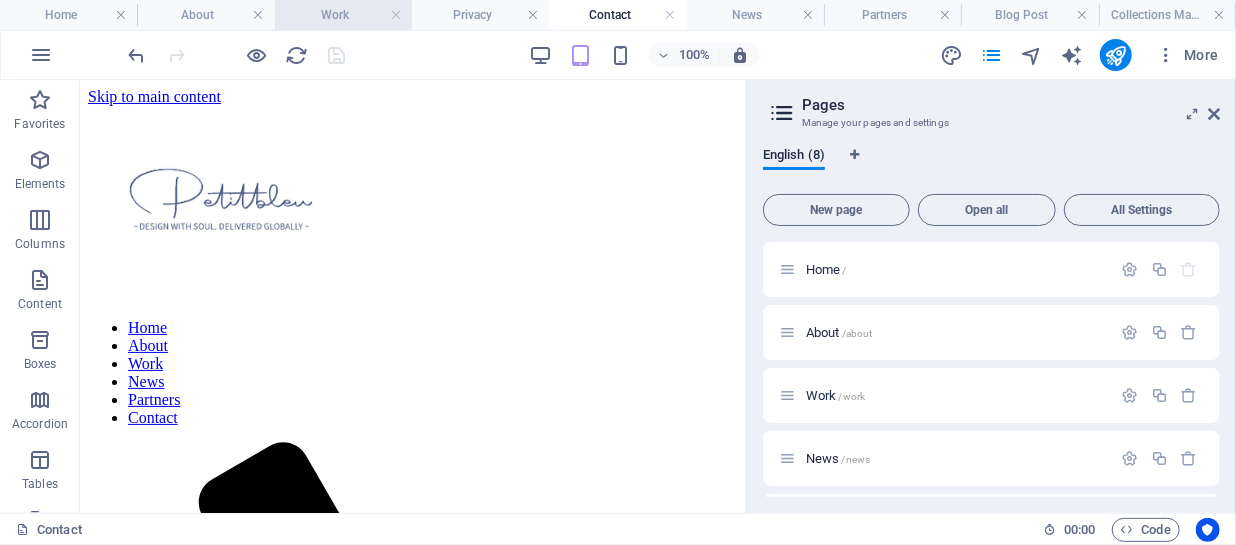 click on "Work" at bounding box center [343, 15] 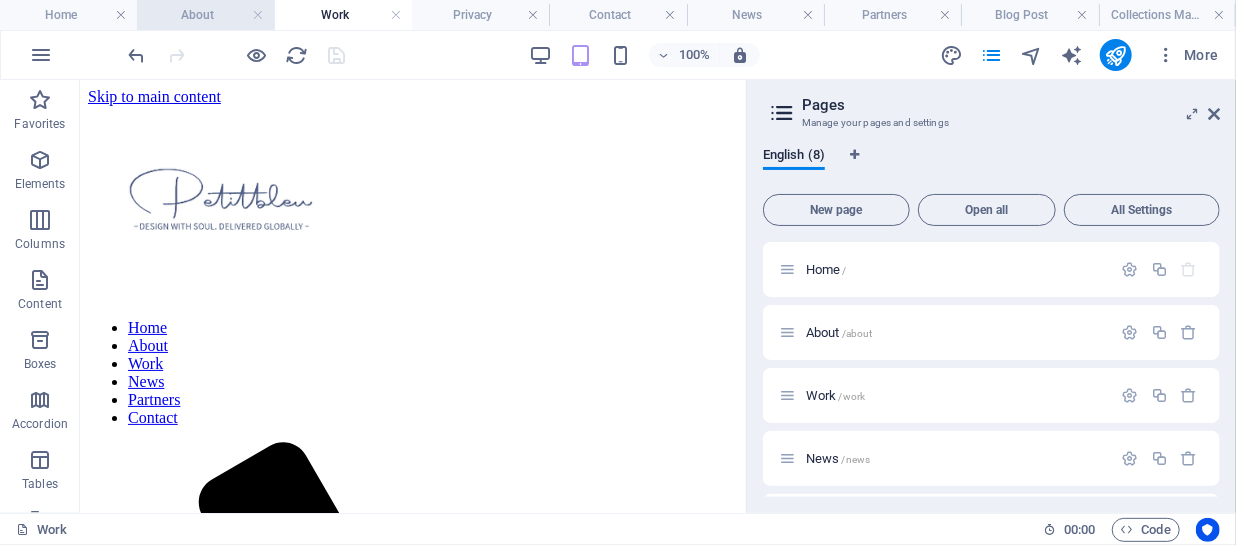 click on "About" at bounding box center (205, 15) 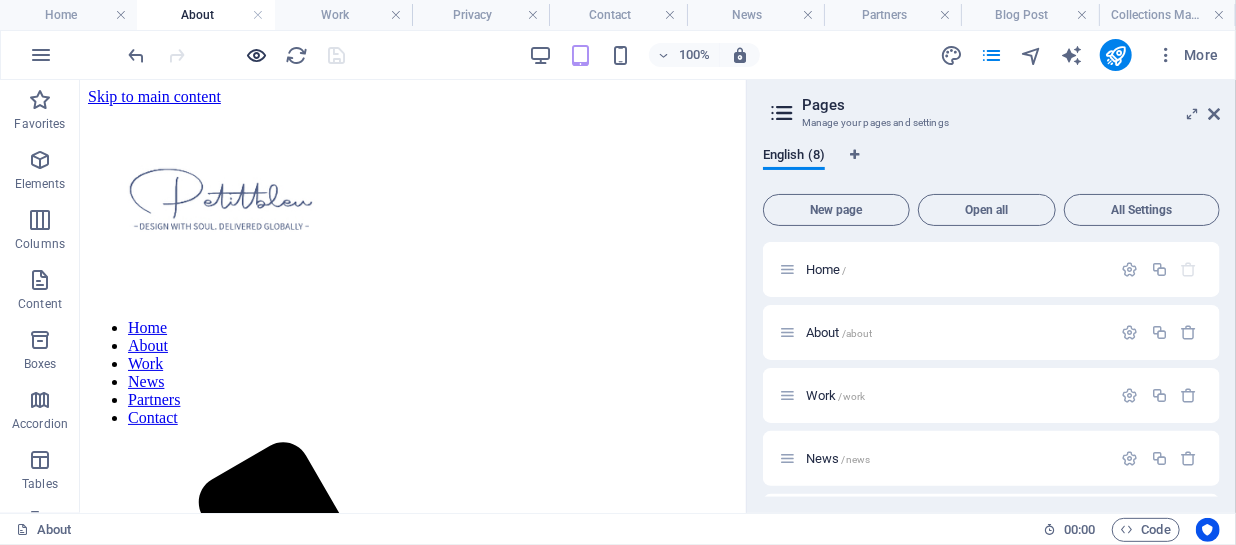 scroll, scrollTop: 0, scrollLeft: 0, axis: both 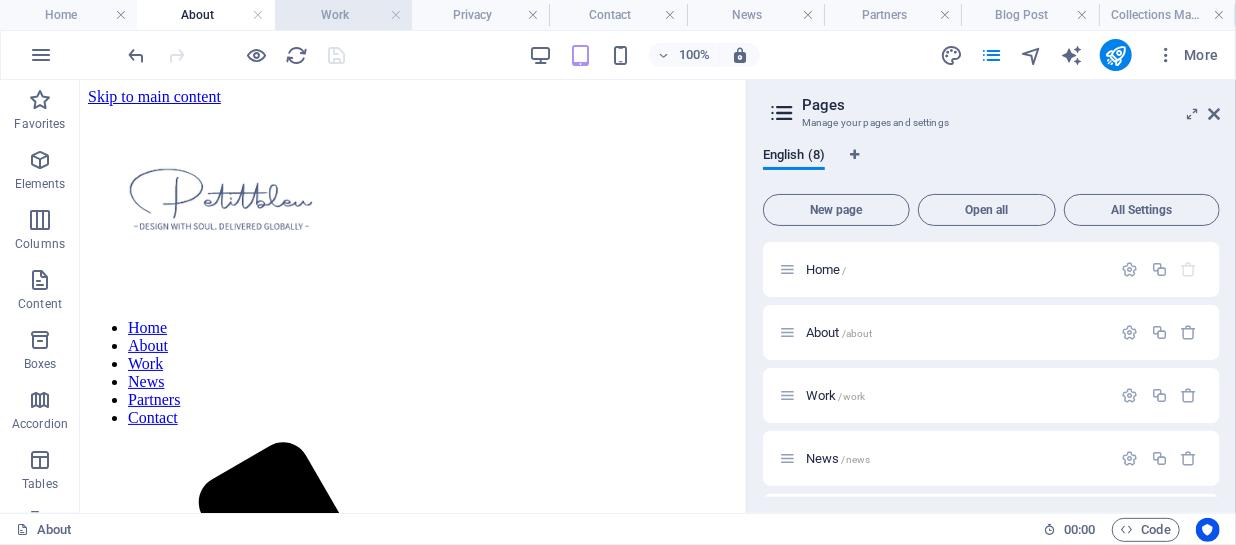 click on "Work" at bounding box center (343, 15) 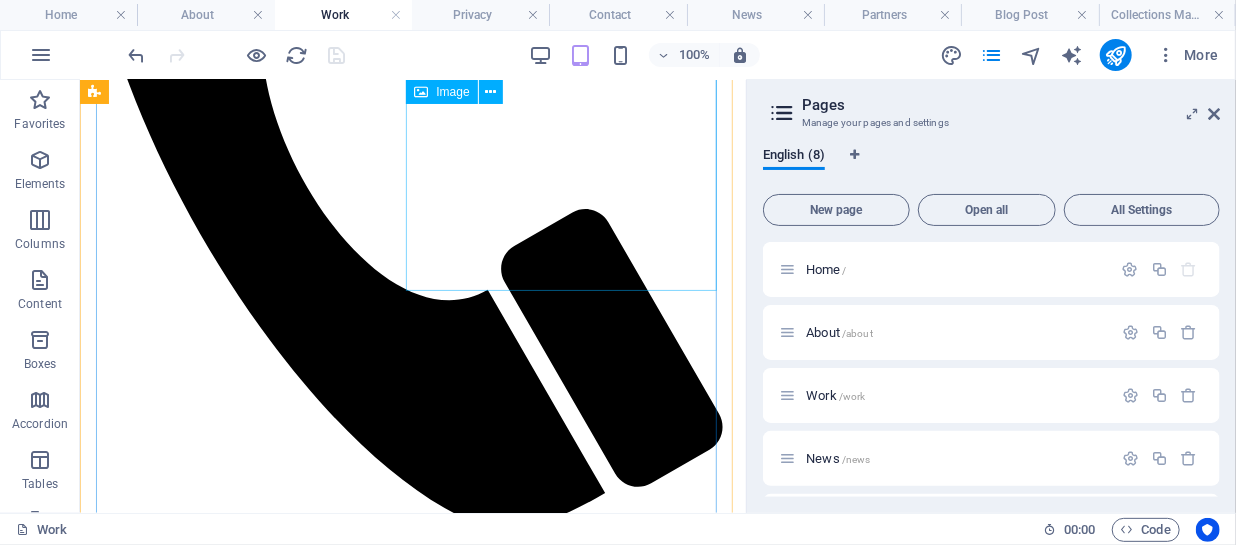 scroll, scrollTop: 0, scrollLeft: 0, axis: both 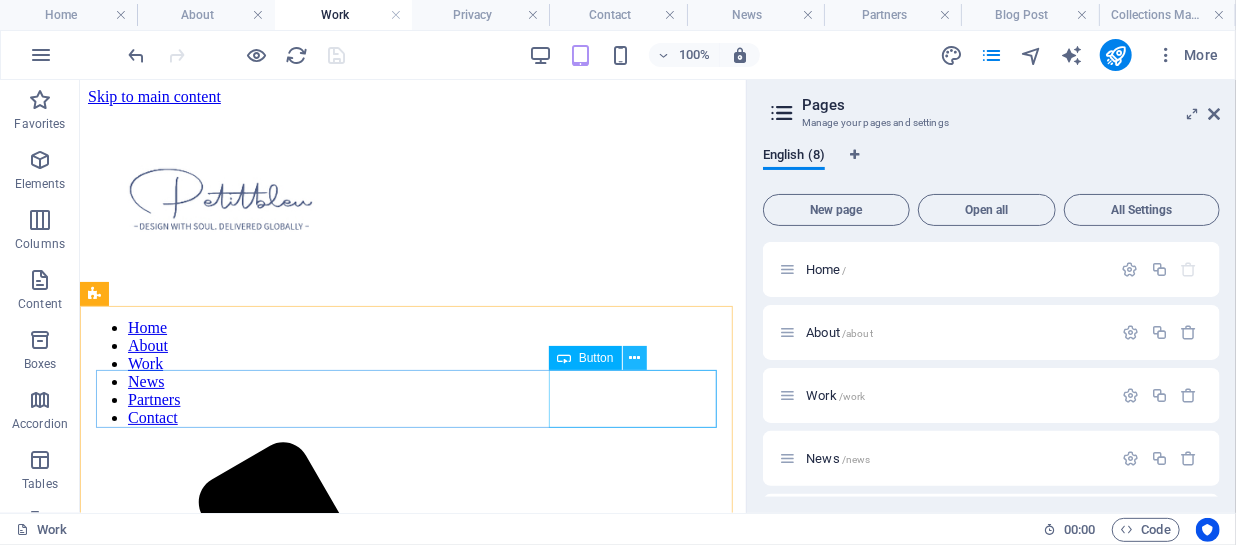 click at bounding box center (635, 358) 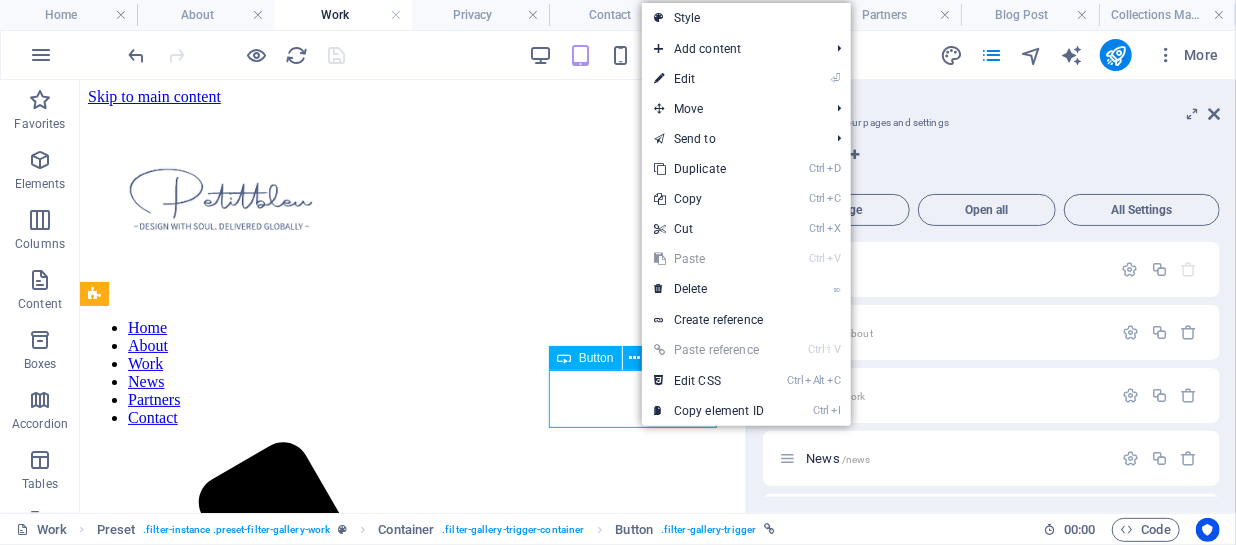 click on "Button" at bounding box center (596, 358) 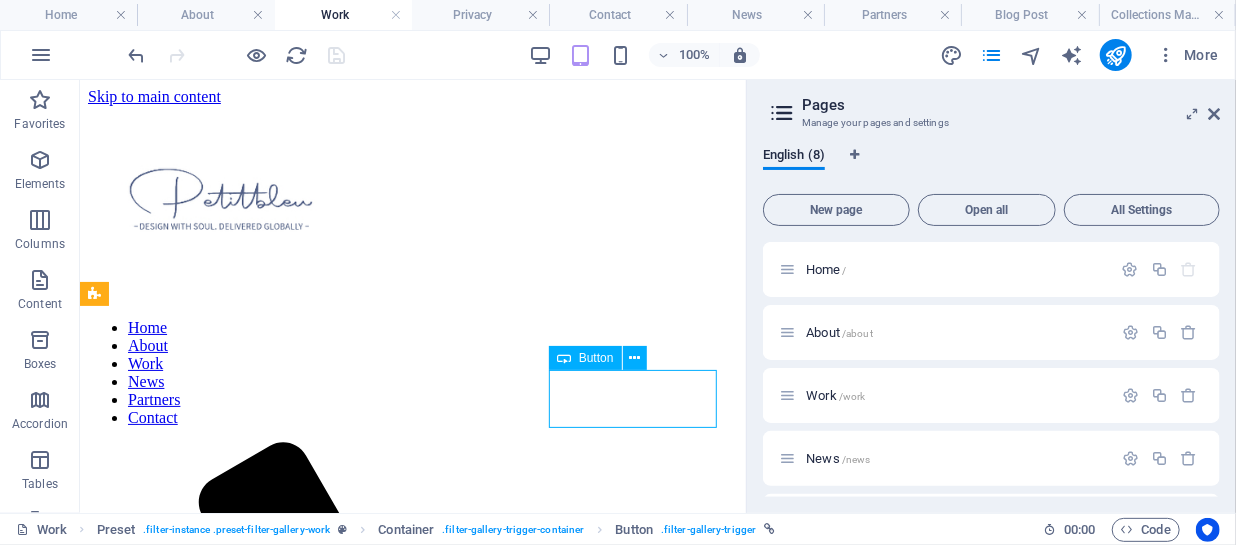 click at bounding box center [564, 358] 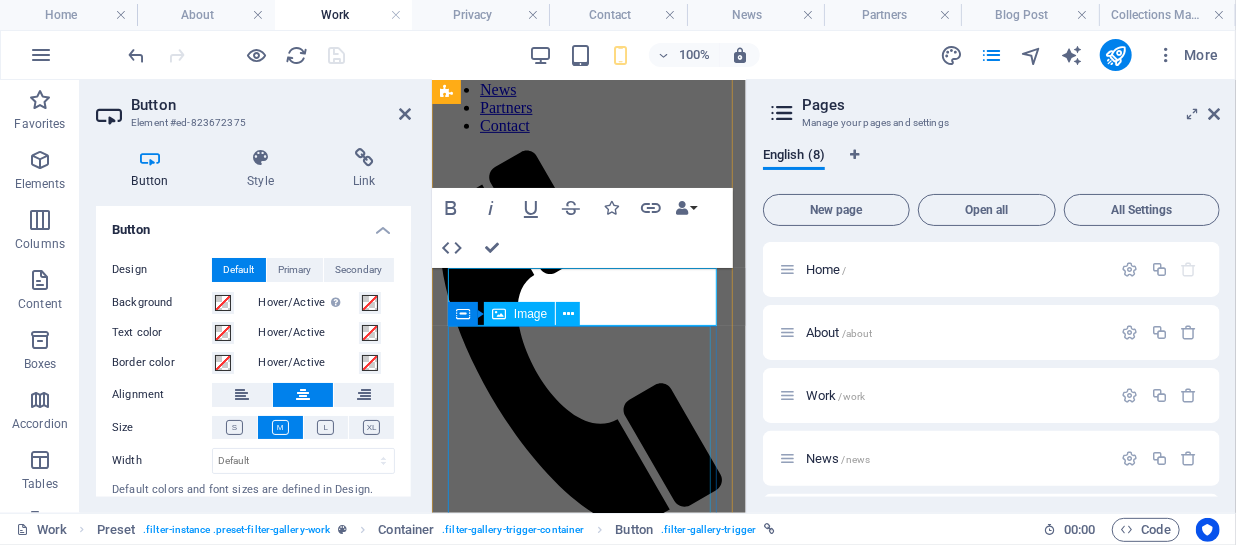 scroll, scrollTop: 421, scrollLeft: 0, axis: vertical 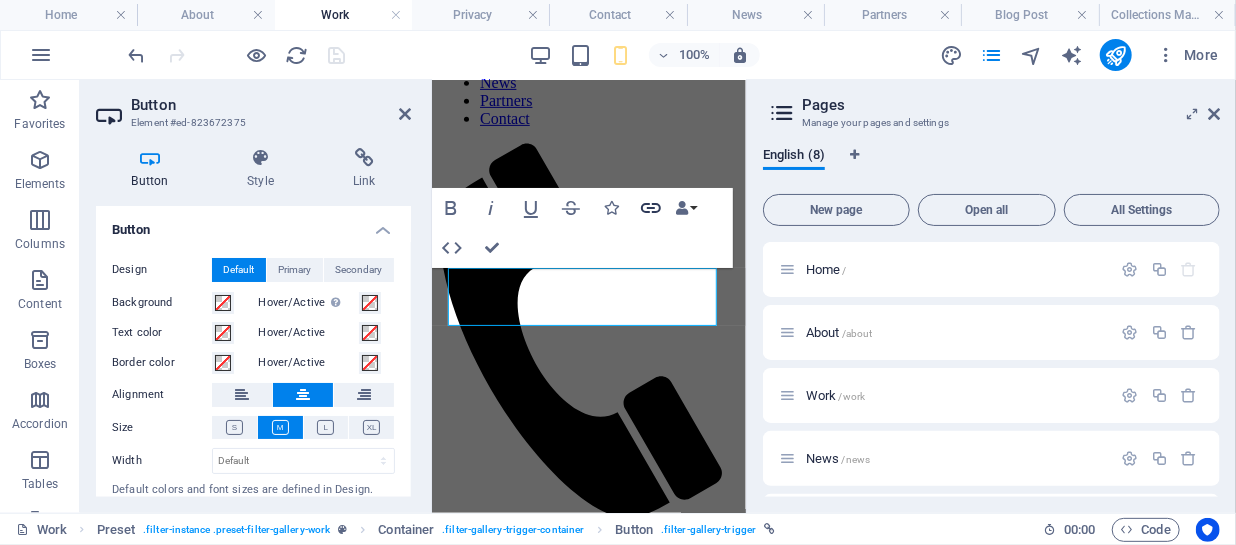 click 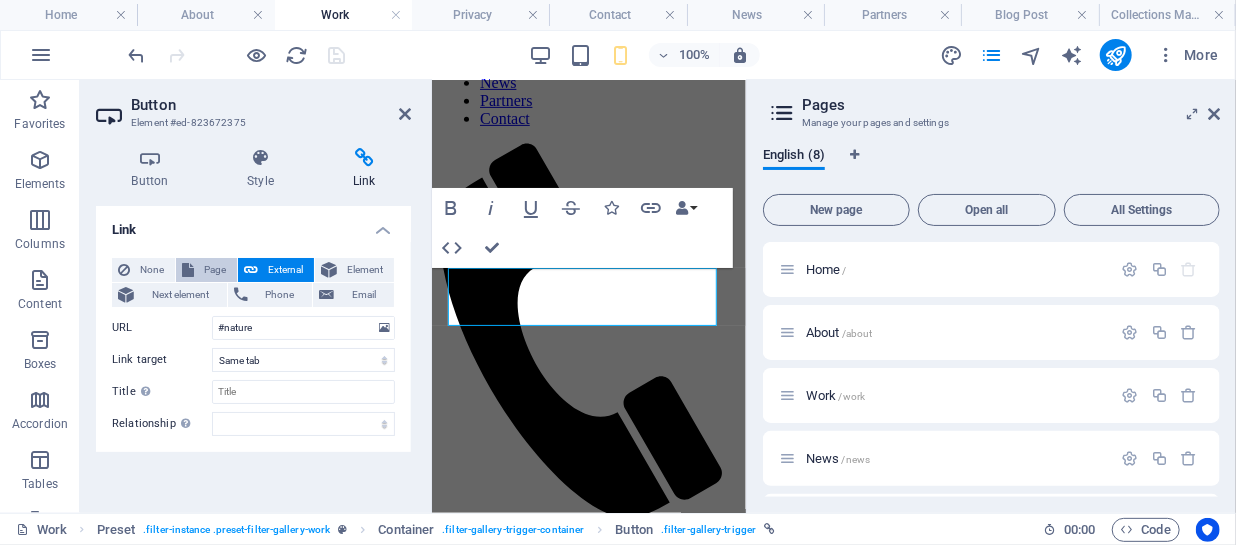 click on "Page" at bounding box center [215, 270] 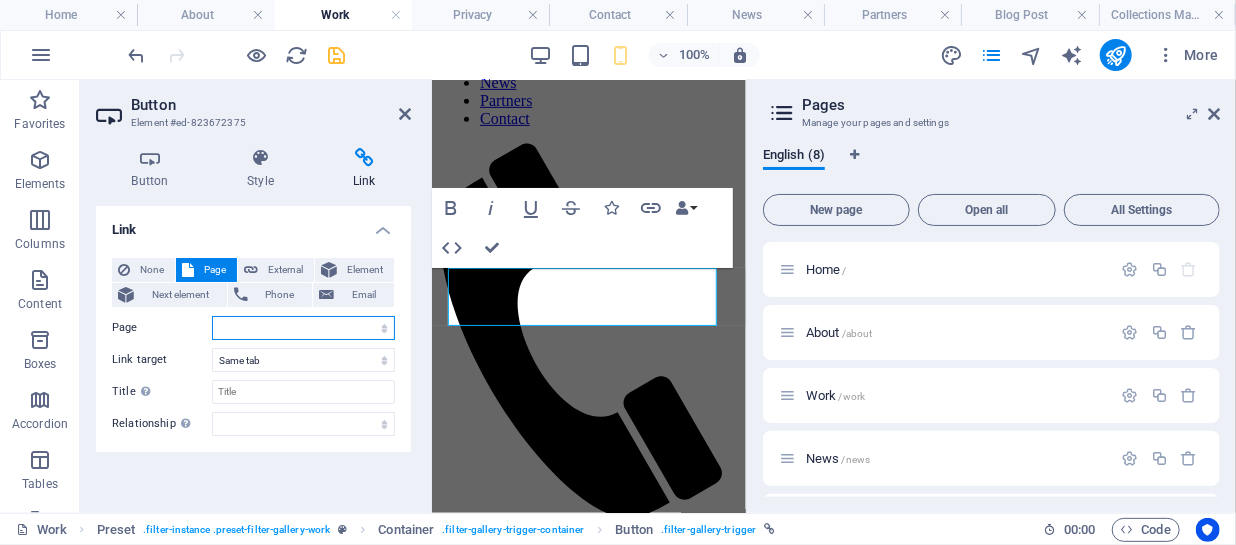 click on "Home About Work News Partners Contact Privacy" at bounding box center [303, 328] 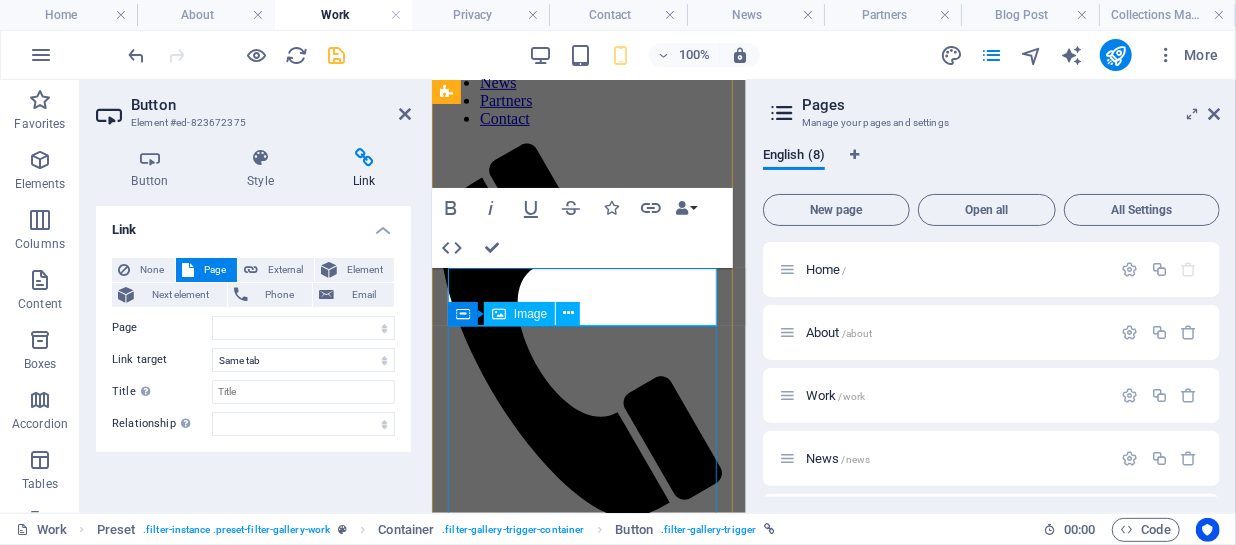 click on "Container   Image" at bounding box center (520, 314) 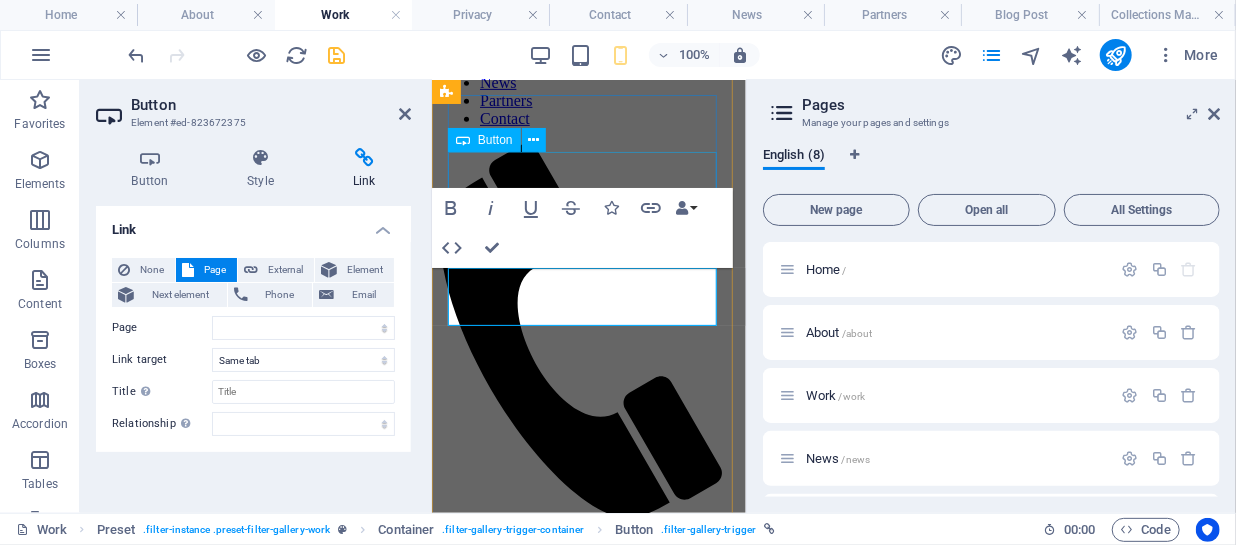 click on "nURSERY" at bounding box center [588, 567] 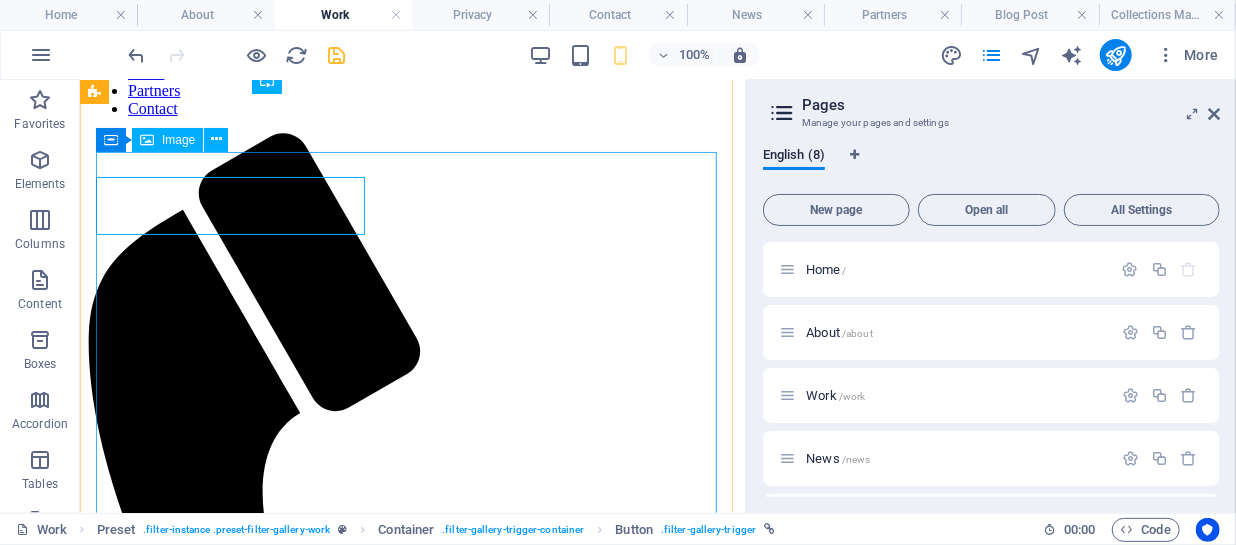 click at bounding box center (412, 12841) 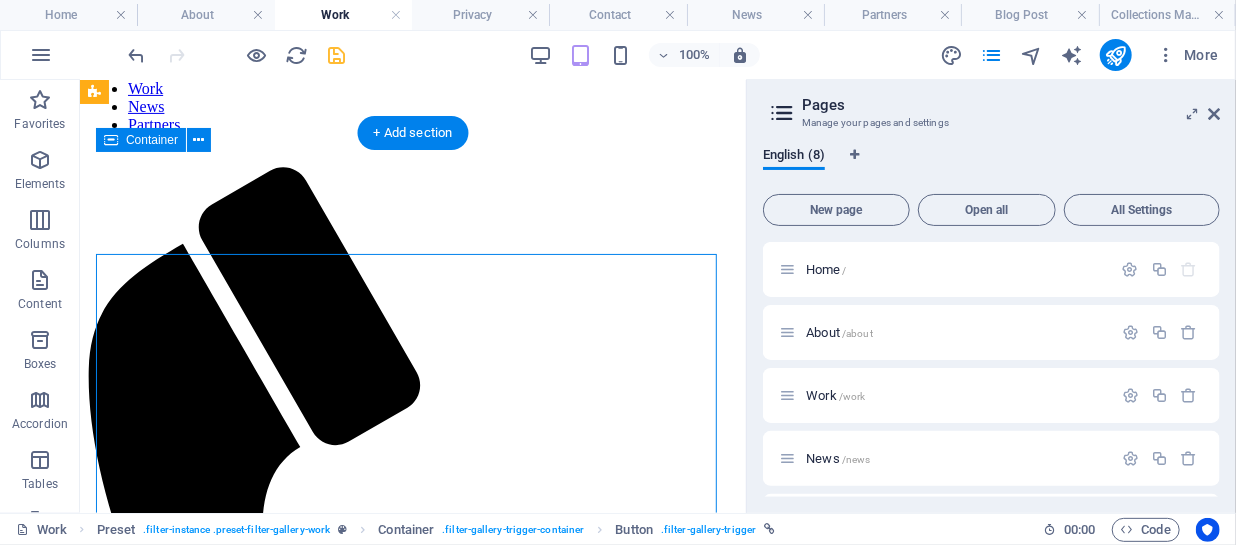 click at bounding box center [412, 12875] 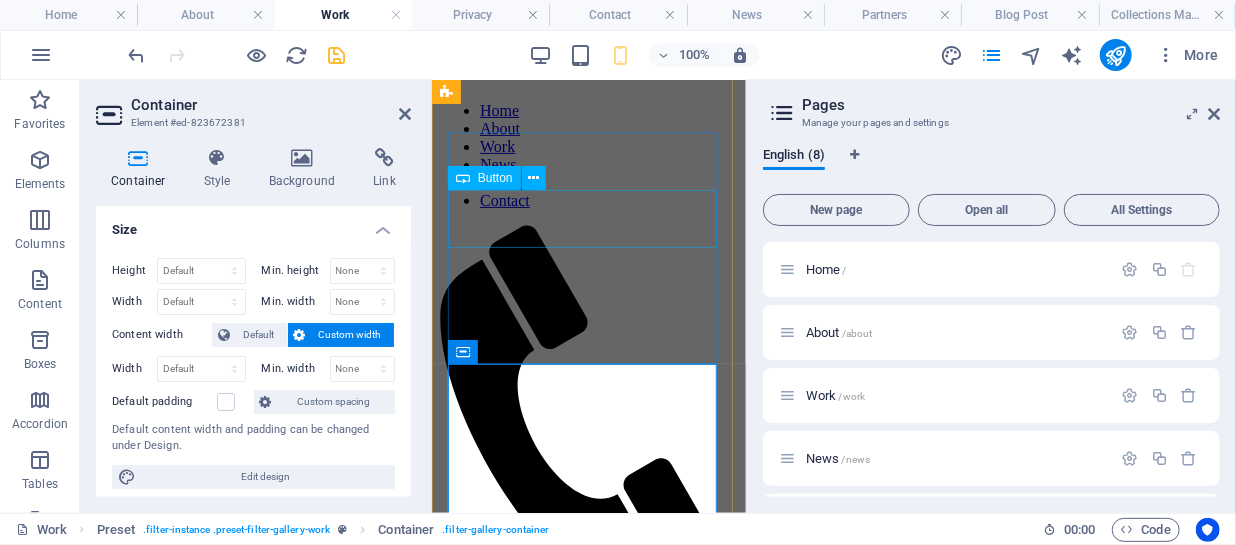 scroll, scrollTop: 421, scrollLeft: 0, axis: vertical 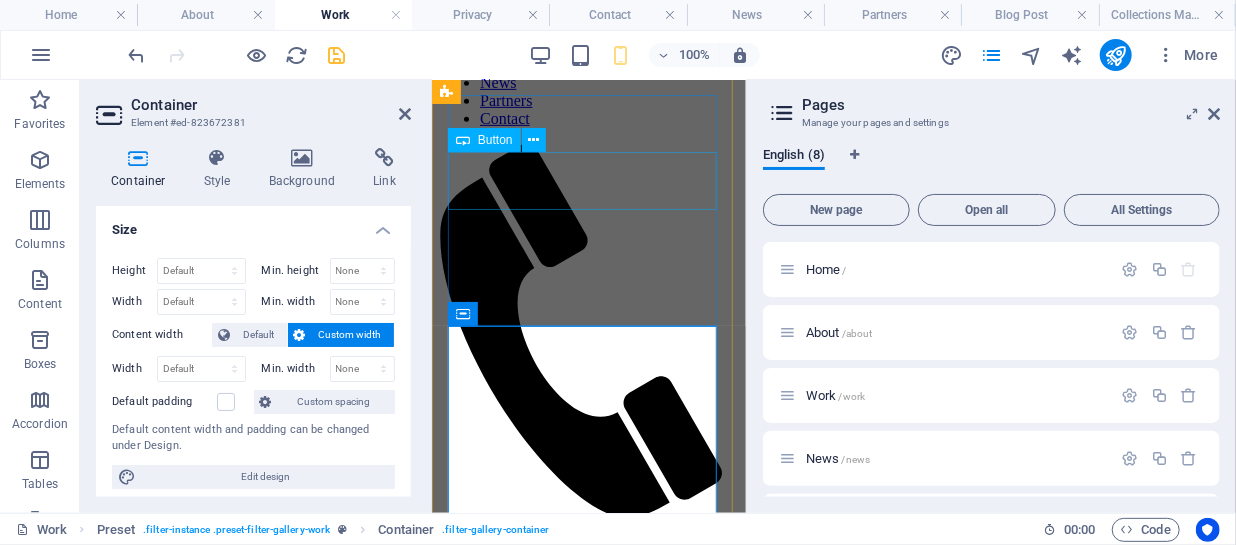 click on "nURSERY" at bounding box center [588, 567] 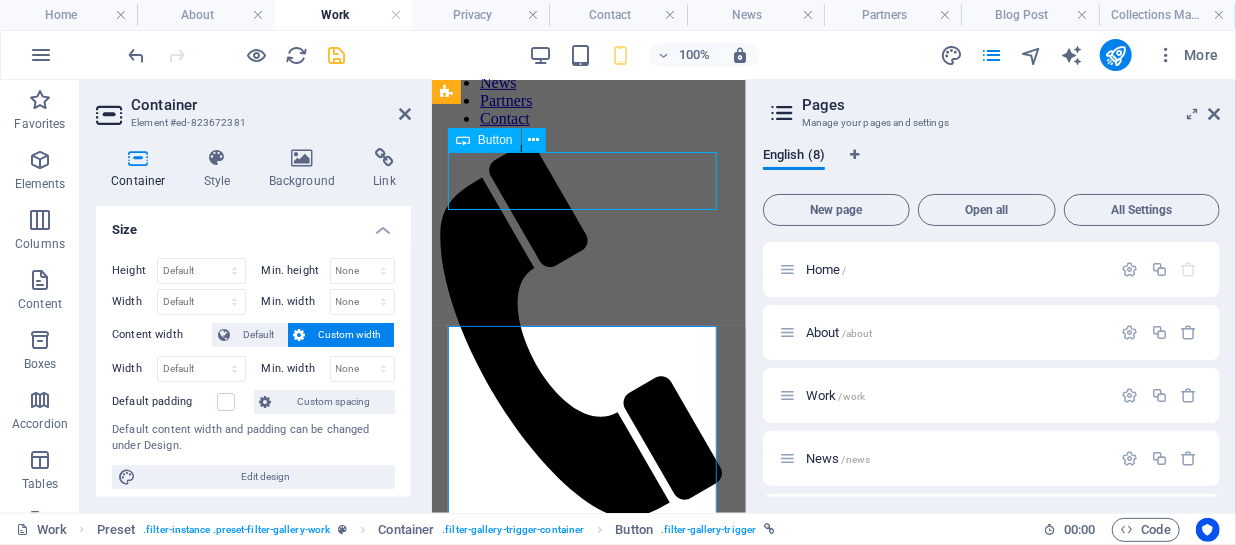 click on "nURSERY" at bounding box center [588, 567] 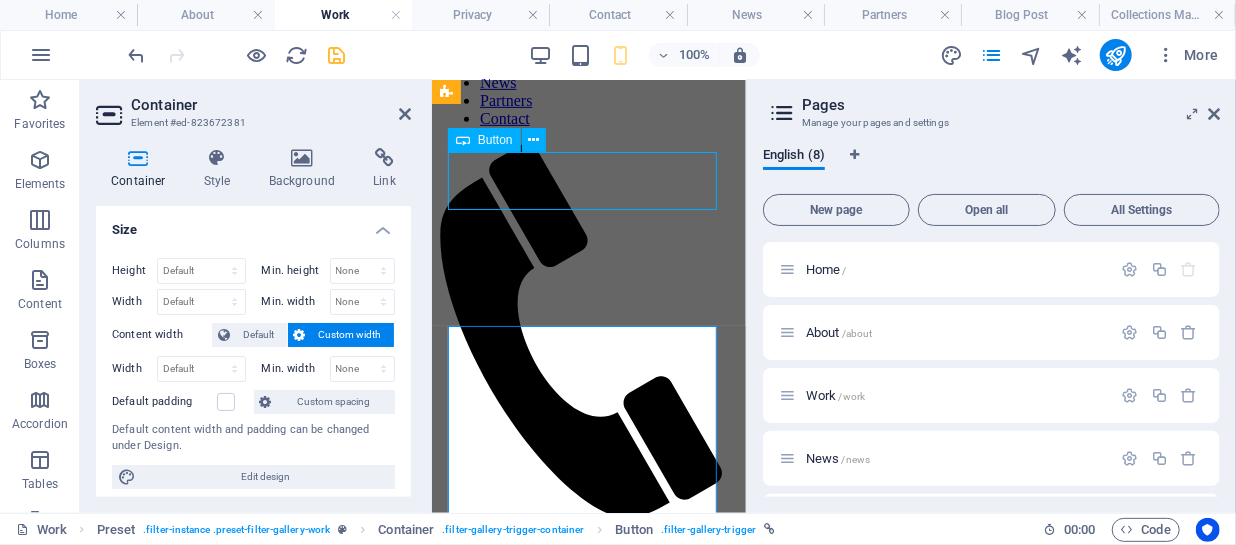 select 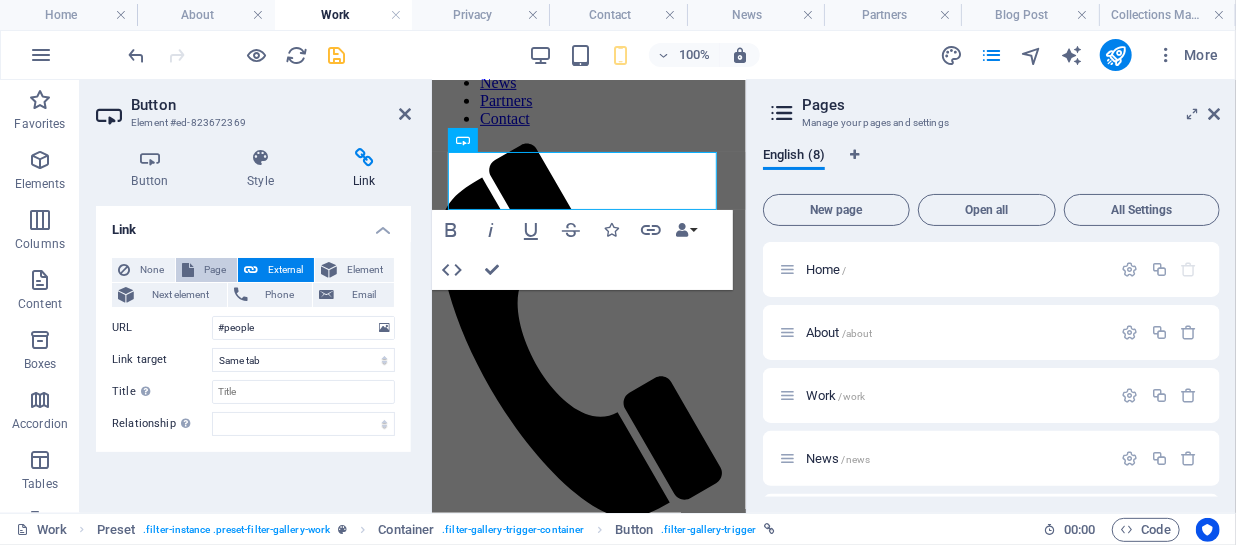 click on "Page" at bounding box center [215, 270] 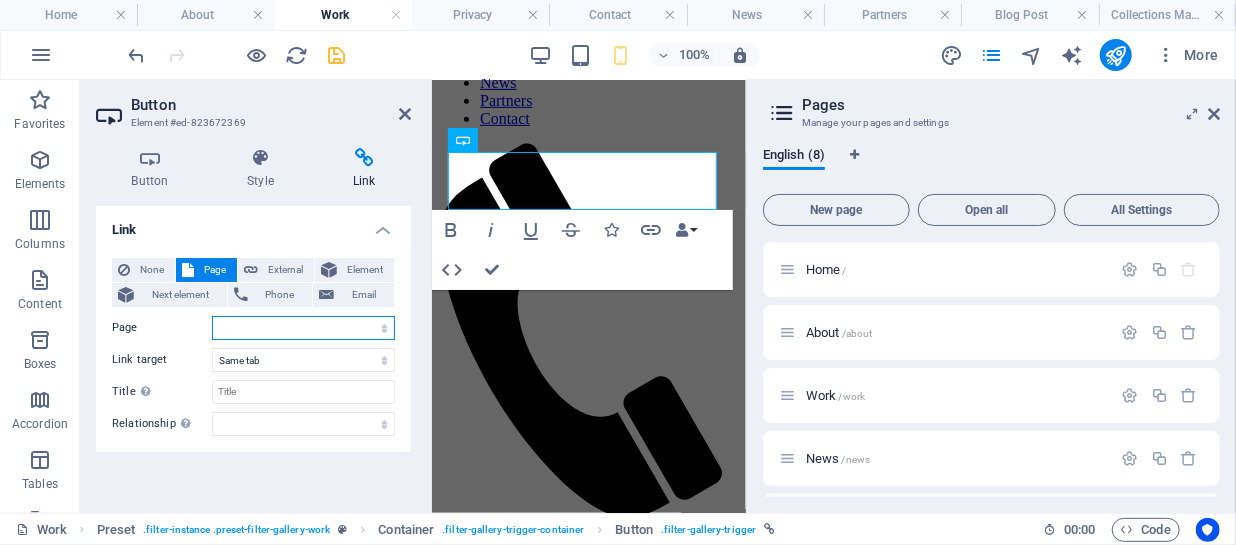 click on "Home About Work News Partners Contact Privacy" at bounding box center (303, 328) 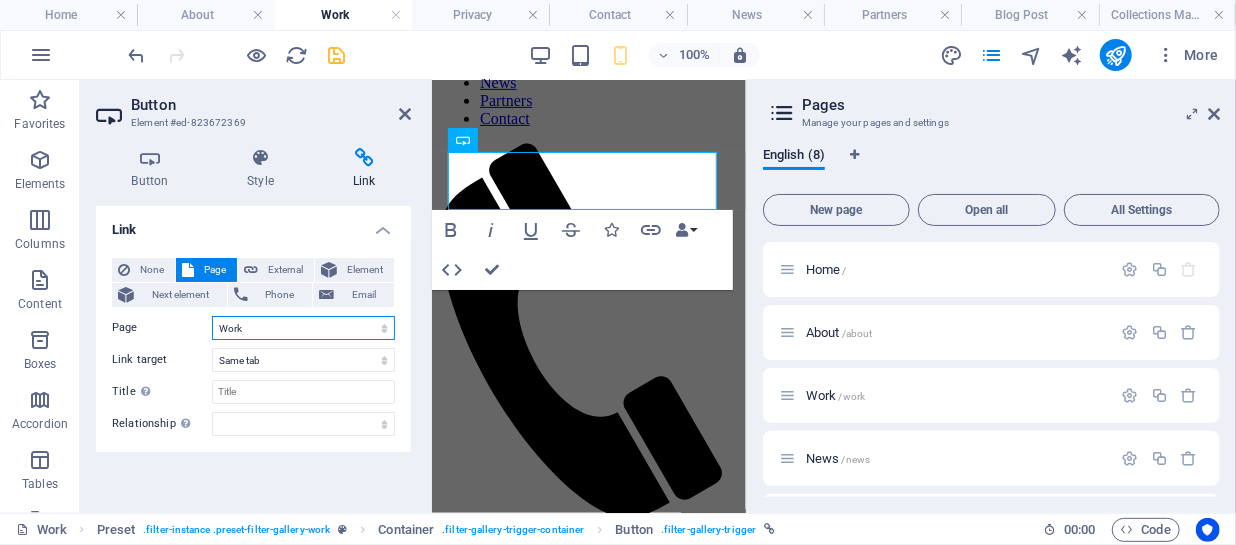 click on "Home About Work News Partners Contact Privacy" at bounding box center [303, 328] 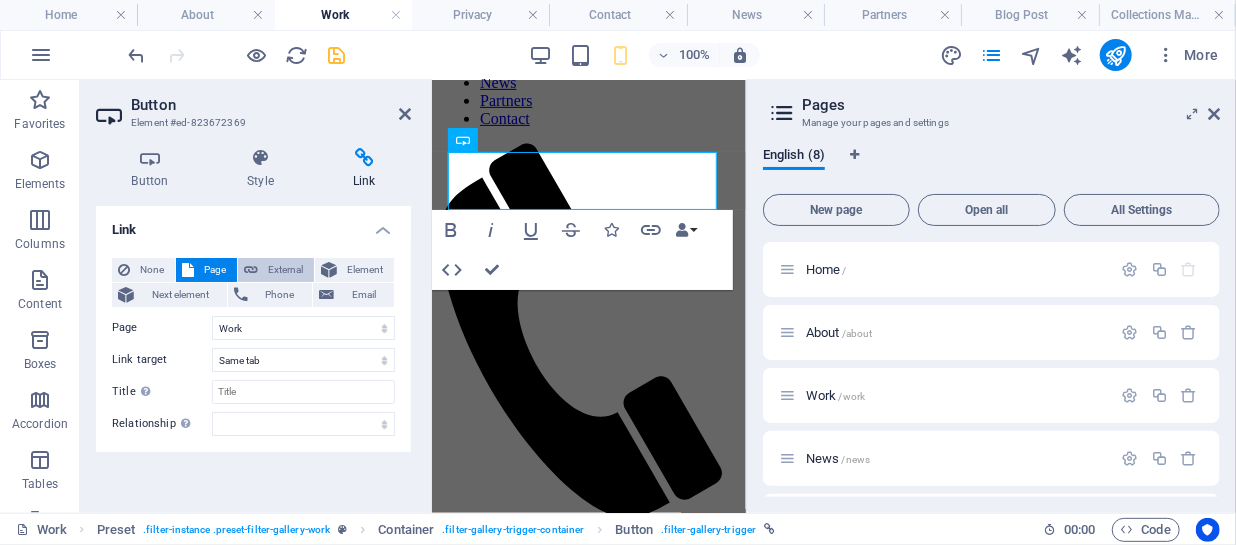 click on "External" at bounding box center [286, 270] 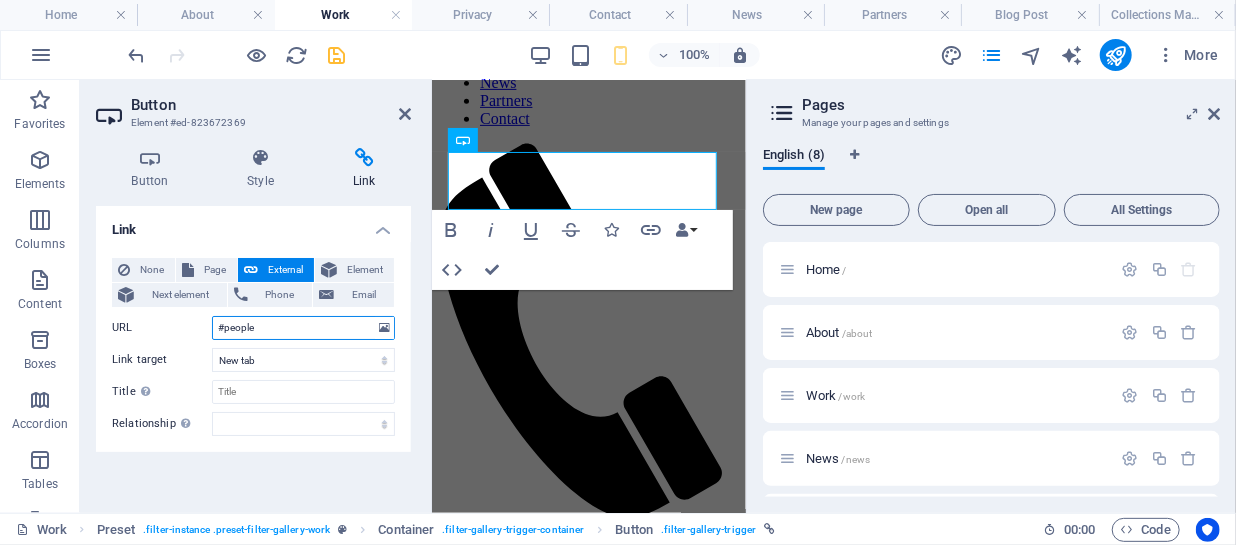 click on "#people" at bounding box center [303, 328] 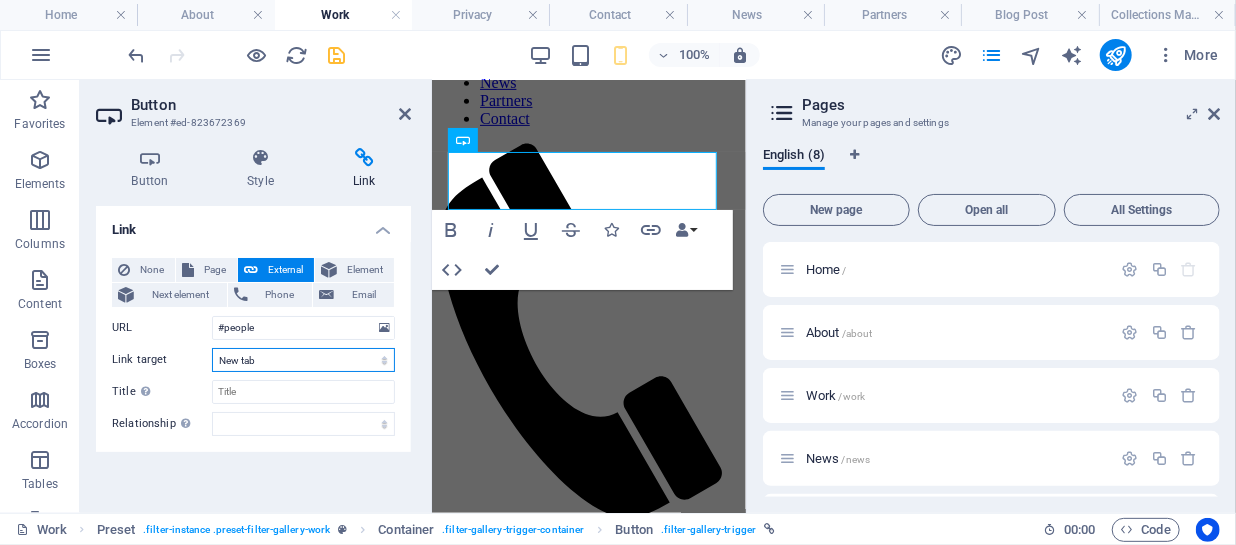 click on "New tab Same tab Overlay" at bounding box center (303, 360) 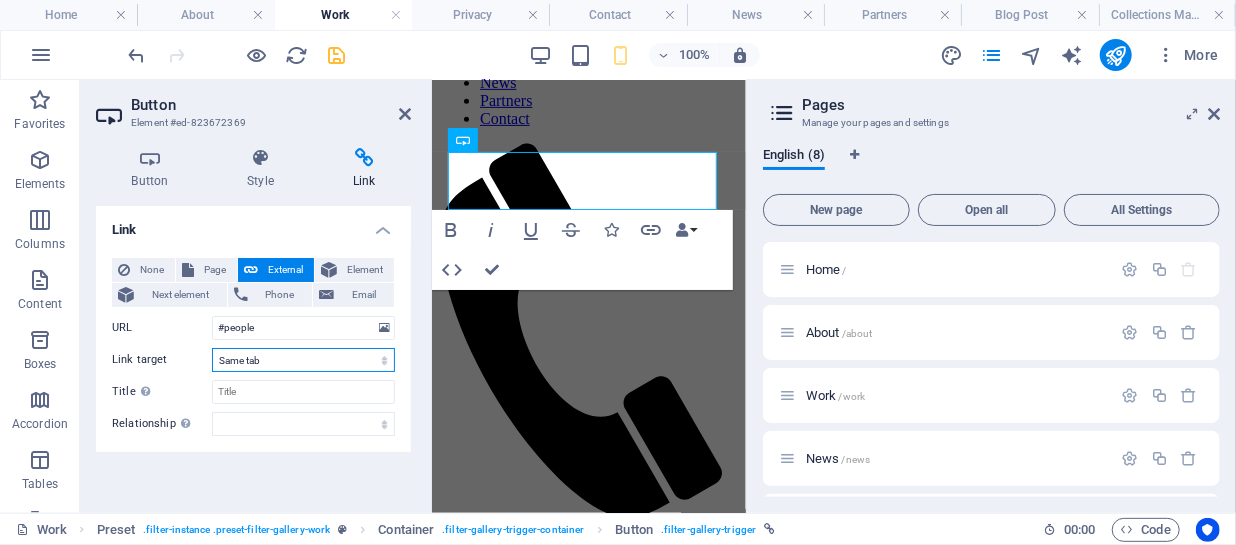 click on "New tab Same tab Overlay" at bounding box center (303, 360) 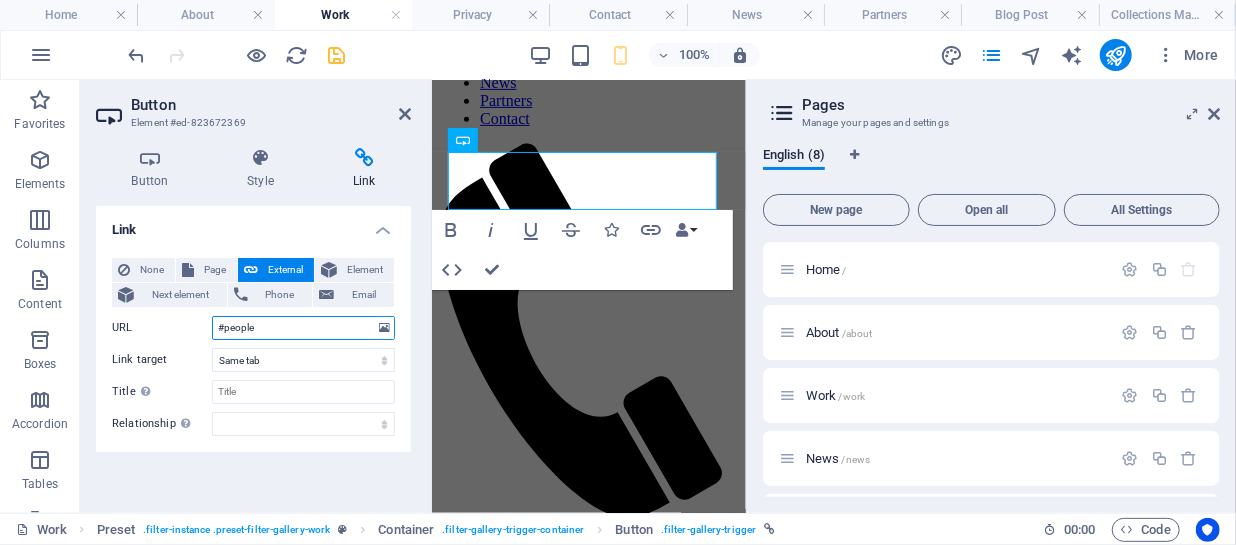click on "#people" at bounding box center [303, 328] 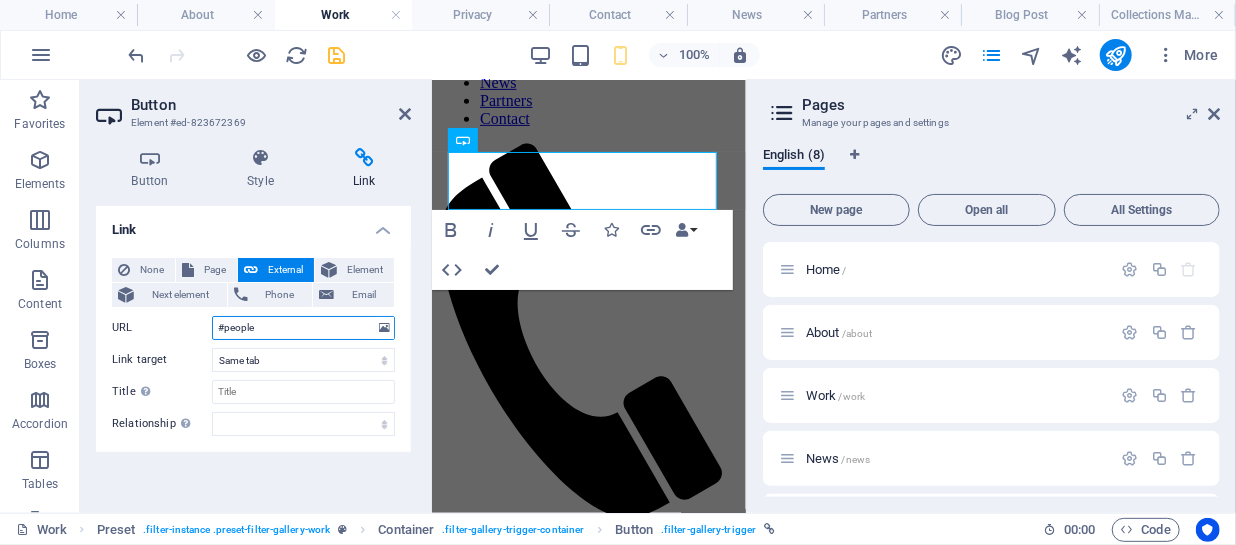 drag, startPoint x: 280, startPoint y: 335, endPoint x: 213, endPoint y: 337, distance: 67.02985 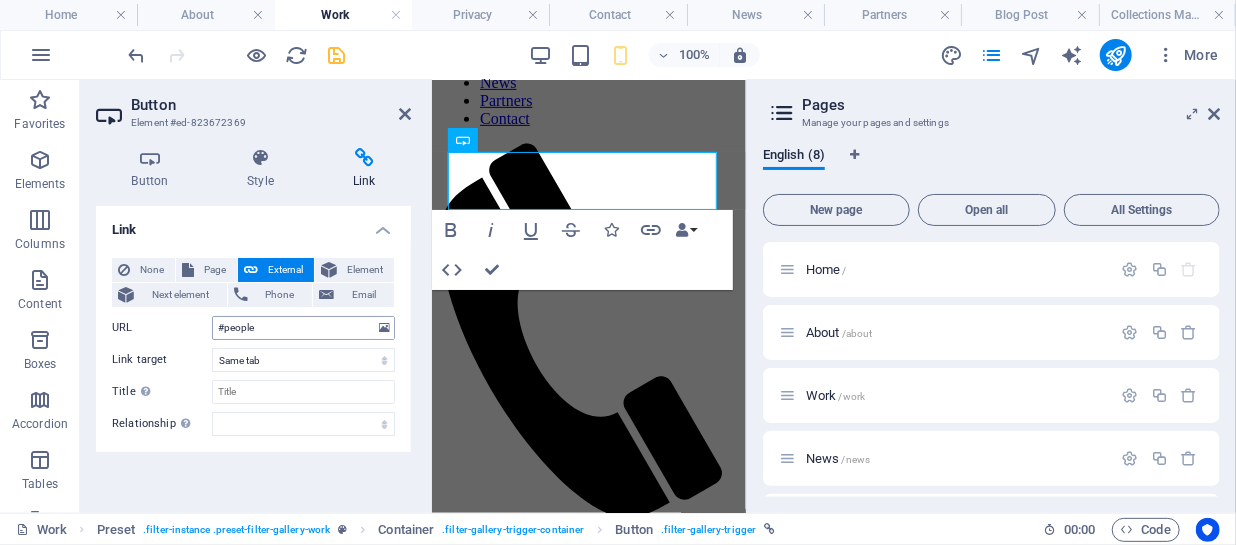 click on "URL #people" at bounding box center [253, 328] 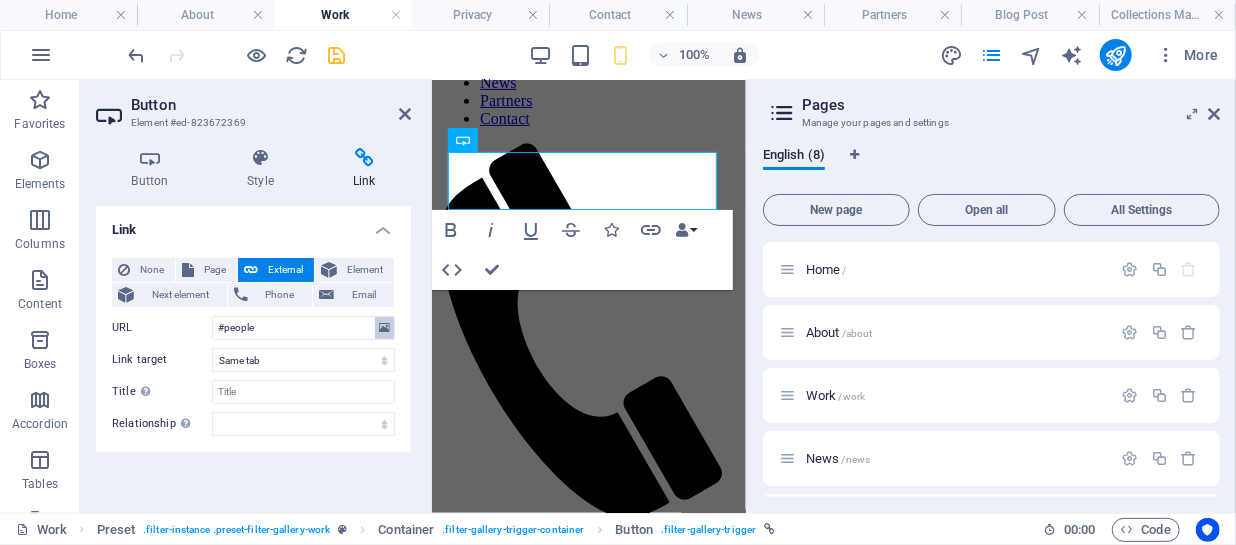 click at bounding box center [384, 328] 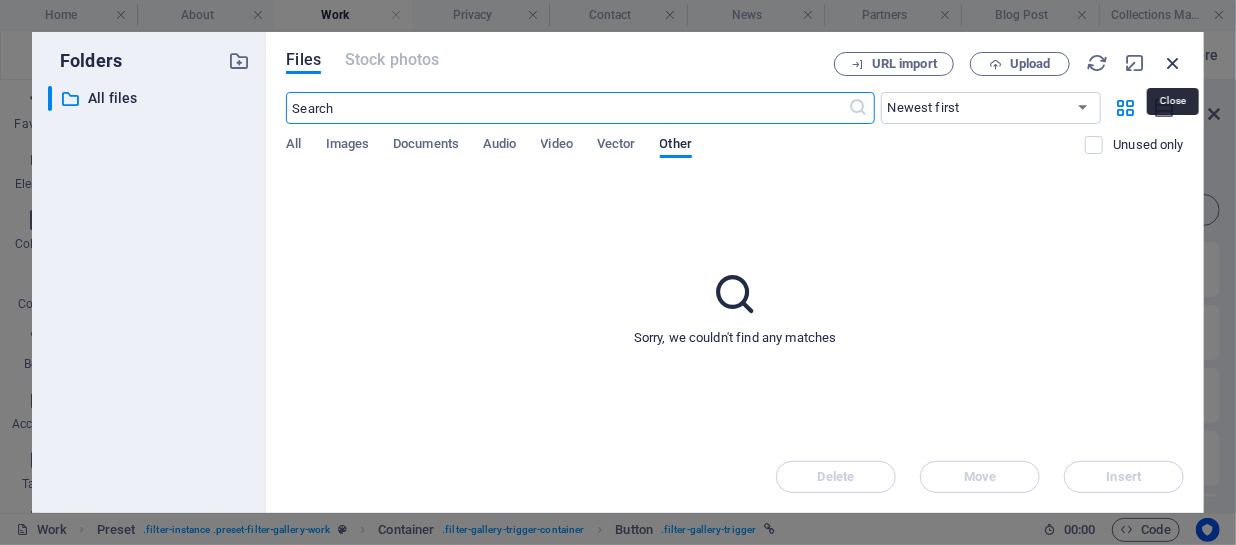 click at bounding box center [1173, 63] 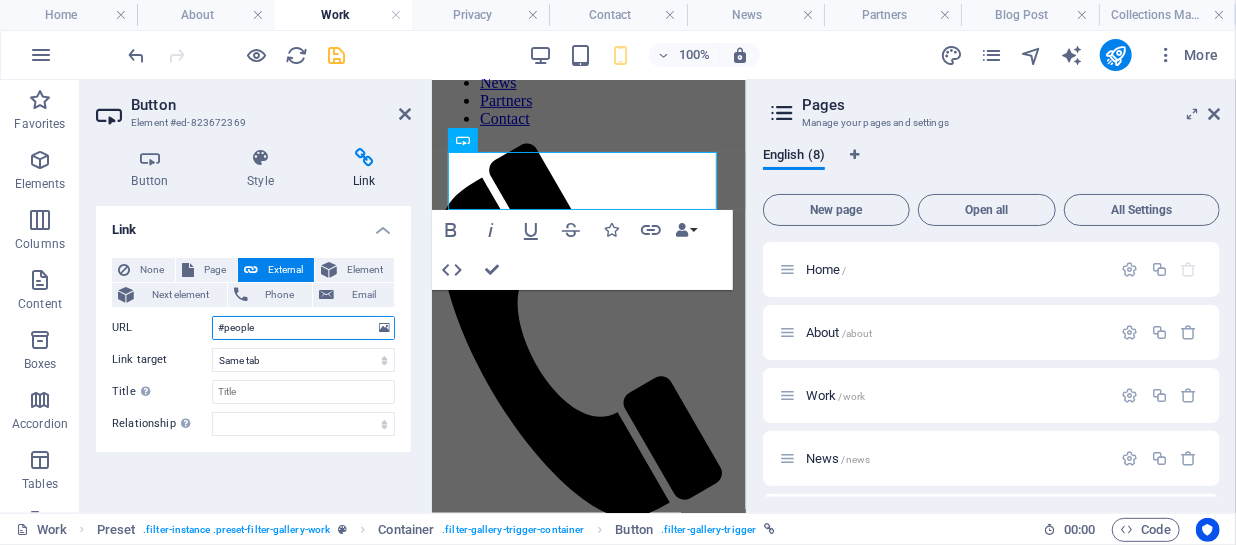 drag, startPoint x: 272, startPoint y: 327, endPoint x: 186, endPoint y: 328, distance: 86.00581 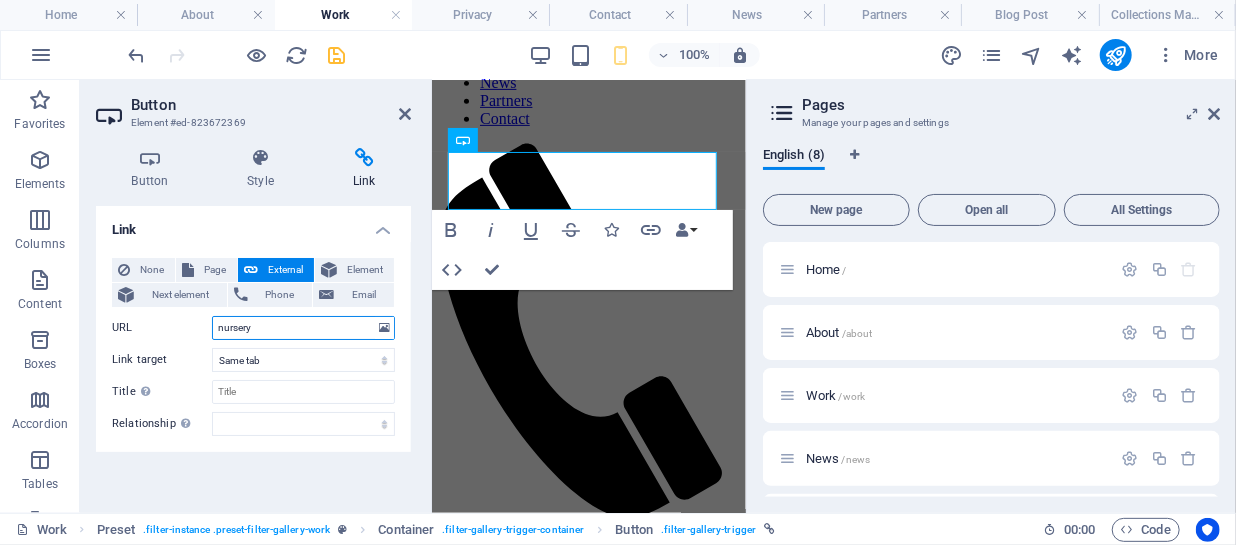 type on "nursery" 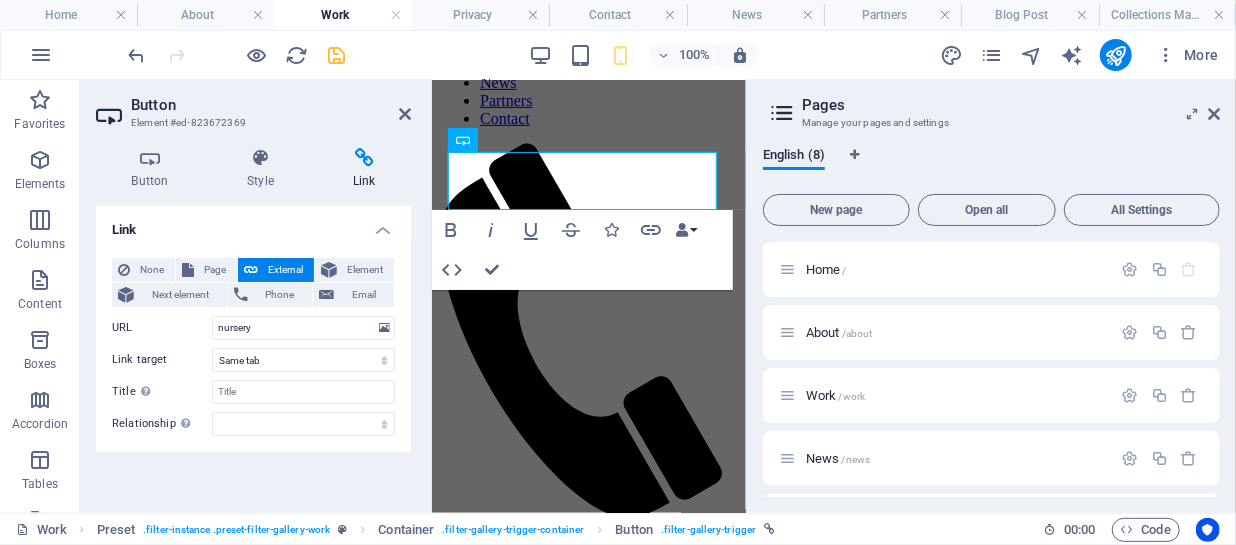 click on "None Page External Element Next element Phone Email Page Home About Work News Partners Contact Privacy Element
URL nursery Phone Email Link target New tab Same tab Overlay Title Additional link description, should not be the same as the link text. The title is most often shown as a tooltip text when the mouse moves over the element. Leave empty if uncertain. Relationship Sets the relationship of this link to the link target. For example, the value "nofollow" instructs search engines not to follow the link. Can be left empty. alternate author bookmark external help license next nofollow noreferrer noopener prev tag" at bounding box center [253, 347] 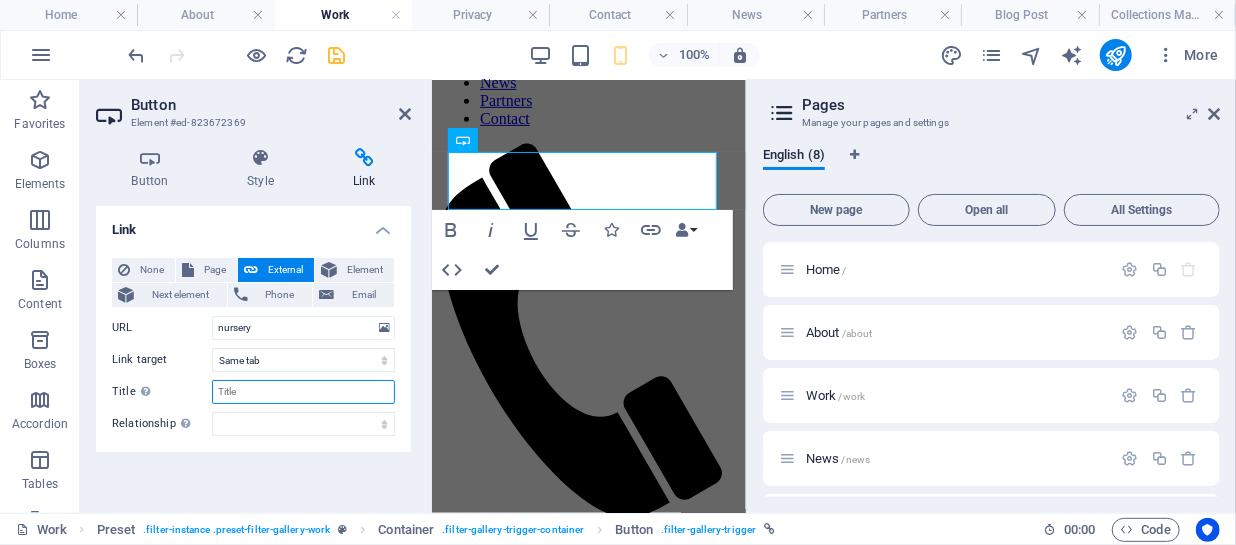 click on "Title Additional link description, should not be the same as the link text. The title is most often shown as a tooltip text when the mouse moves over the element. Leave empty if uncertain." at bounding box center (303, 392) 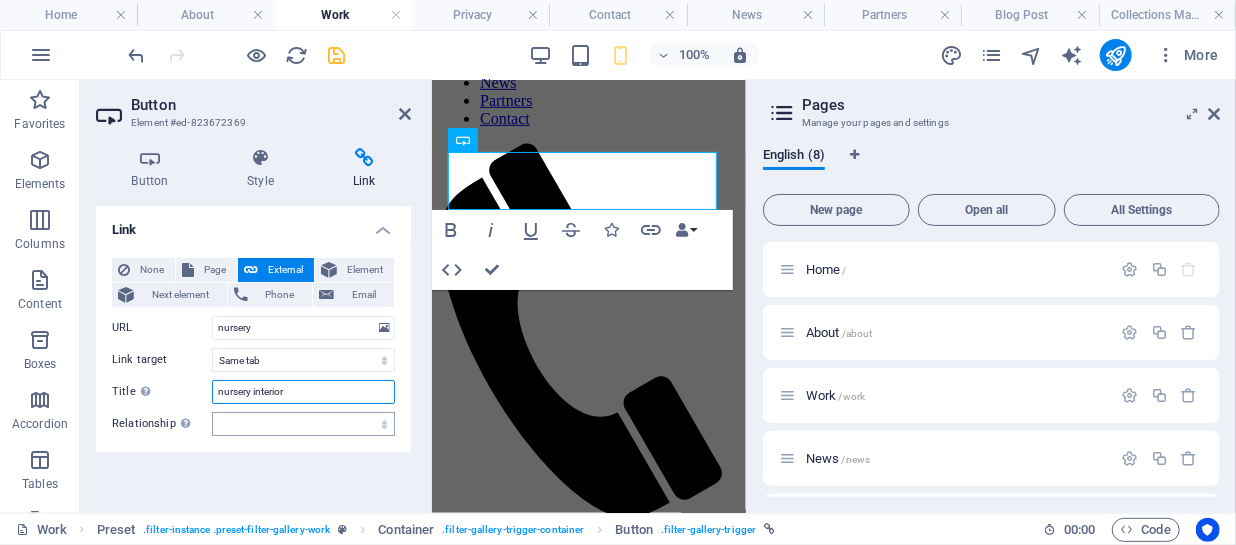 type on "nursery interior" 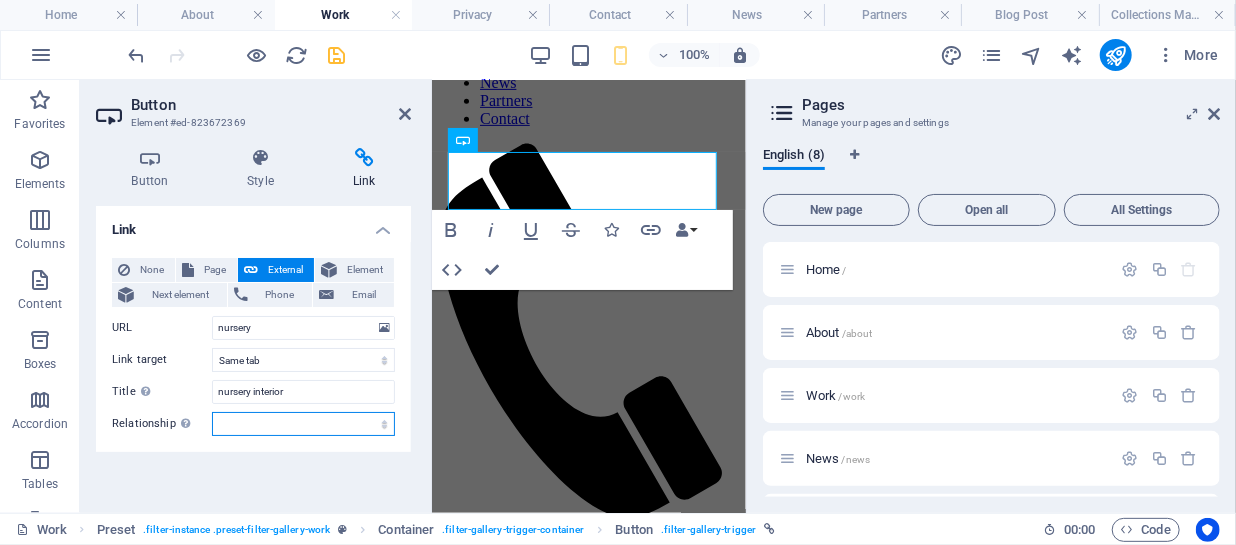 click on "alternate author bookmark external help license next nofollow noreferrer noopener prev search tag" at bounding box center (303, 424) 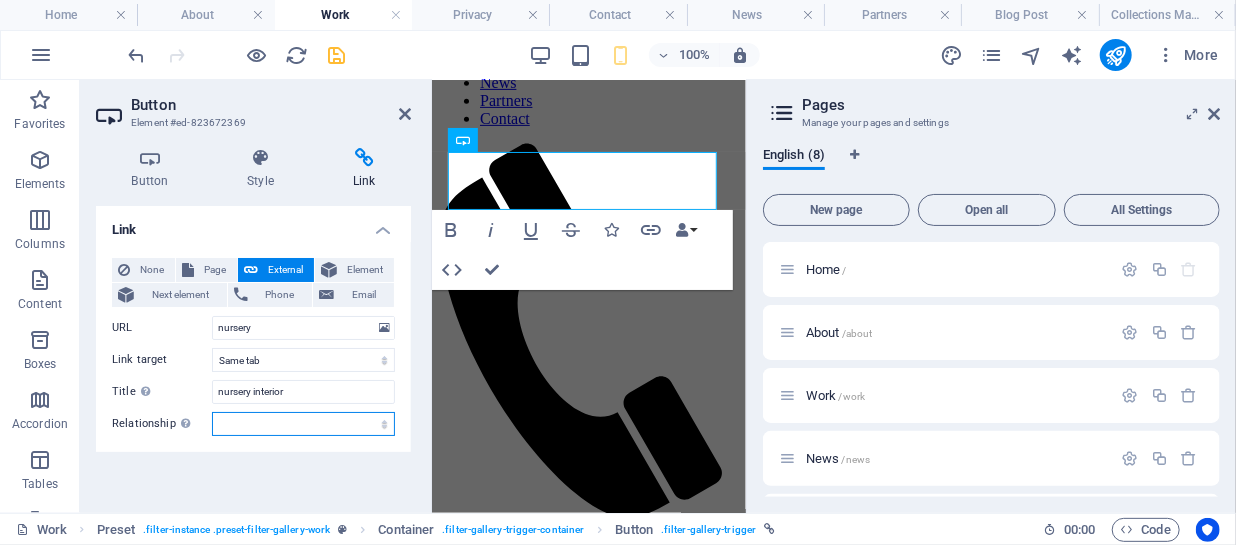 click on "alternate author bookmark external help license next nofollow noreferrer noopener prev search tag" at bounding box center (303, 424) 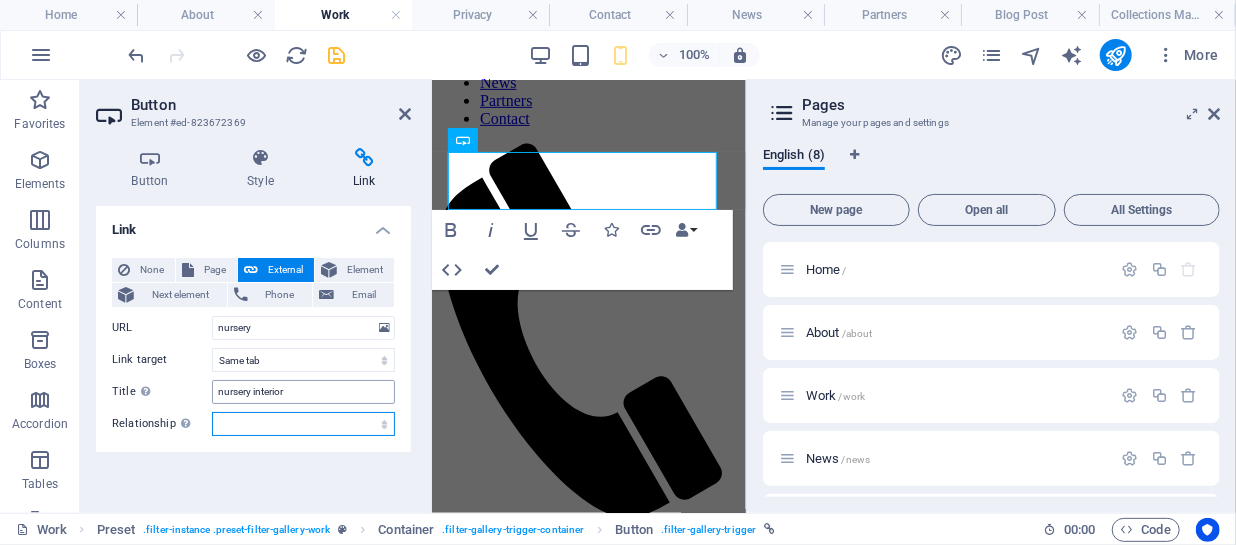 scroll, scrollTop: 0, scrollLeft: 0, axis: both 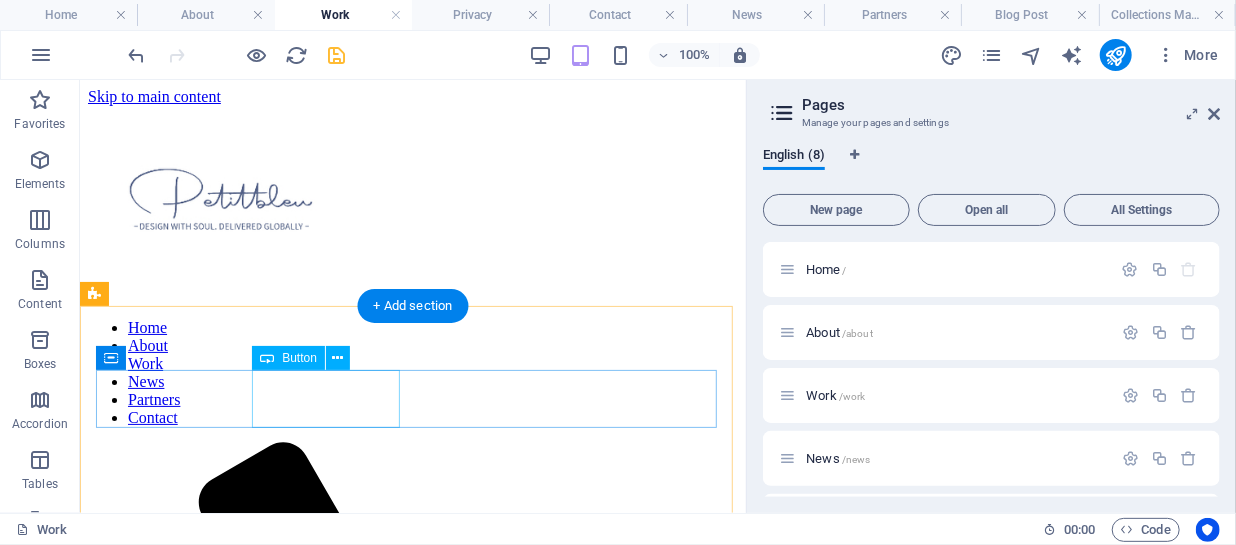 click on "nURSERY" at bounding box center (412, 1334) 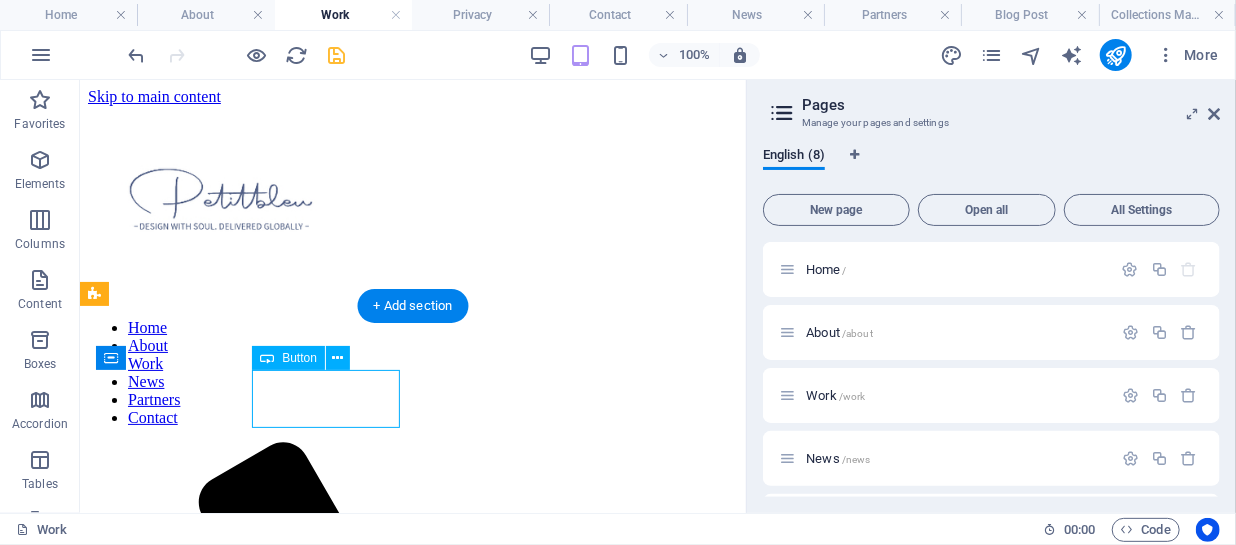 click on "nURSERY" at bounding box center (412, 1334) 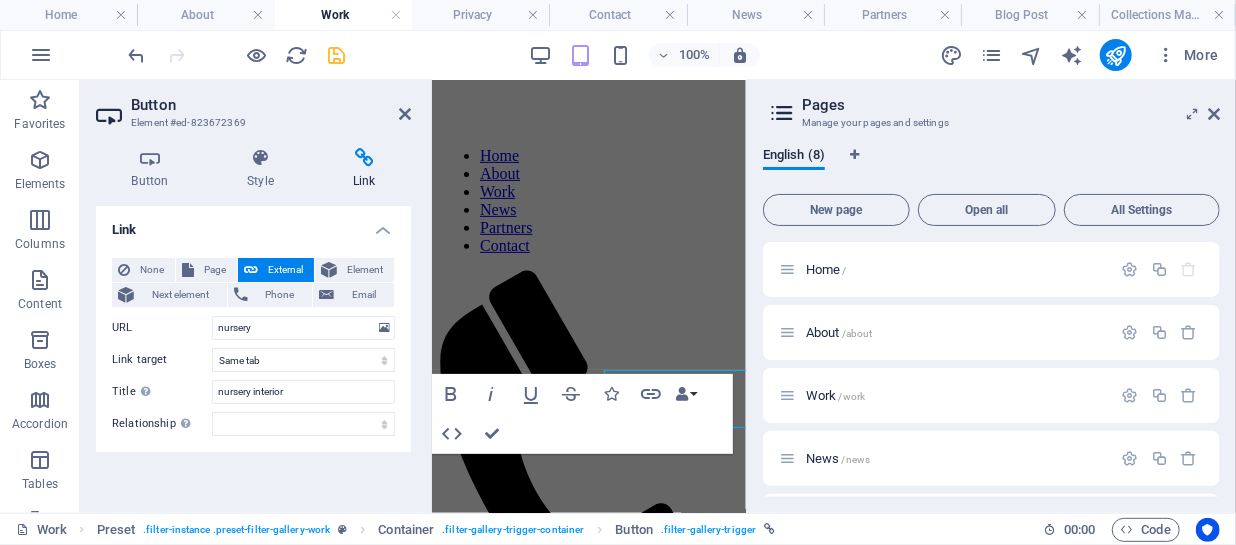 scroll, scrollTop: 314, scrollLeft: 0, axis: vertical 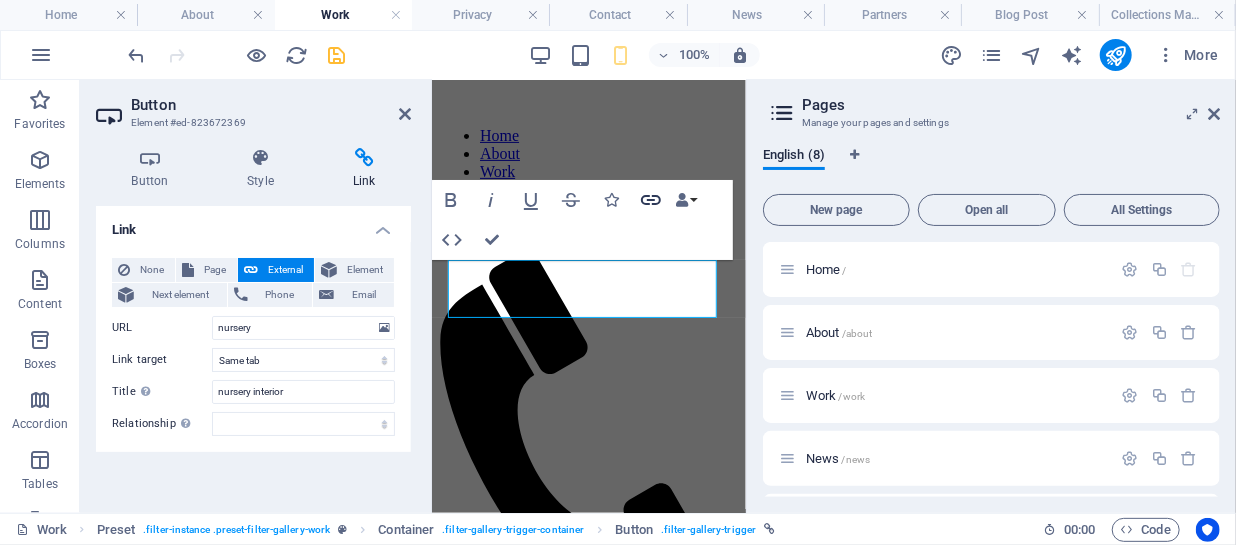 click 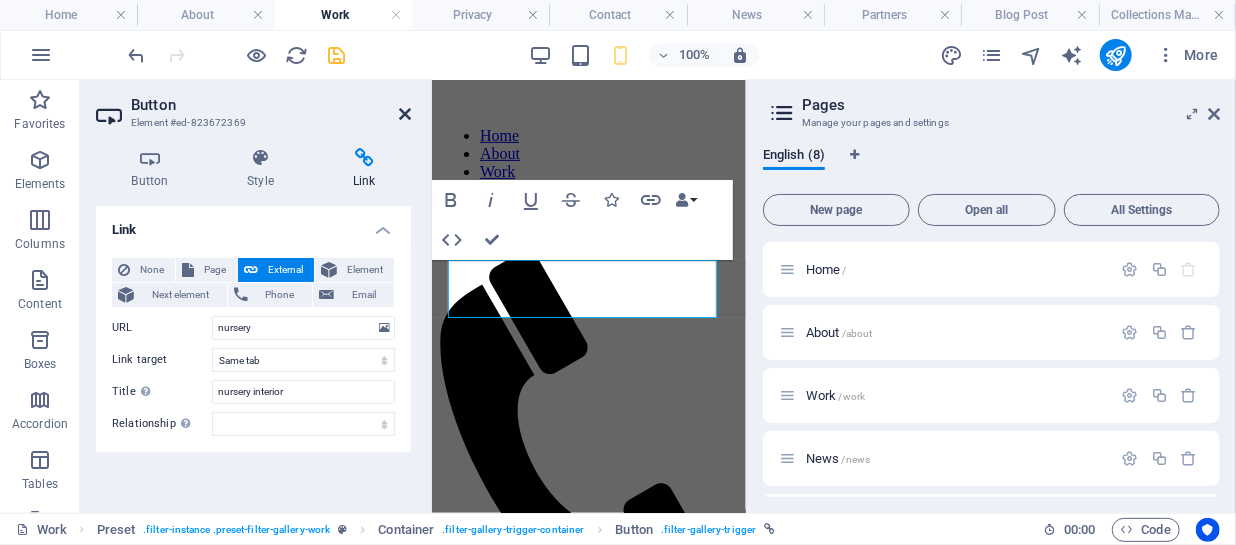 click at bounding box center (405, 114) 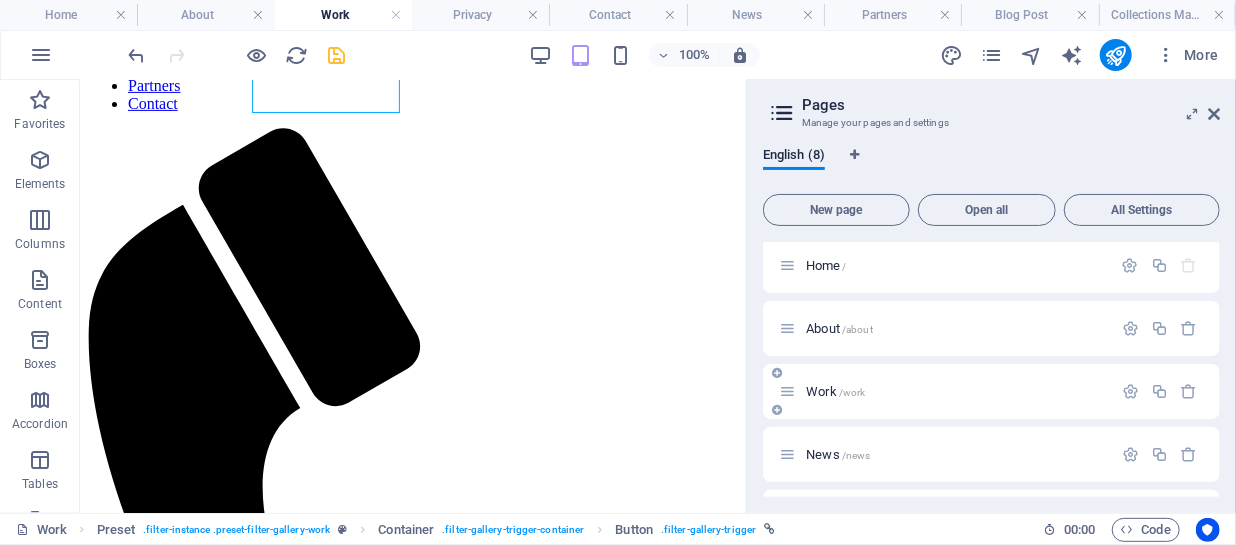 scroll, scrollTop: 0, scrollLeft: 0, axis: both 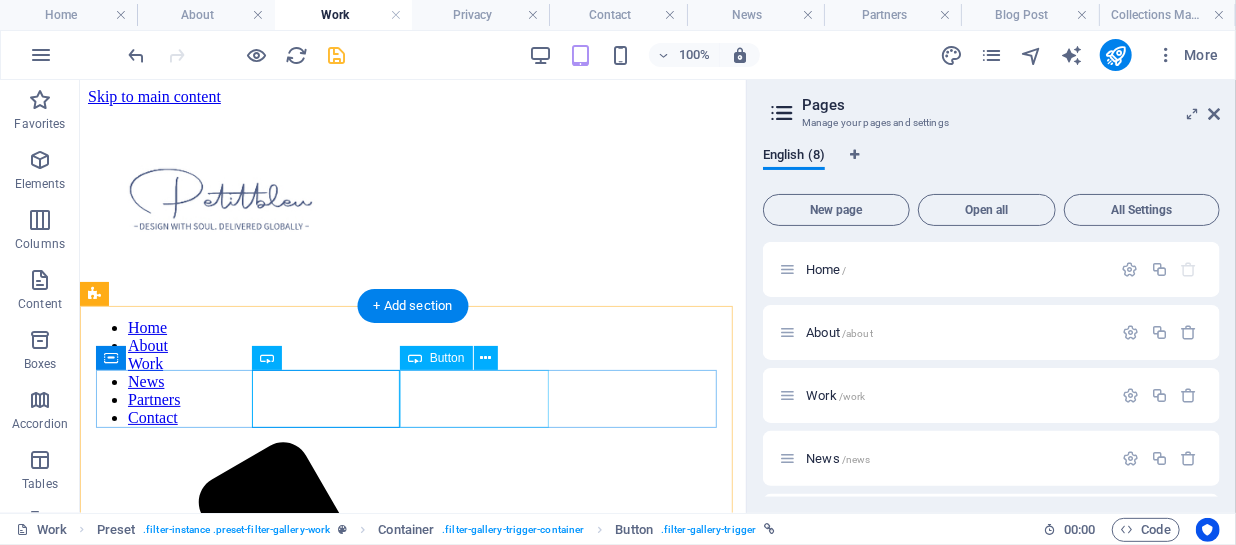 click on "INTERIOR" at bounding box center [412, 1352] 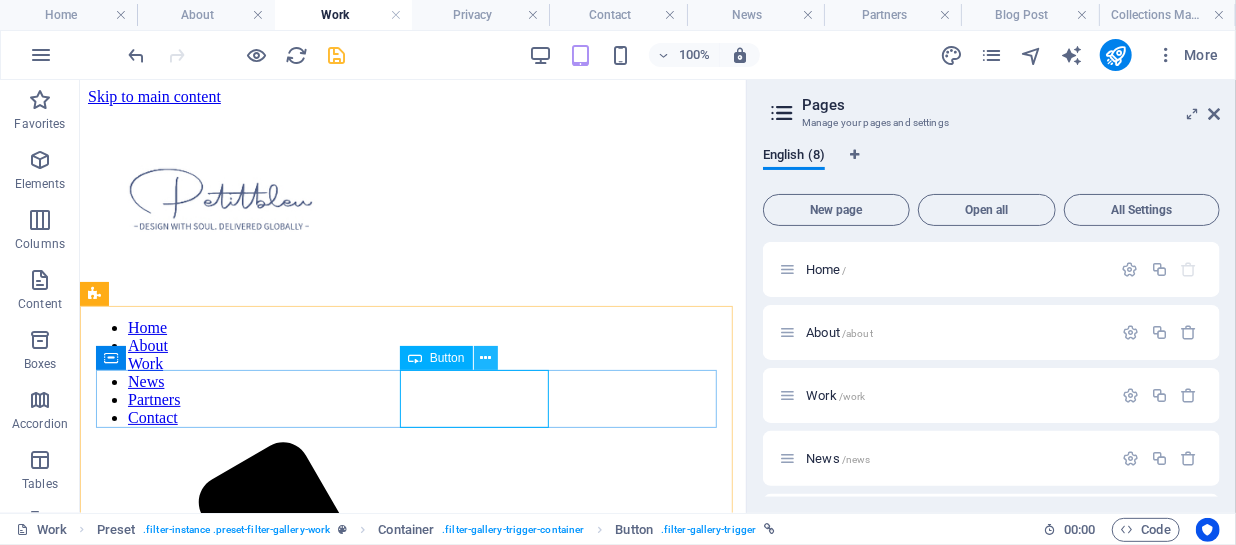 click at bounding box center [485, 358] 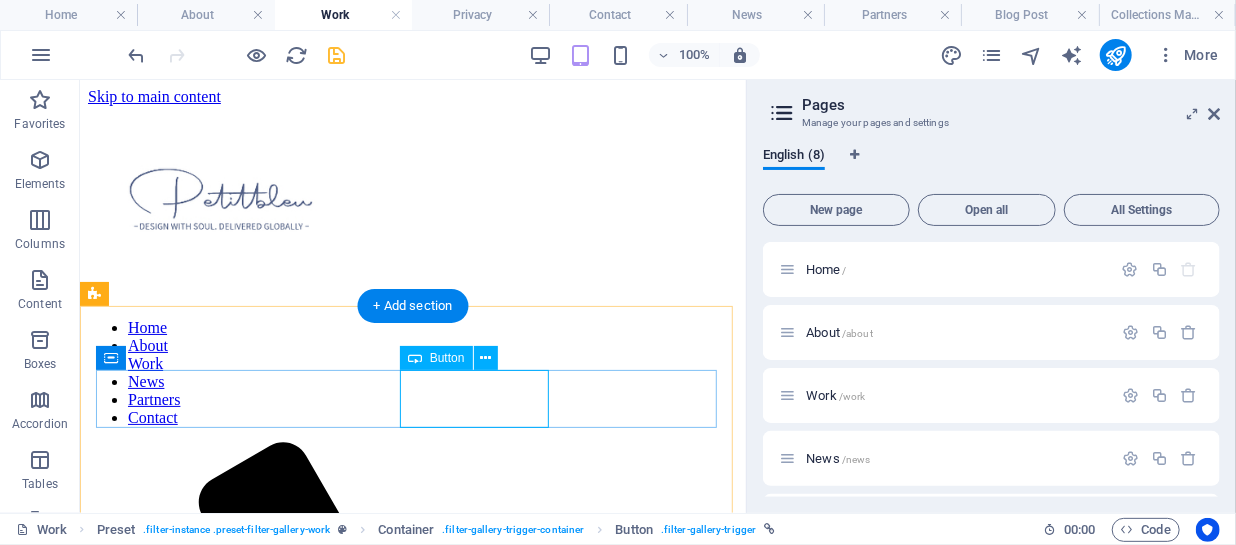 click on "INTERIOR" at bounding box center [412, 1352] 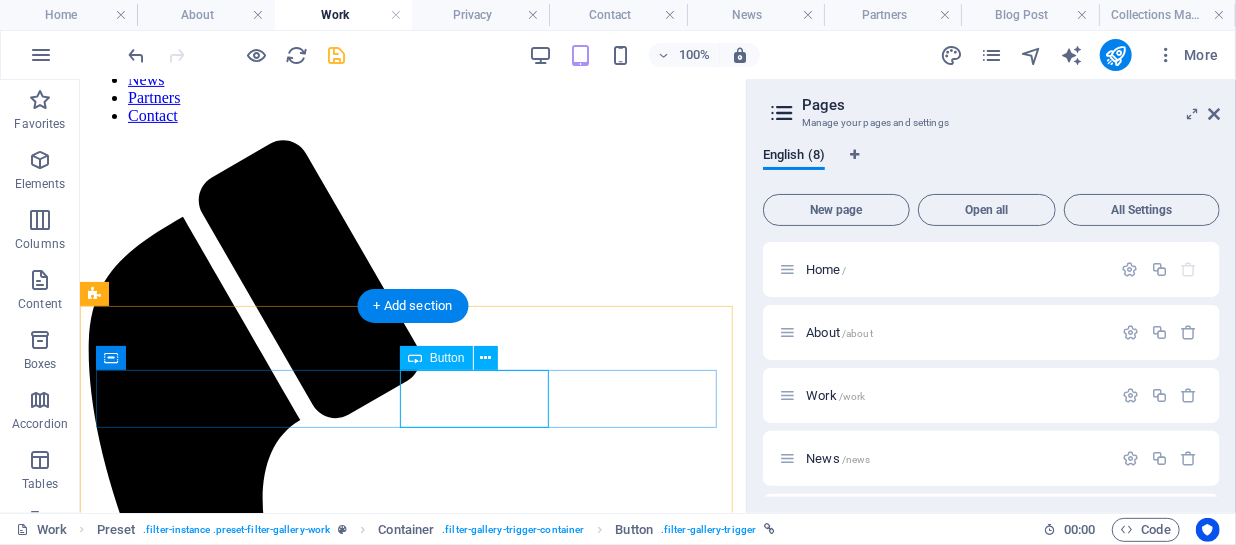 select 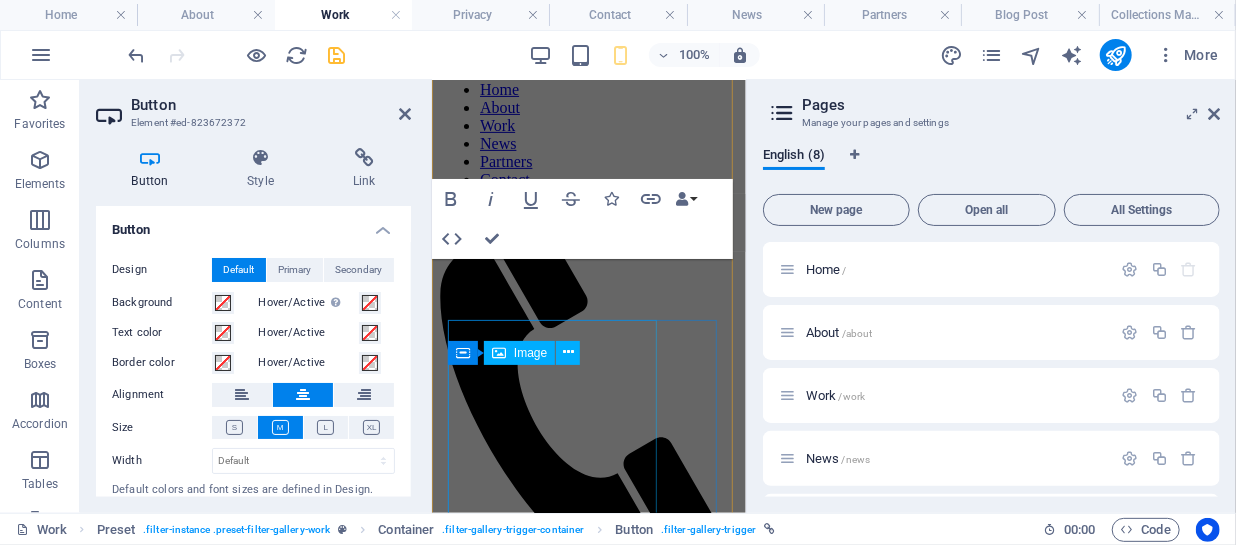 scroll, scrollTop: 363, scrollLeft: 0, axis: vertical 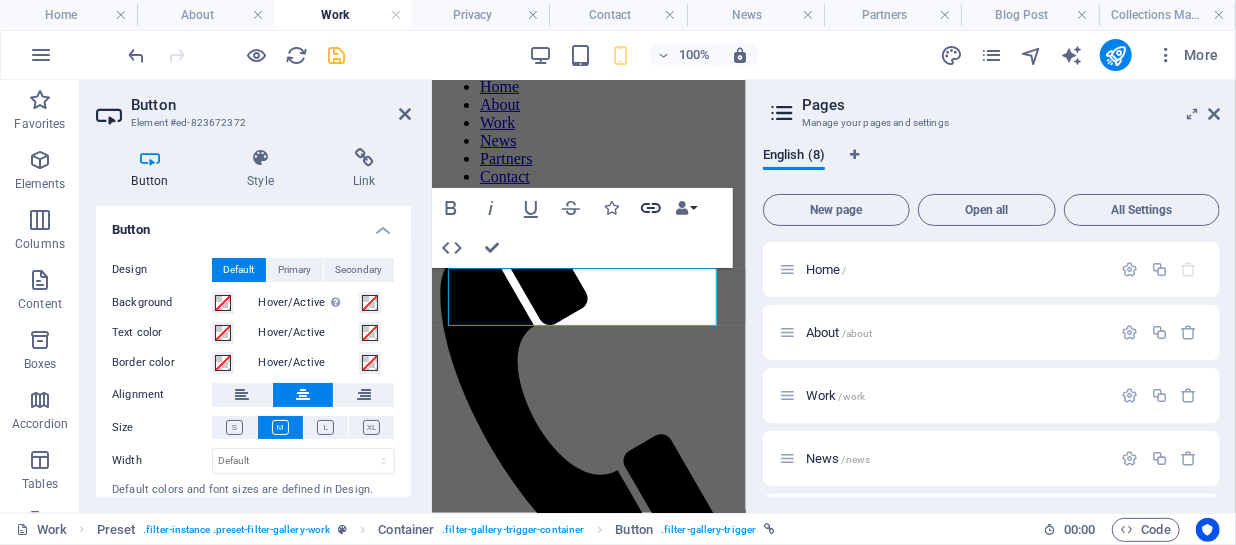click 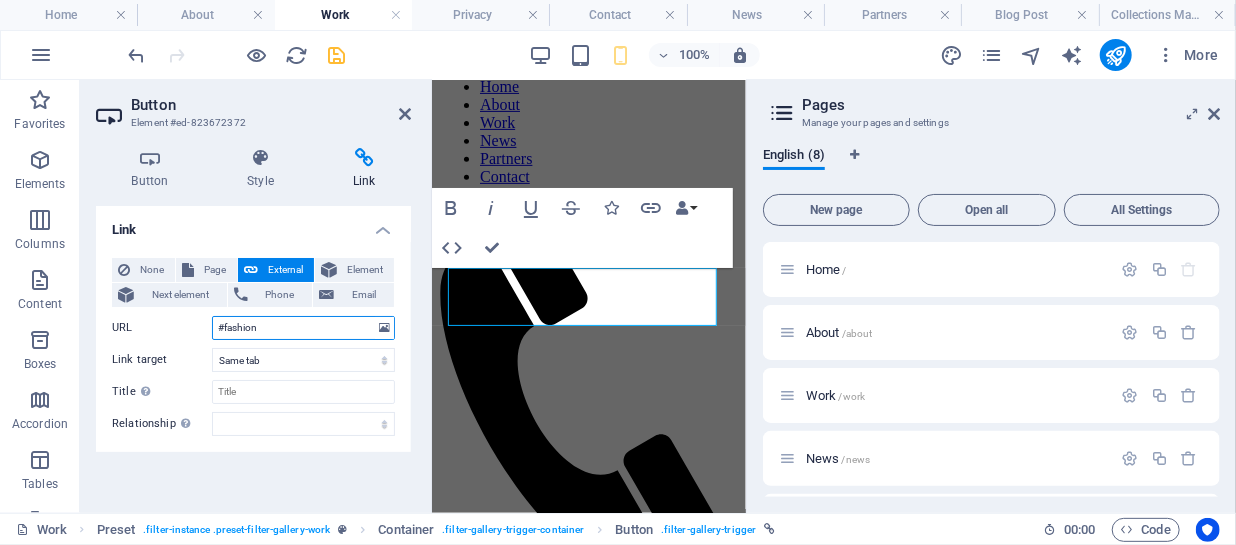 drag, startPoint x: 276, startPoint y: 328, endPoint x: 210, endPoint y: 328, distance: 66 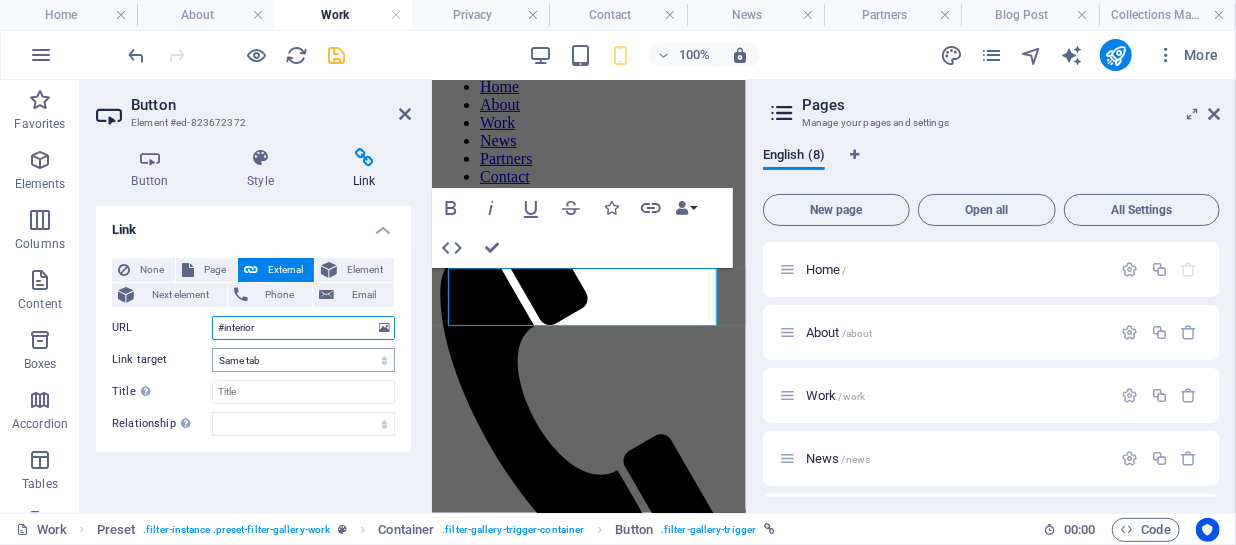 type on "#interior" 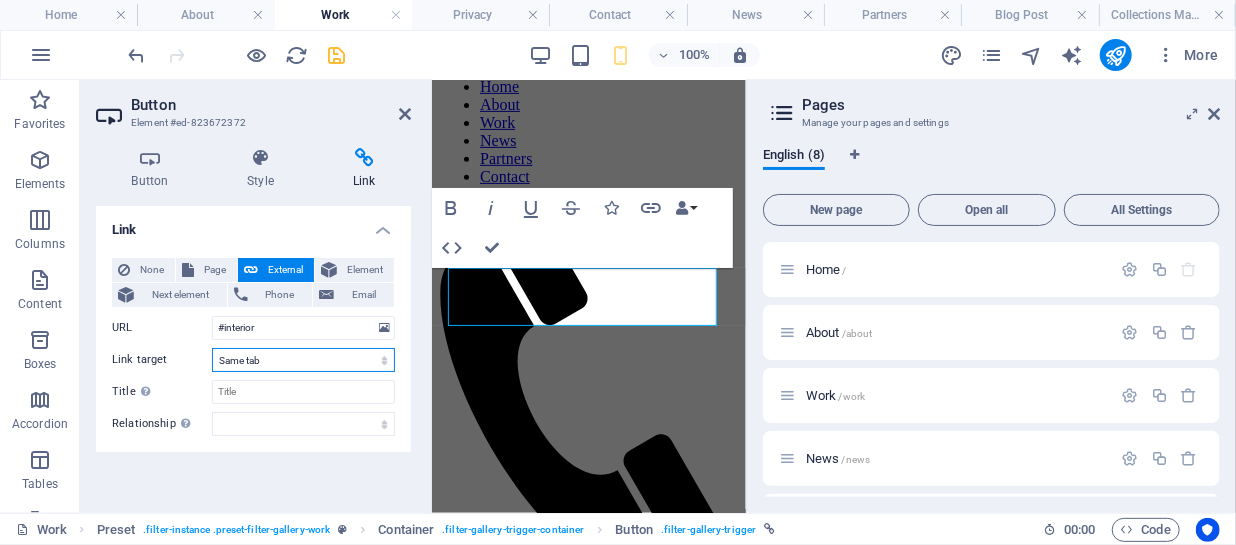 click on "New tab Same tab Overlay" at bounding box center [303, 360] 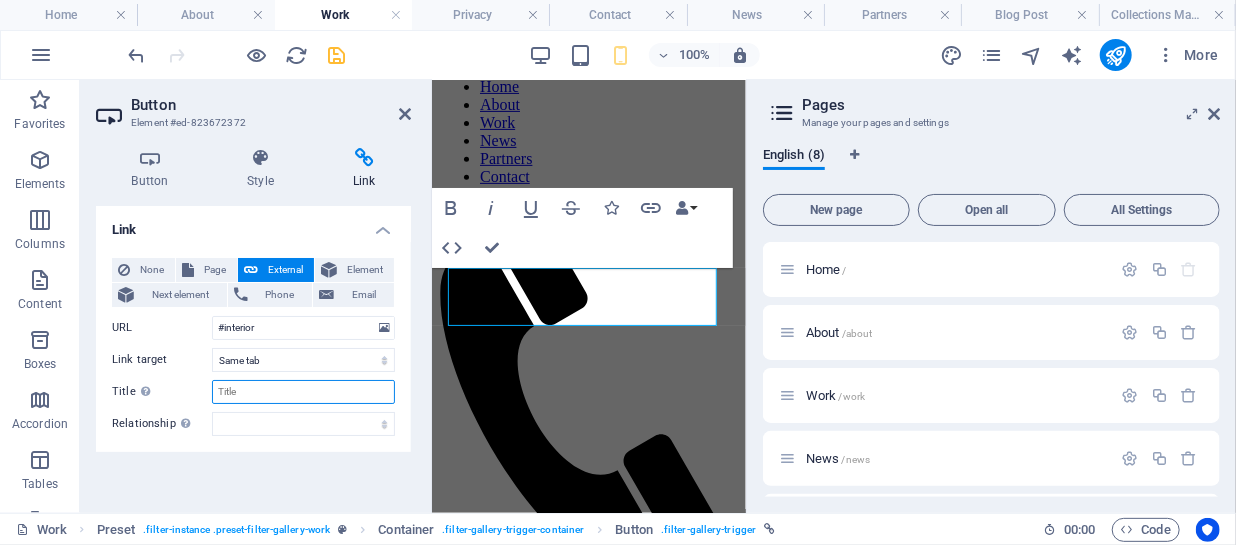 click on "Title Additional link description, should not be the same as the link text. The title is most often shown as a tooltip text when the mouse moves over the element. Leave empty if uncertain." at bounding box center (303, 392) 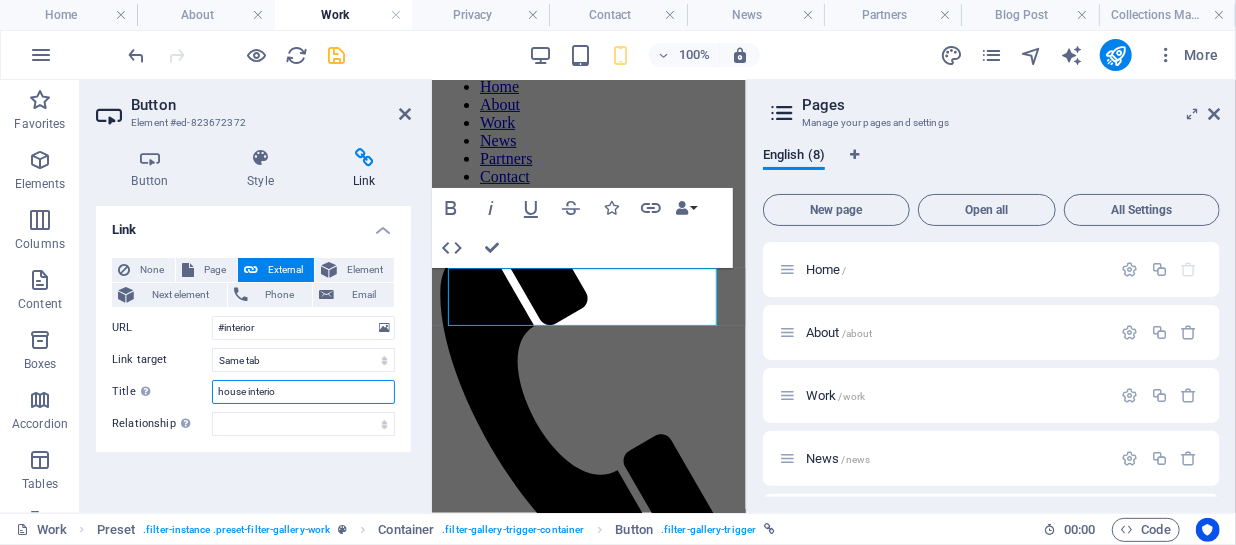 type on "house interior" 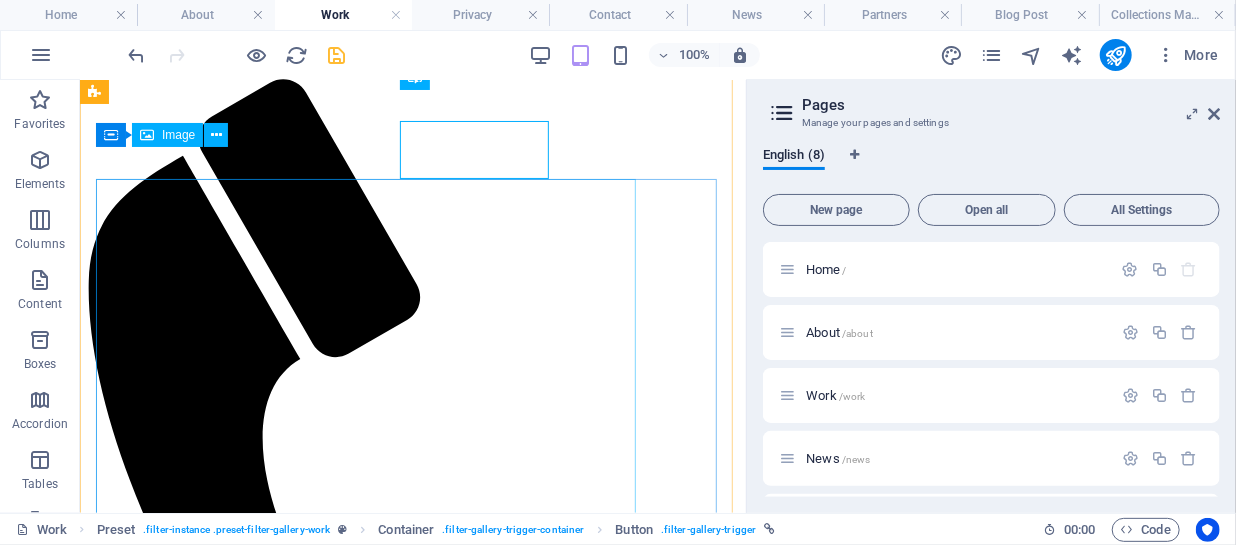 scroll, scrollTop: 151, scrollLeft: 0, axis: vertical 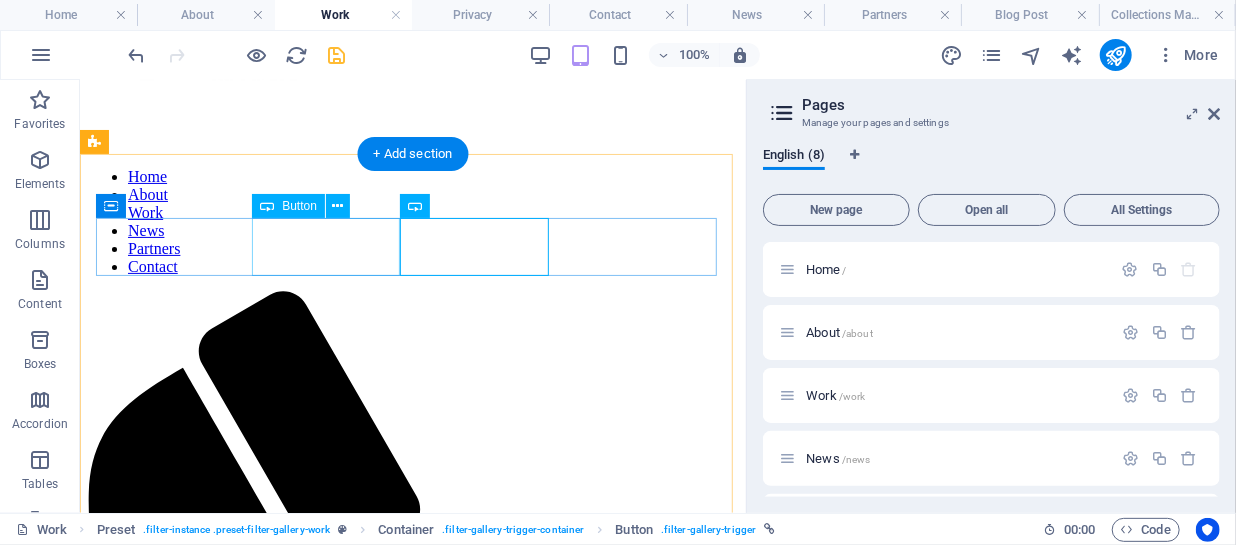 click on "nURSERY" at bounding box center [412, 1183] 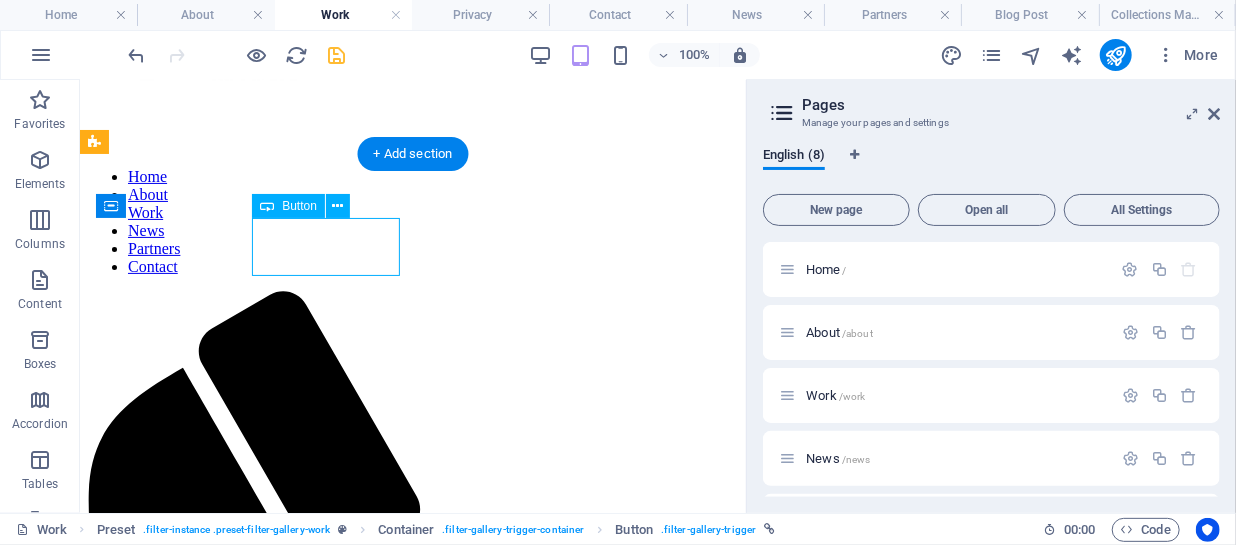 click on "nURSERY" at bounding box center (412, 1183) 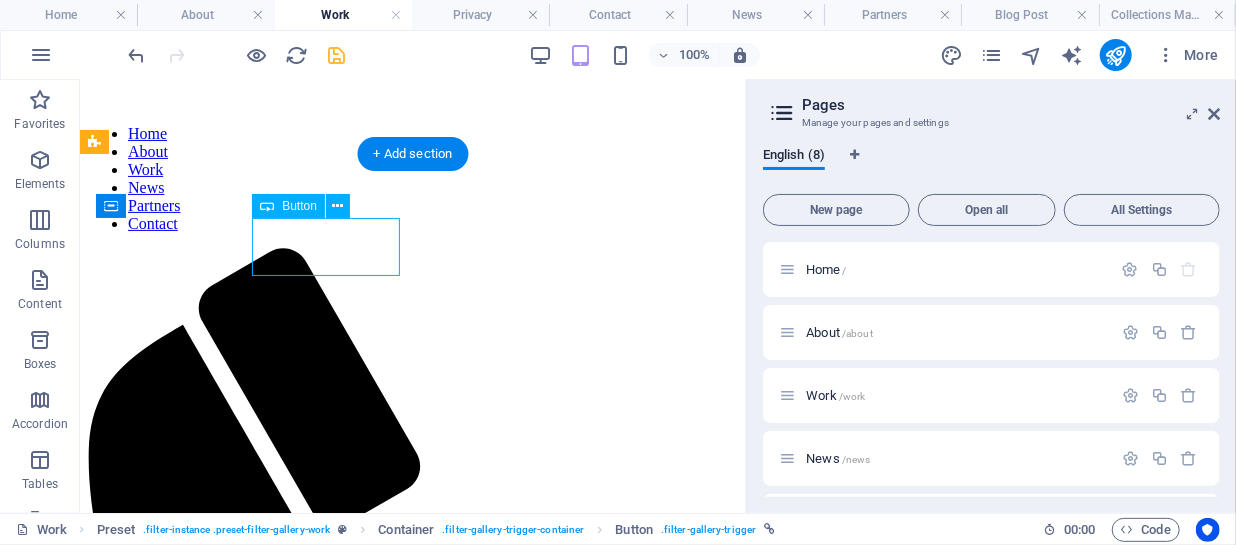 select 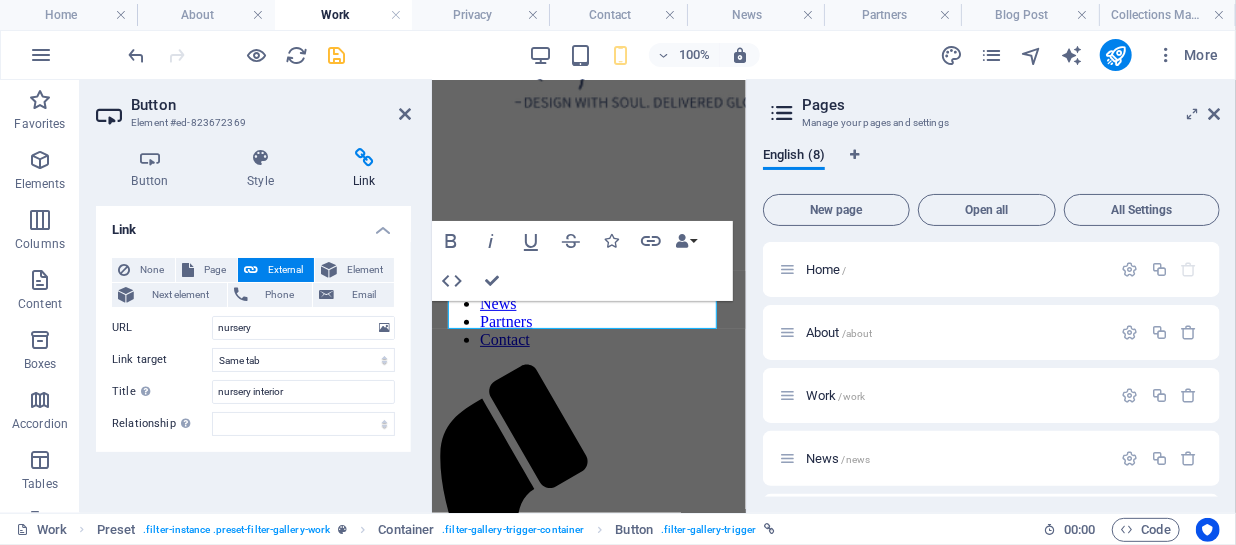 scroll, scrollTop: 273, scrollLeft: 0, axis: vertical 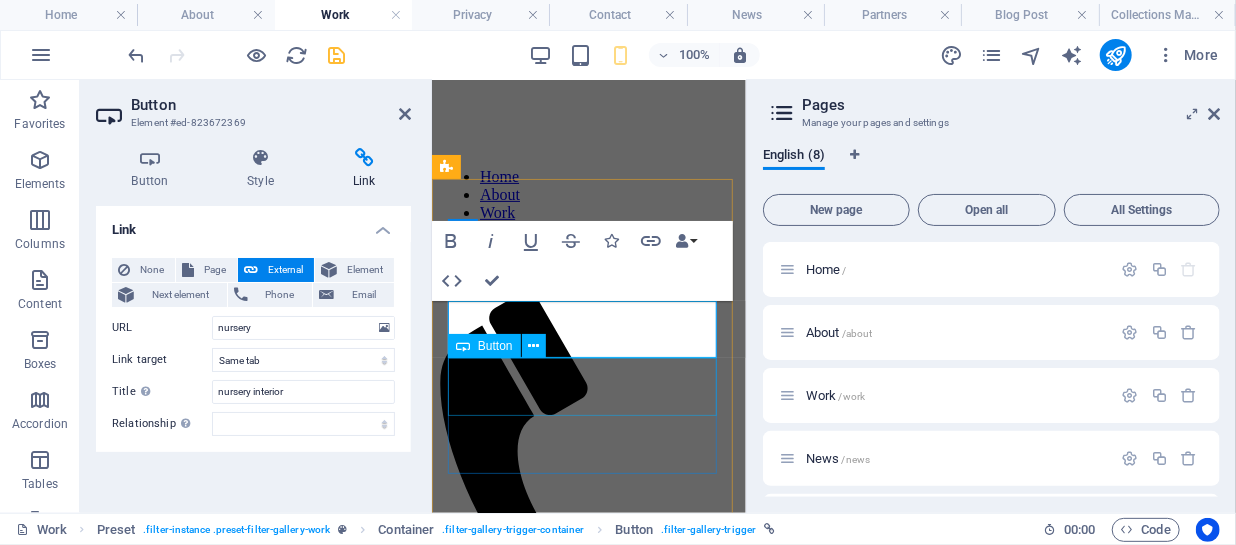click on "INTERIOR" at bounding box center [588, 733] 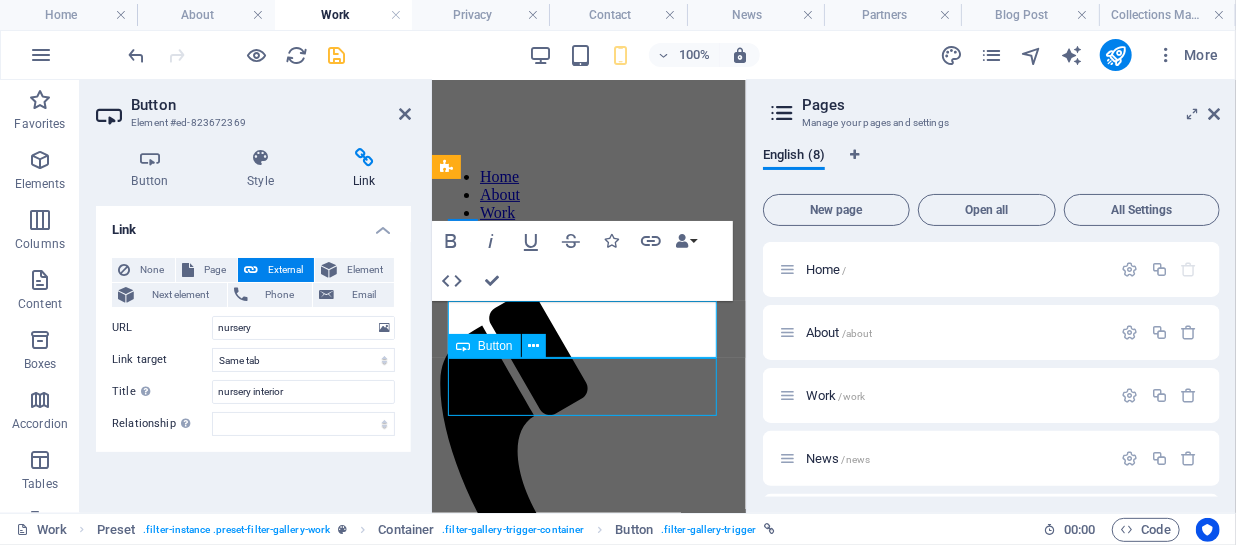 click on "INTERIOR" at bounding box center [588, 733] 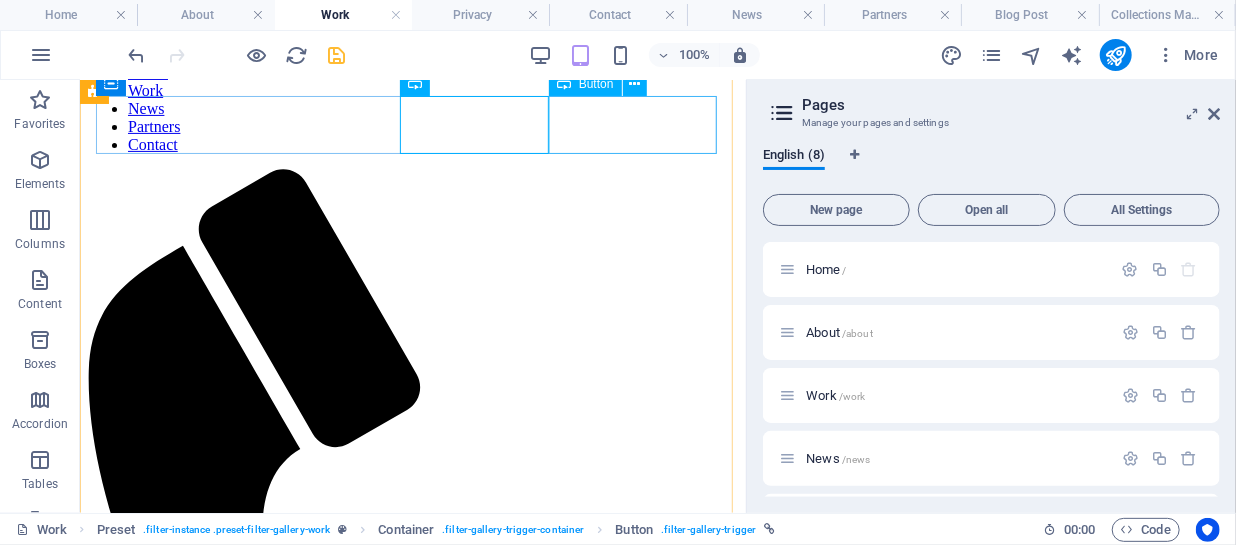 click on "HOMEWARE" at bounding box center (412, 1097) 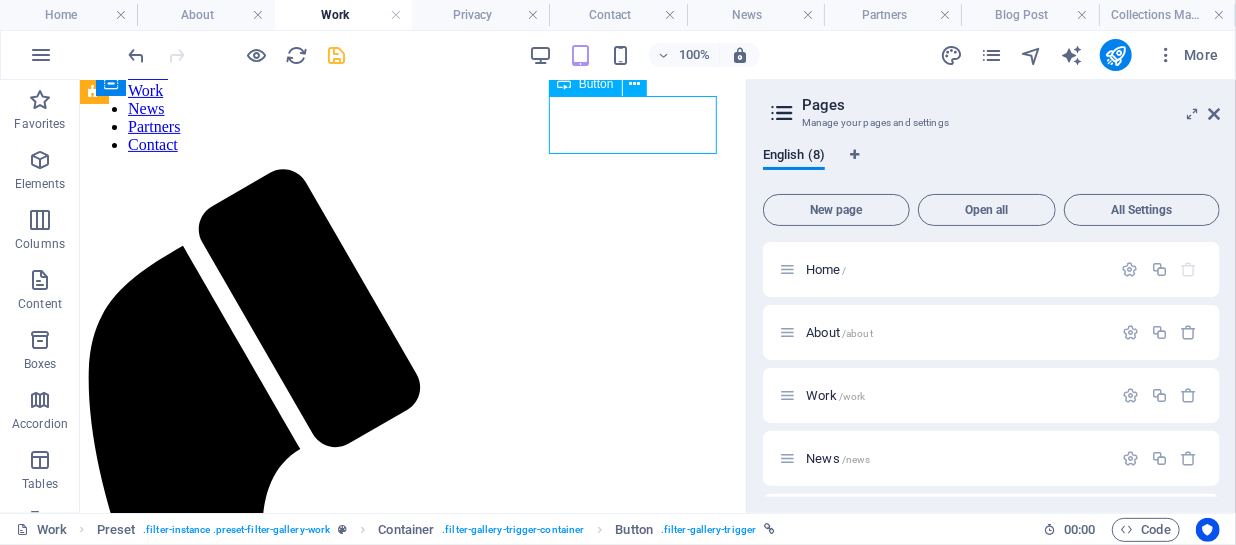 click on "HOMEWARE" at bounding box center [412, 1097] 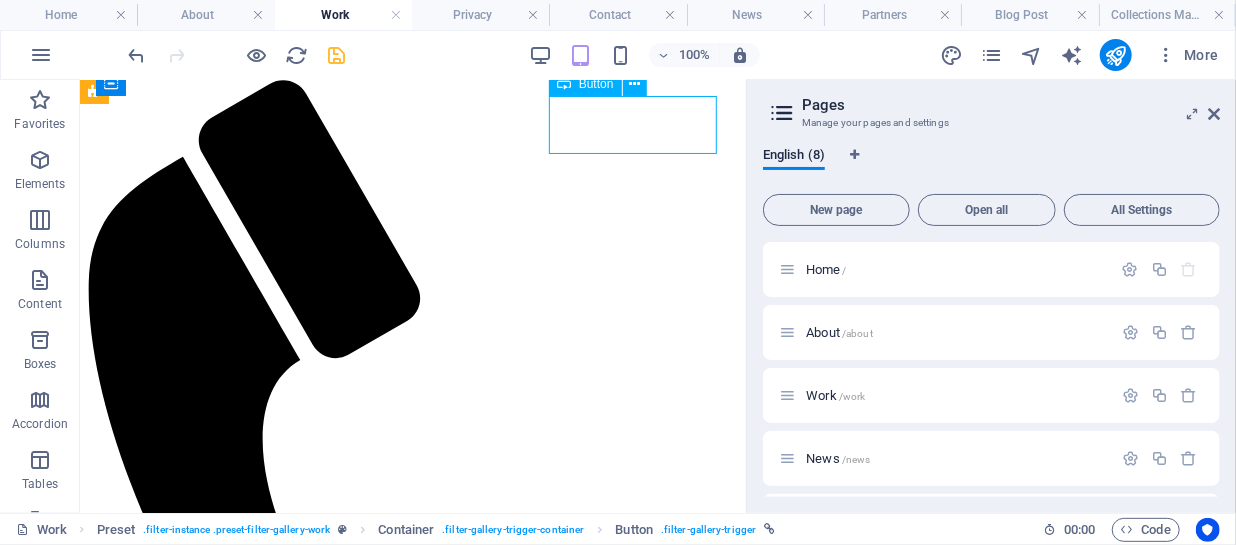 select 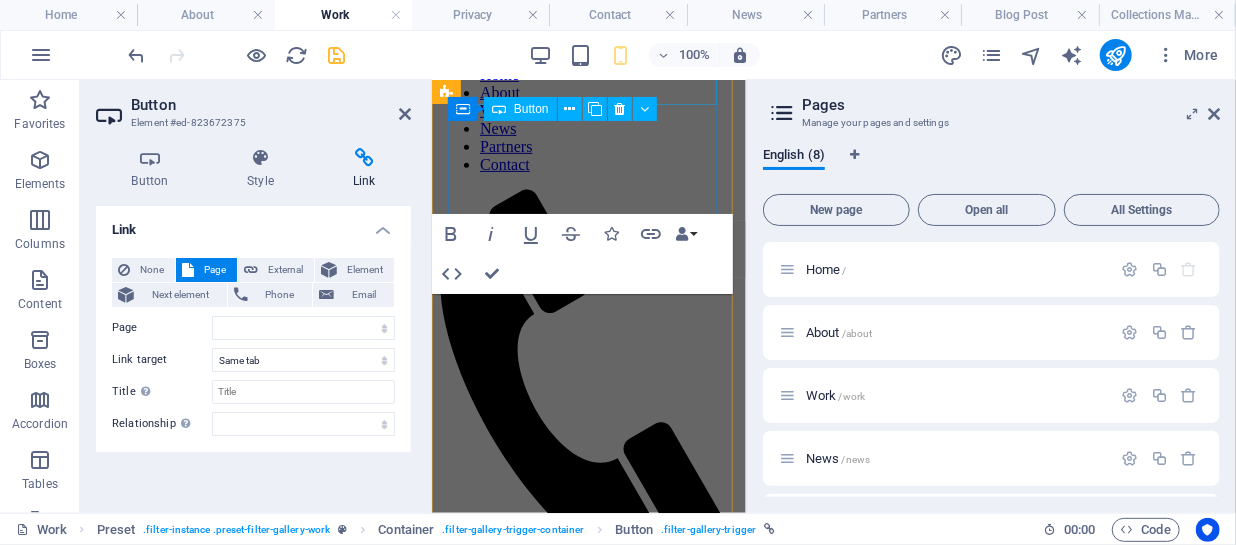 scroll, scrollTop: 395, scrollLeft: 0, axis: vertical 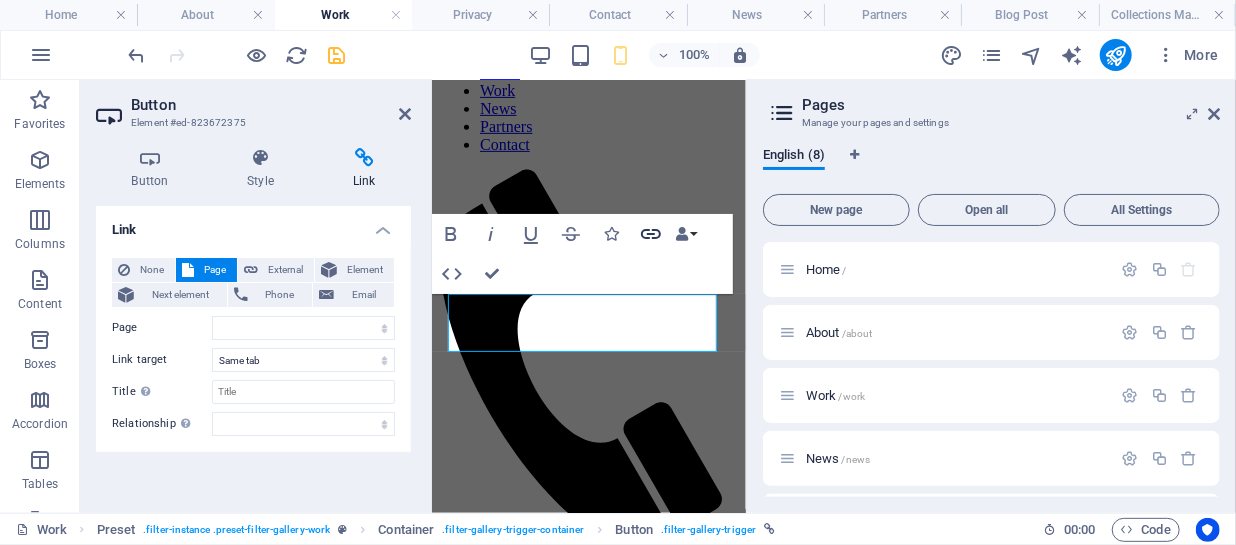 click 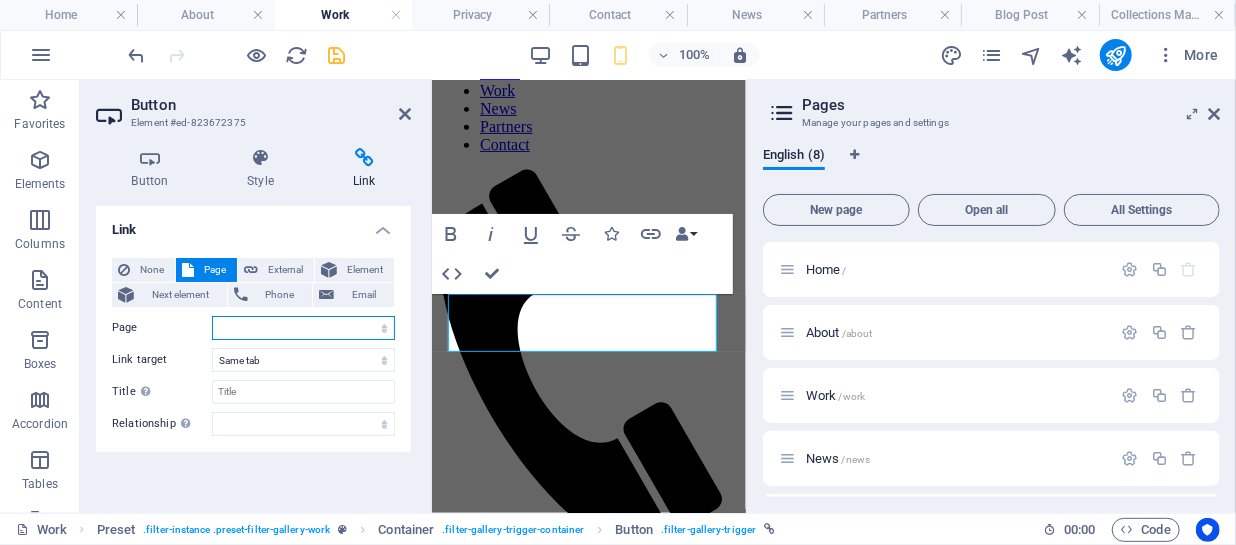 click on "Home About Work News Partners Contact Privacy" at bounding box center [303, 328] 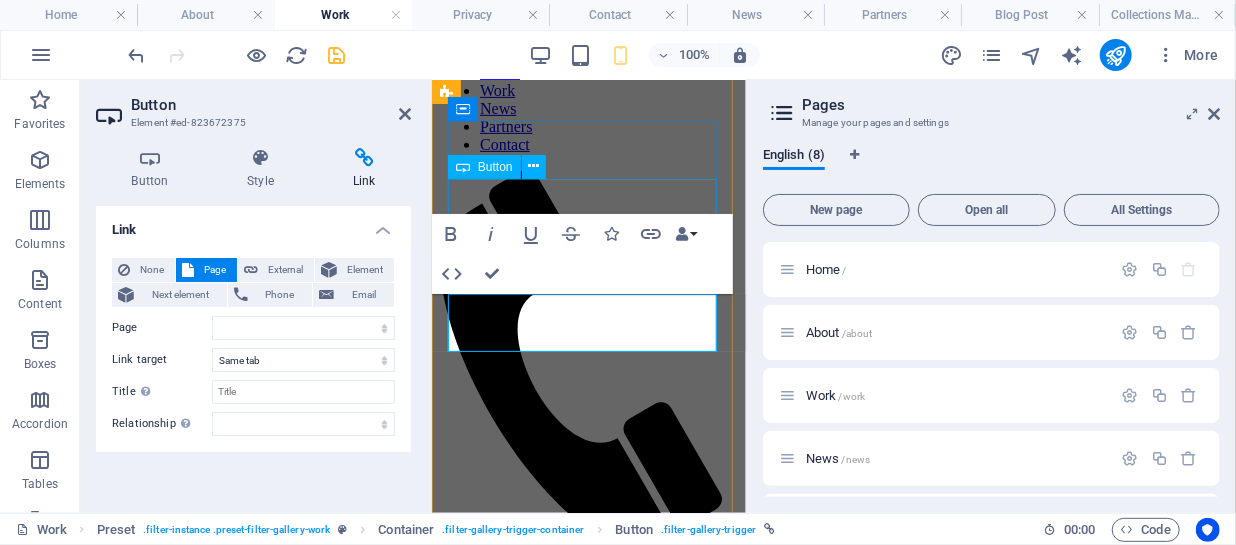 click on "nURSERY" at bounding box center (588, 593) 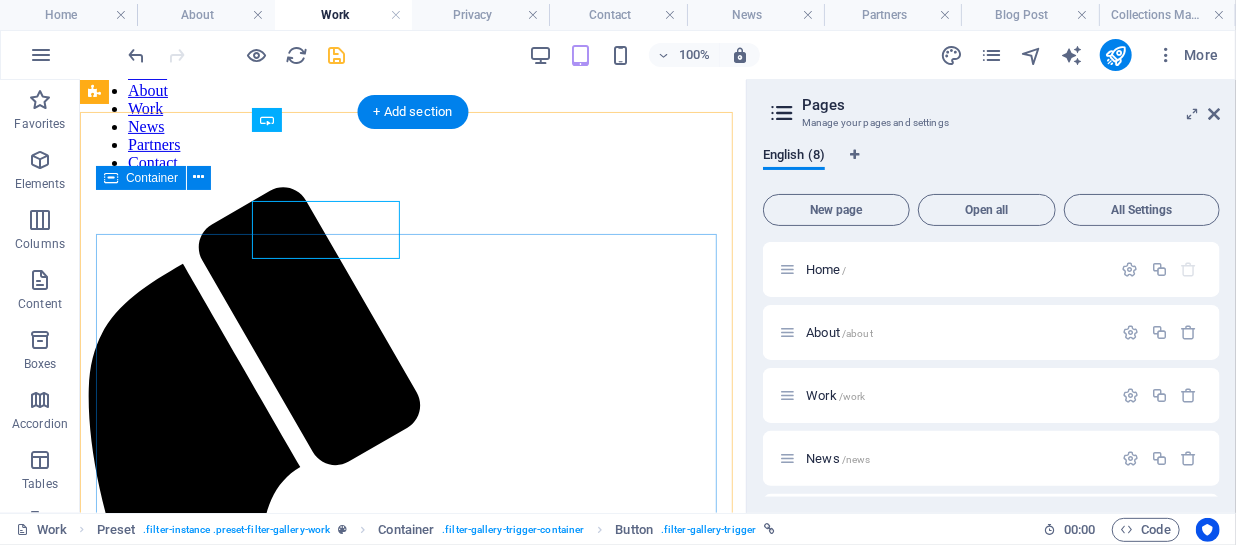 click at bounding box center [412, 12895] 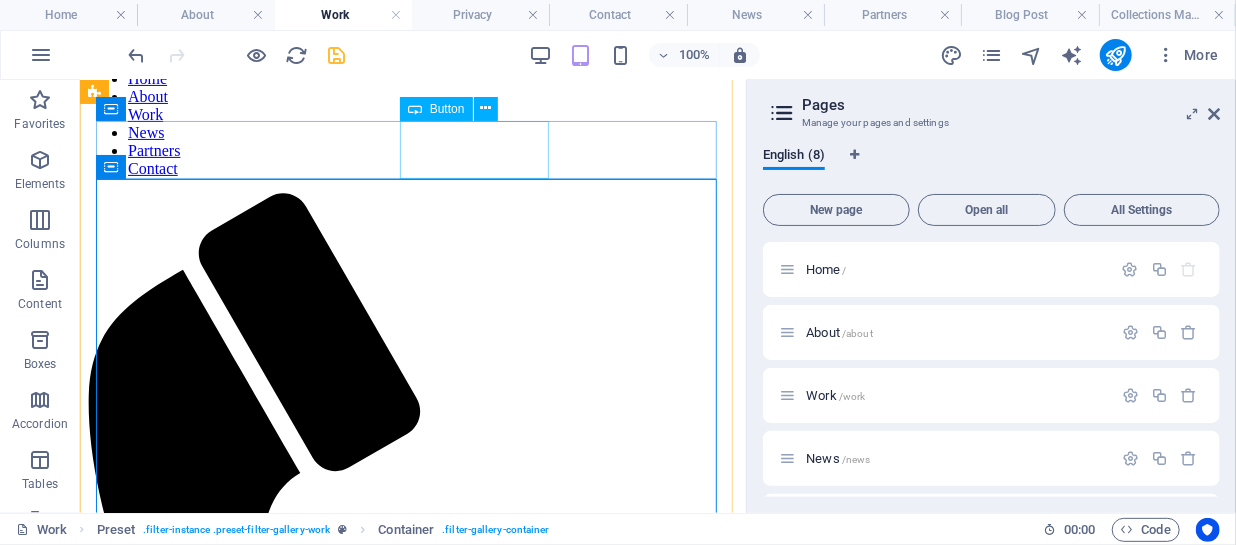 click on "INTERIOR" at bounding box center (412, 1103) 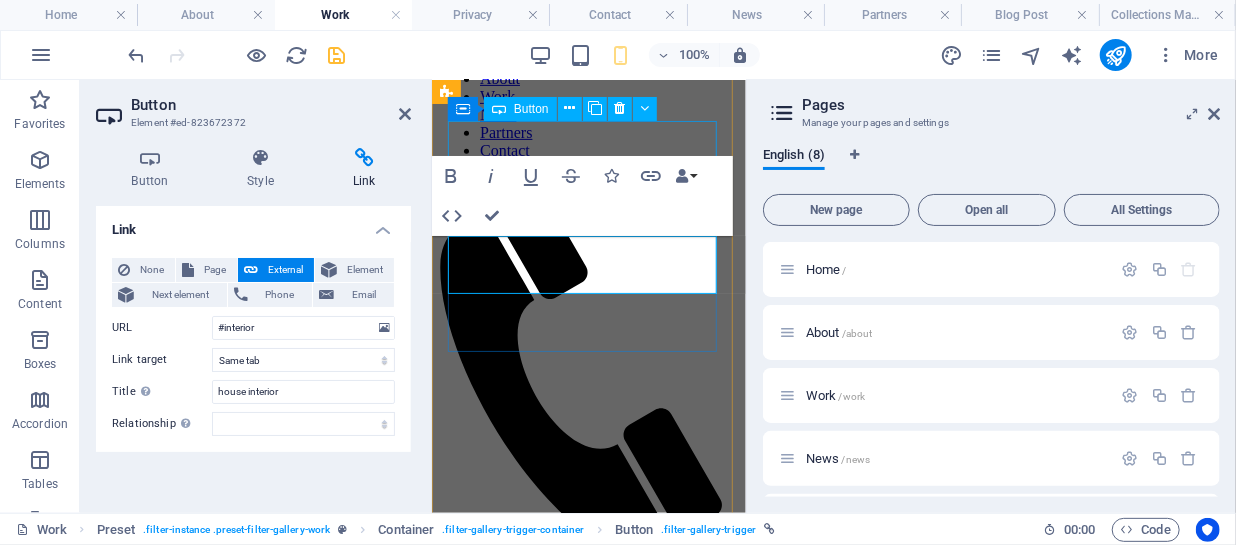 scroll, scrollTop: 395, scrollLeft: 0, axis: vertical 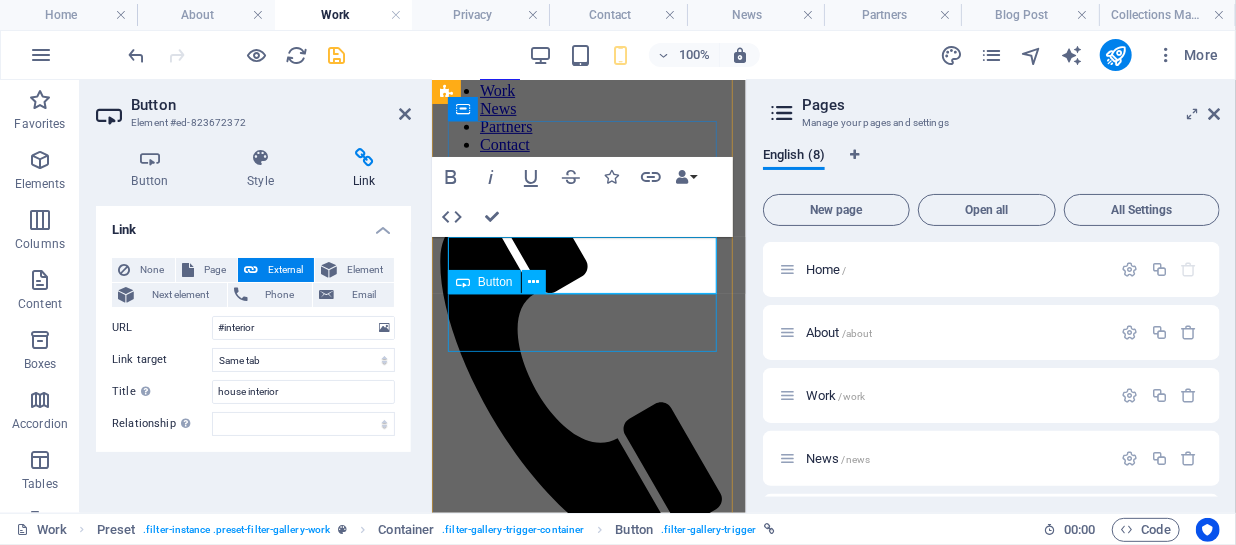 click on "HOMEWARE" at bounding box center (588, 629) 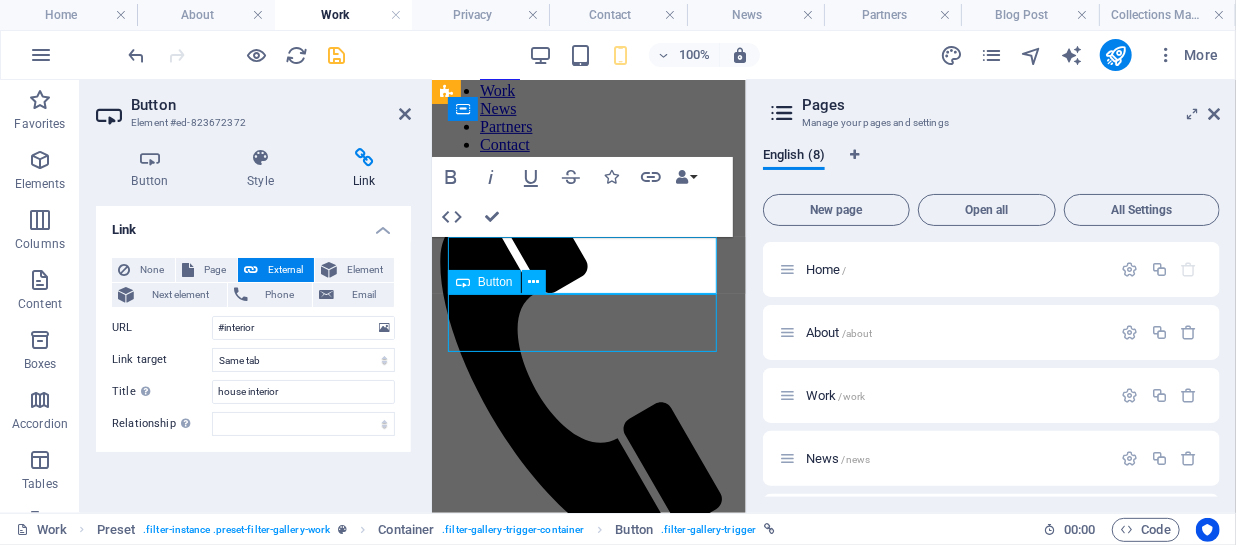 click on "HOMEWARE" at bounding box center (588, 629) 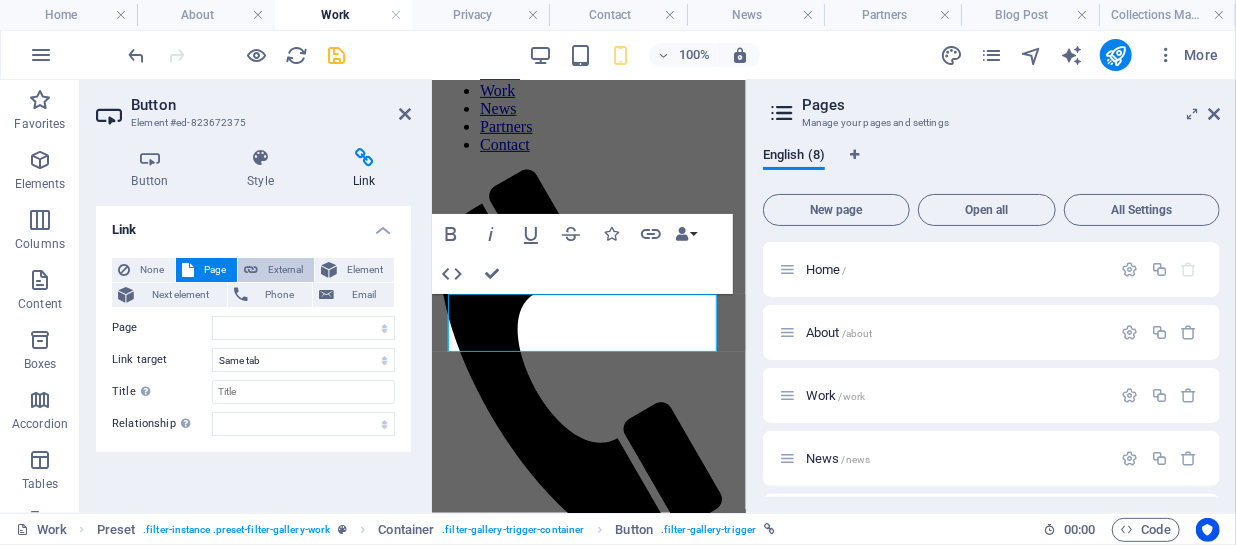 click at bounding box center [251, 270] 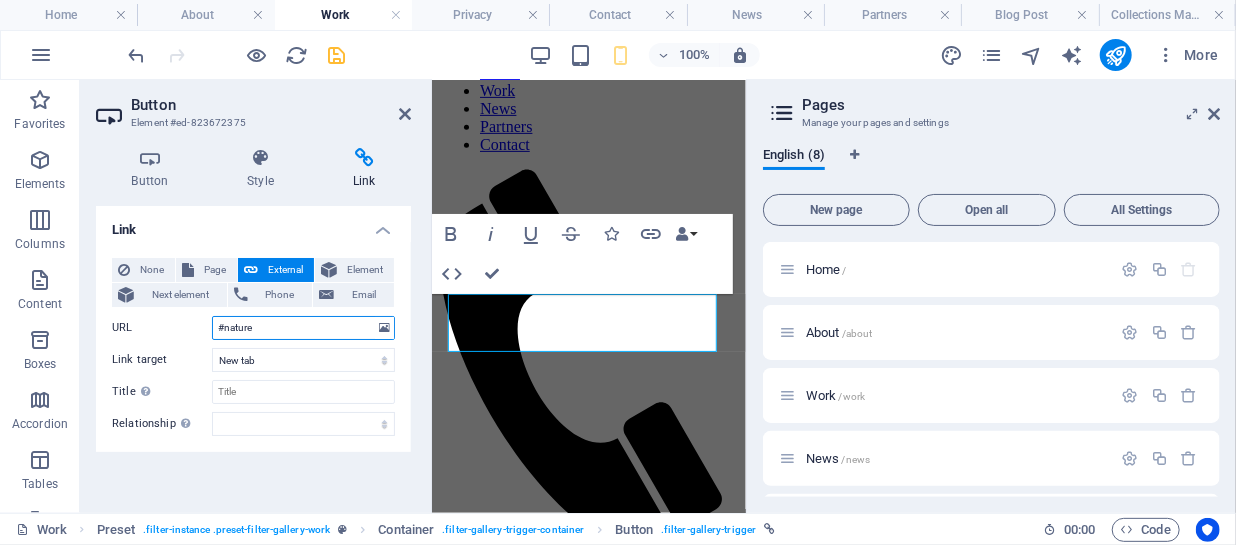 drag, startPoint x: 252, startPoint y: 317, endPoint x: 225, endPoint y: 321, distance: 27.294687 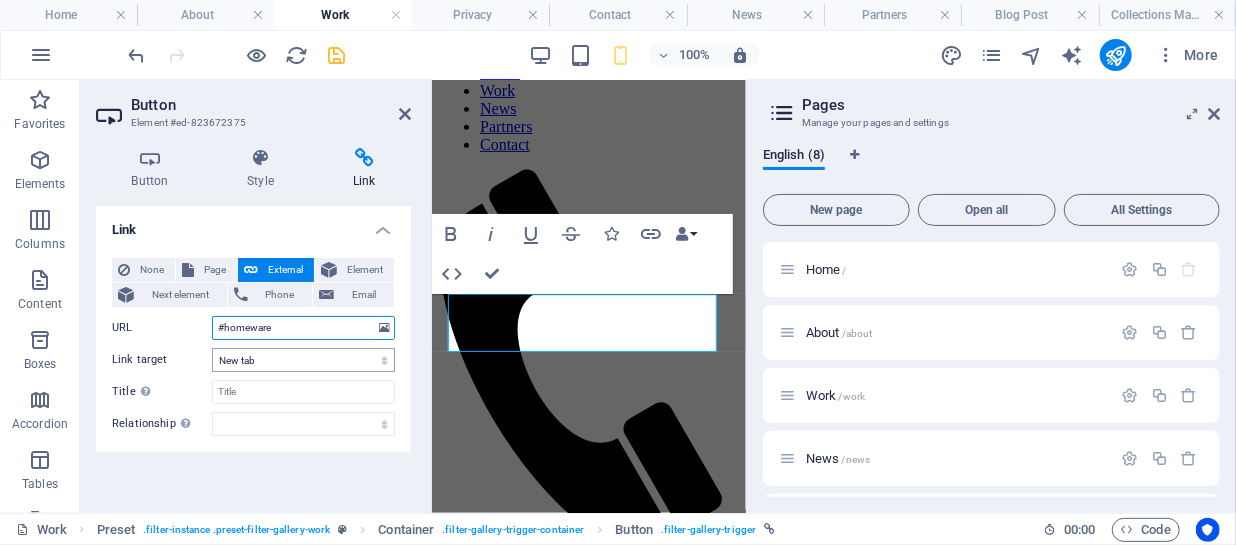 type on "#homeware" 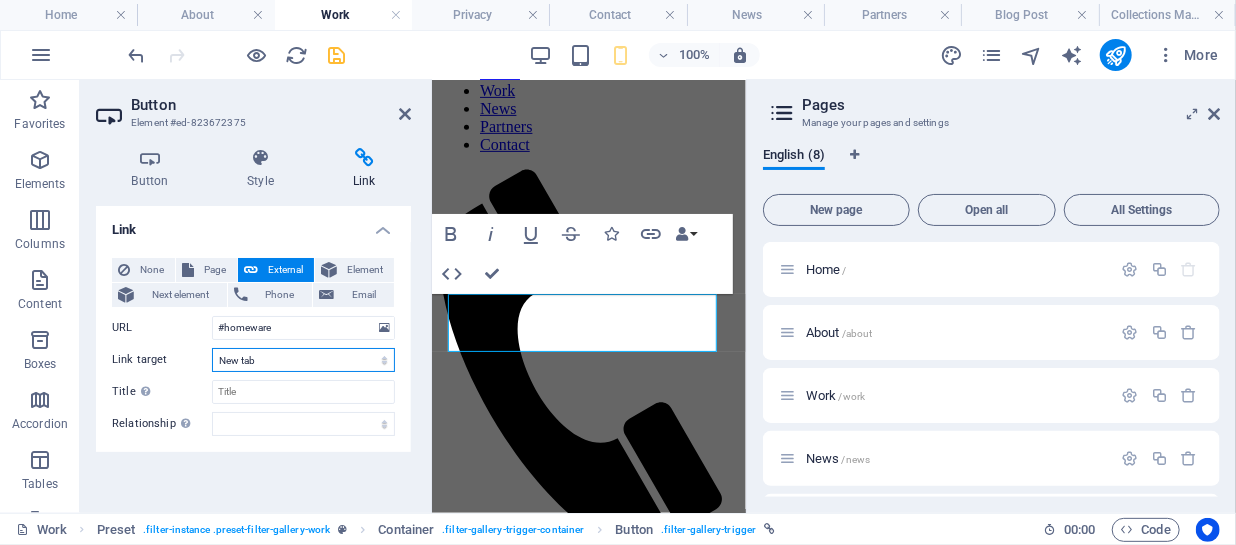 click on "New tab Same tab Overlay" at bounding box center [303, 360] 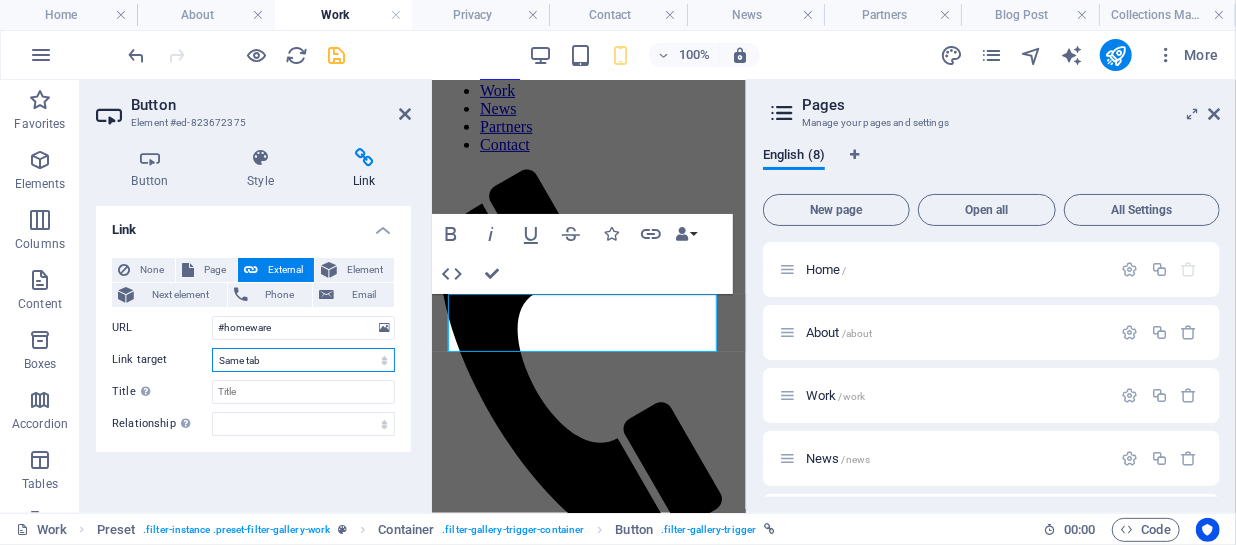 click on "New tab Same tab Overlay" at bounding box center (303, 360) 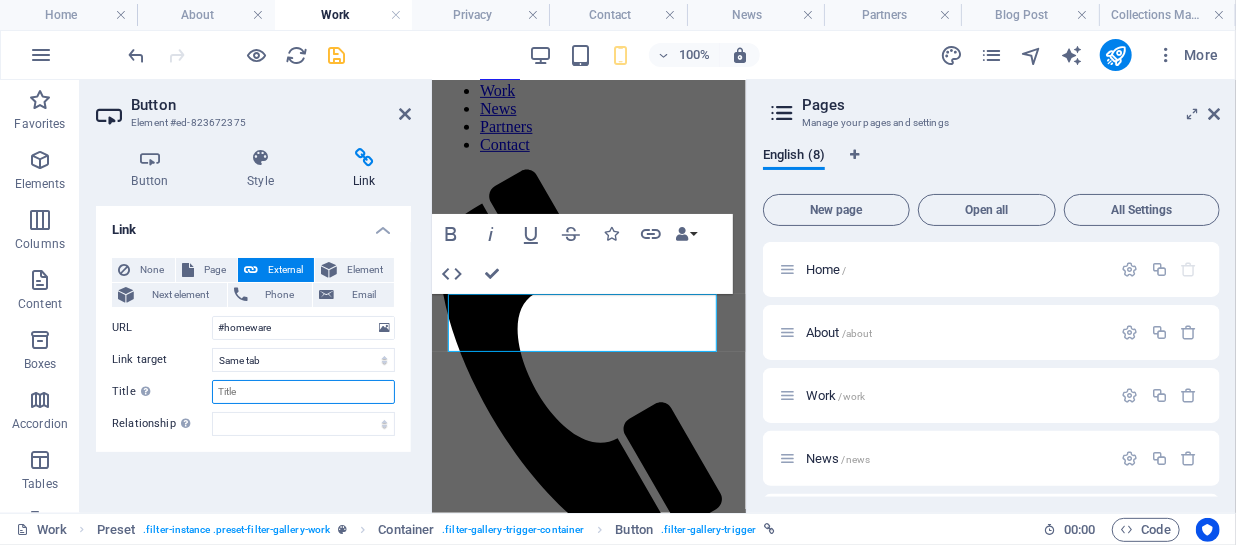 click on "Title Additional link description, should not be the same as the link text. The title is most often shown as a tooltip text when the mouse moves over the element. Leave empty if uncertain." at bounding box center (303, 392) 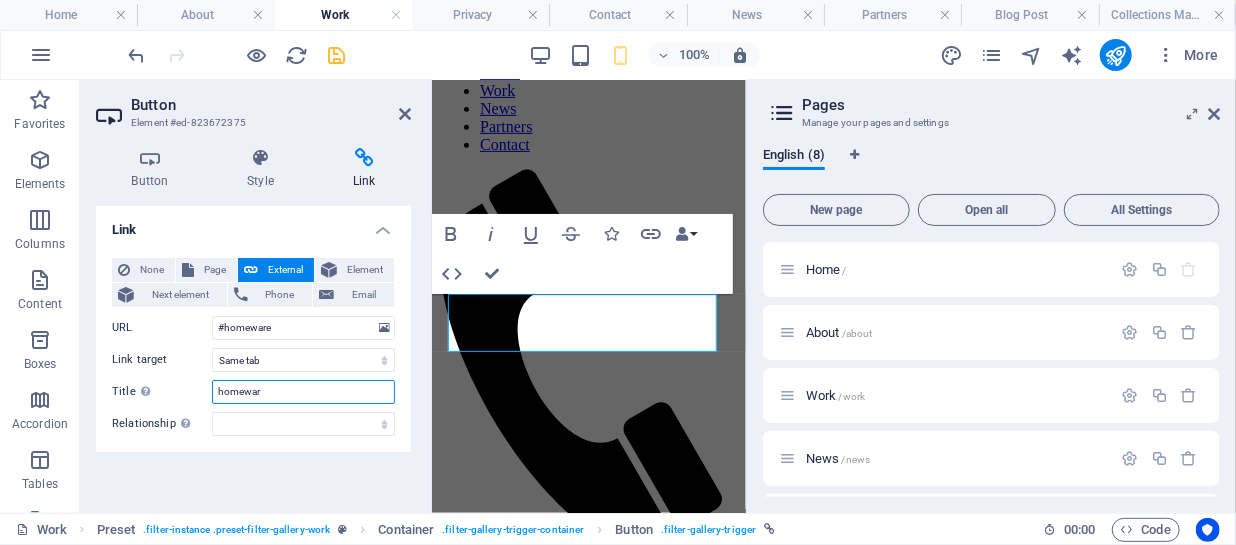 type on "homeware" 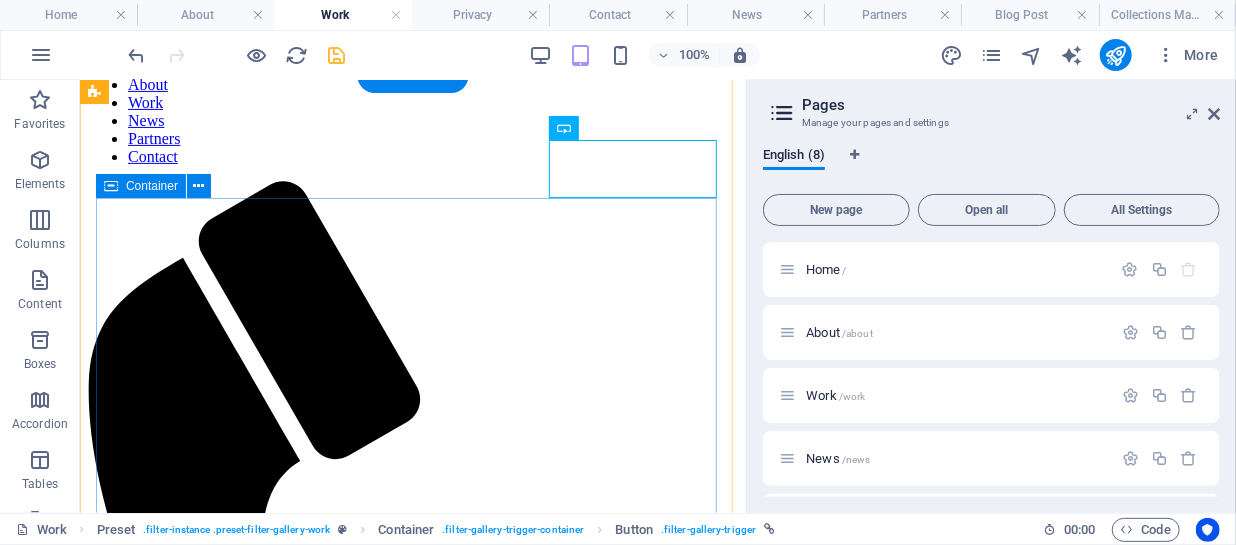 scroll, scrollTop: 249, scrollLeft: 0, axis: vertical 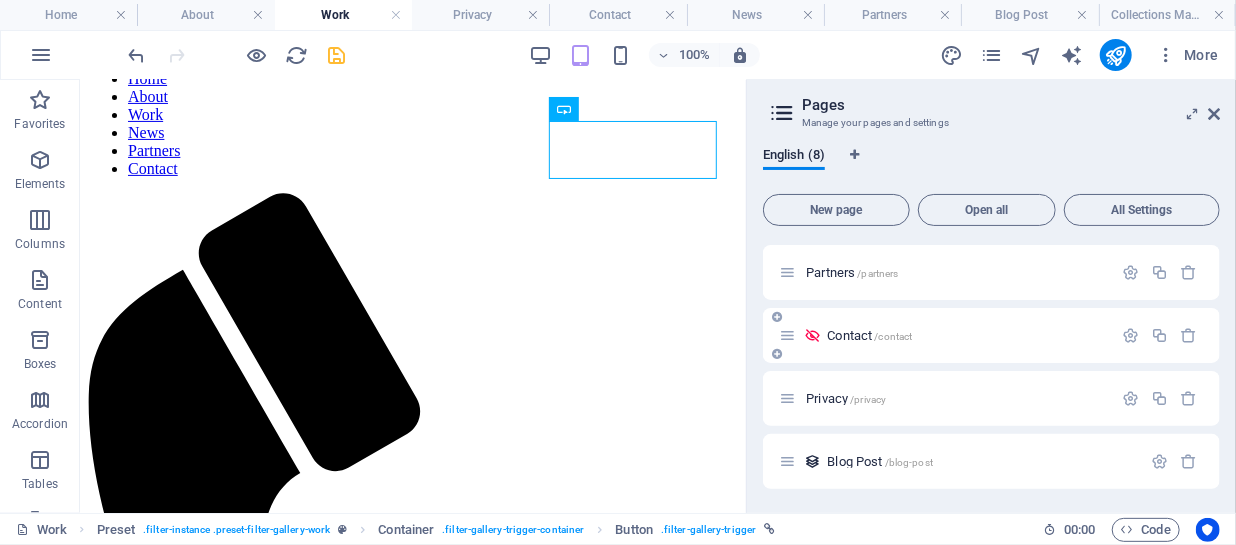 click on "Contact /contact" at bounding box center (869, 335) 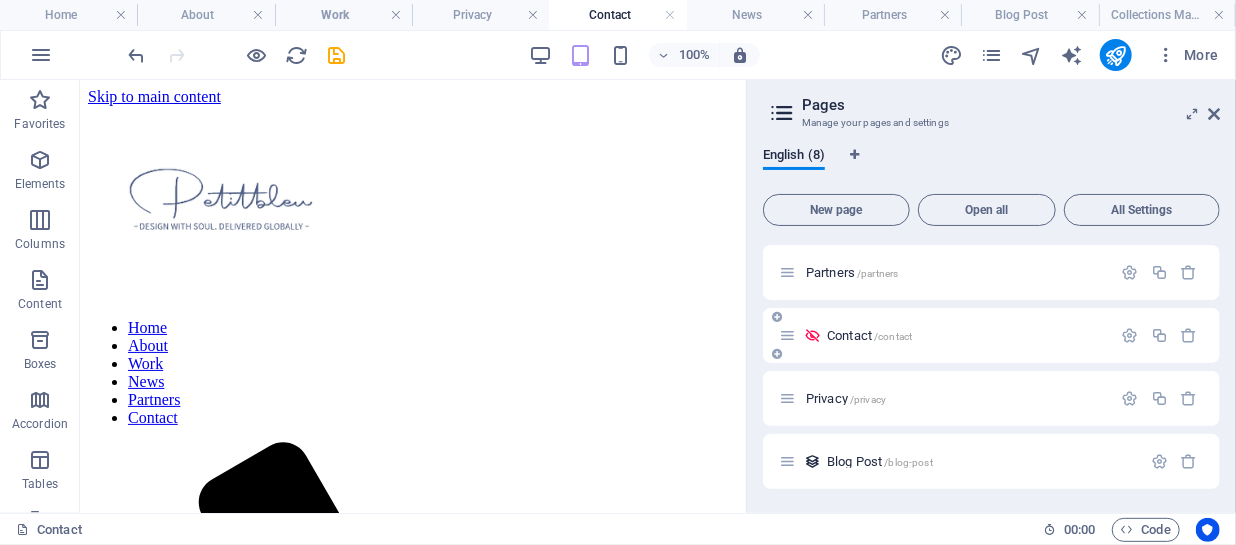 click at bounding box center (812, 335) 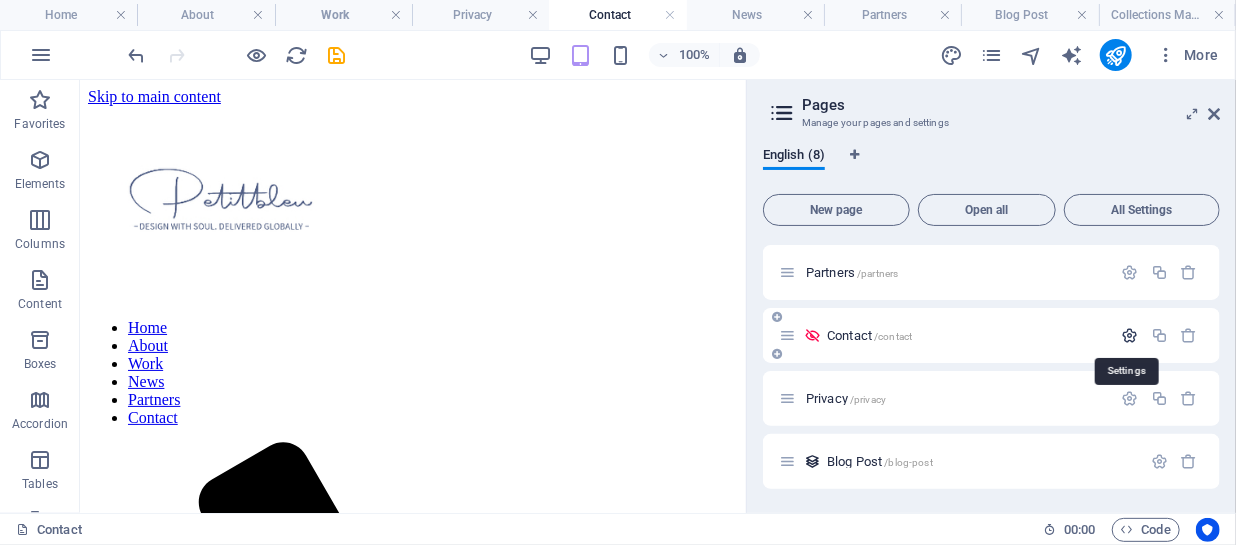click at bounding box center (1130, 335) 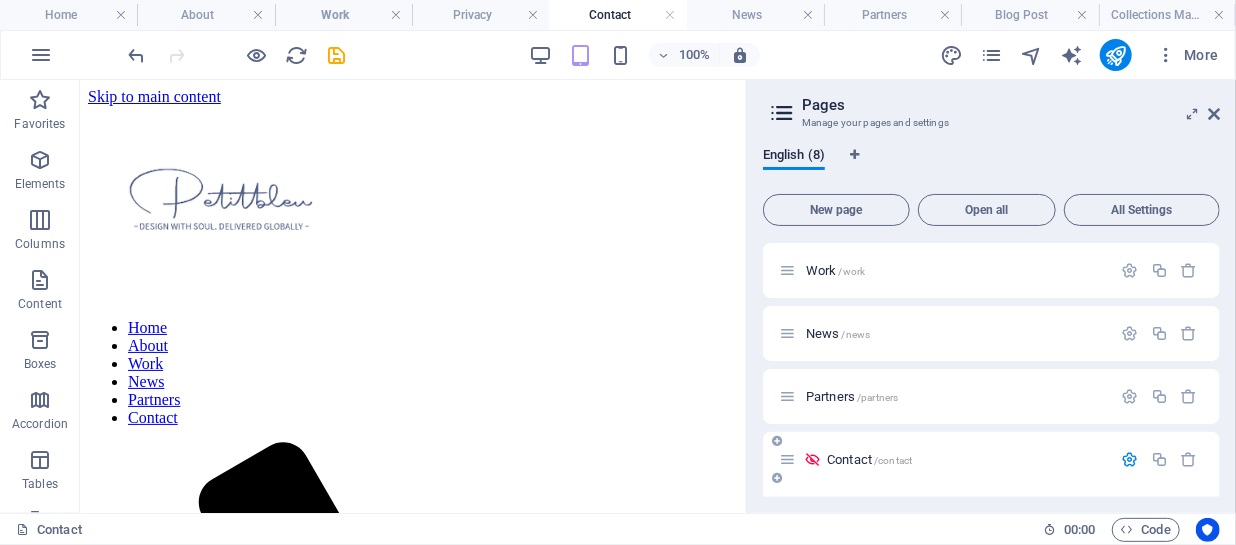 scroll, scrollTop: 26, scrollLeft: 0, axis: vertical 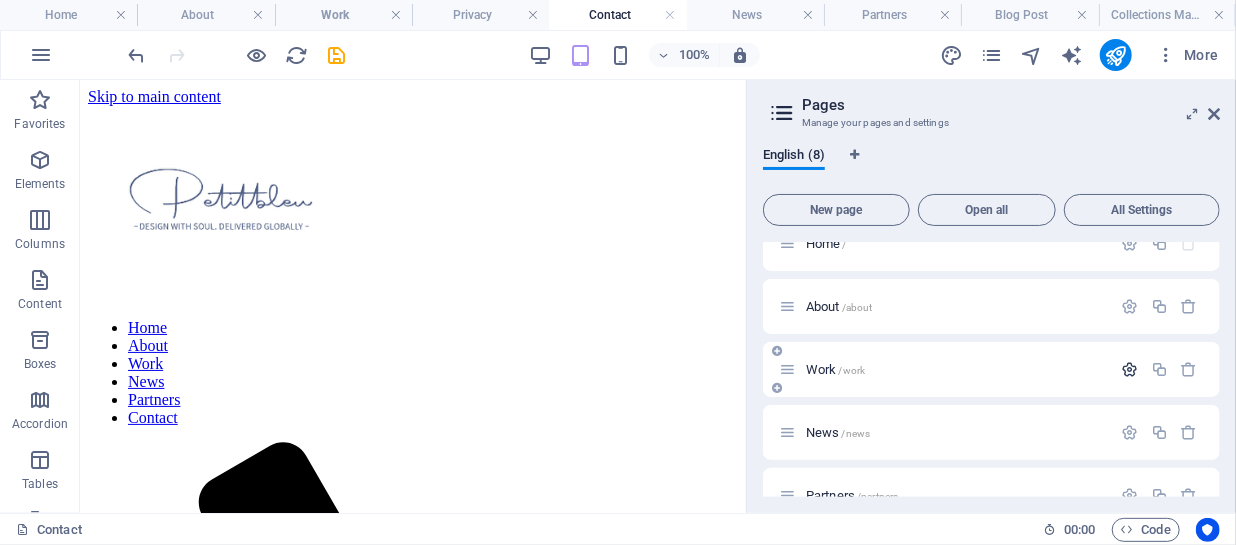 click at bounding box center (1130, 369) 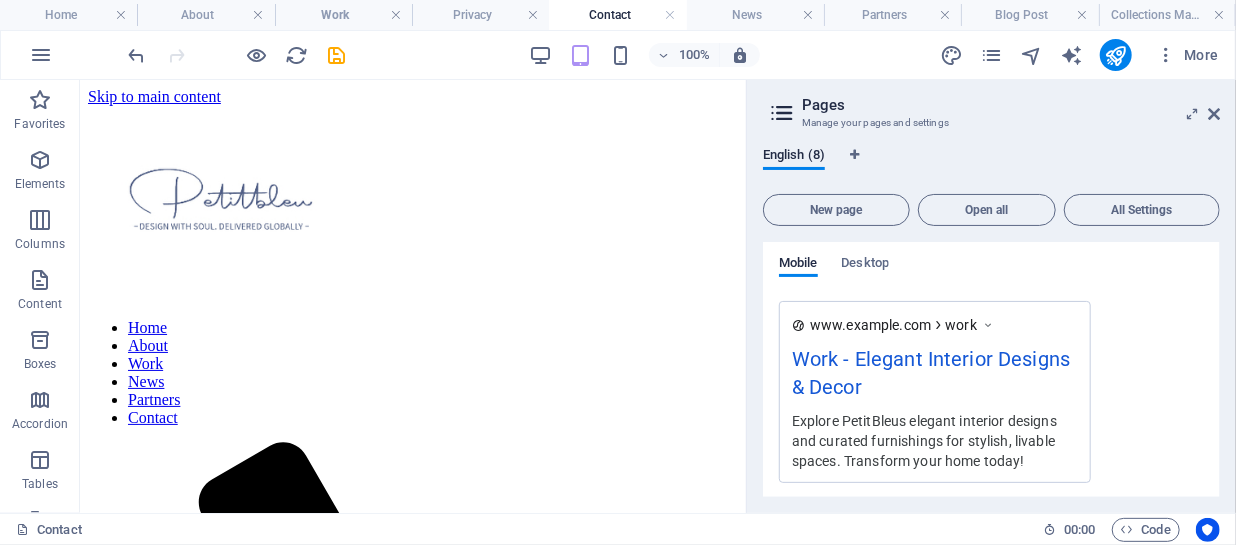 scroll, scrollTop: 668, scrollLeft: 0, axis: vertical 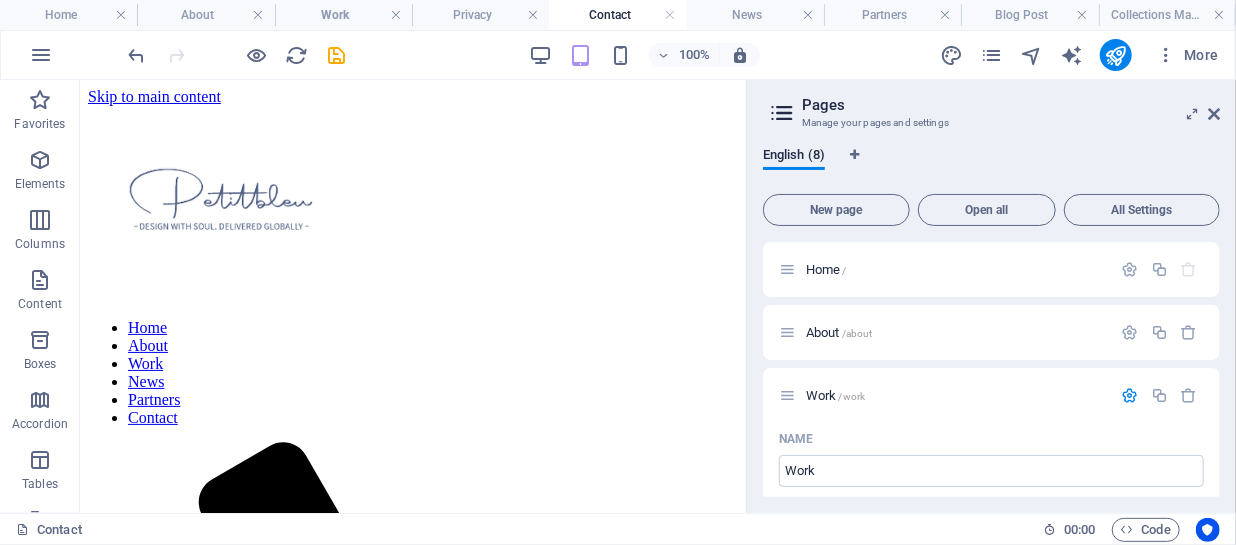 click on "Explore PetitBleus elegant interior designs and curated furnishings for stylish, livable spaces. Transform your home today!" at bounding box center (991, 296) 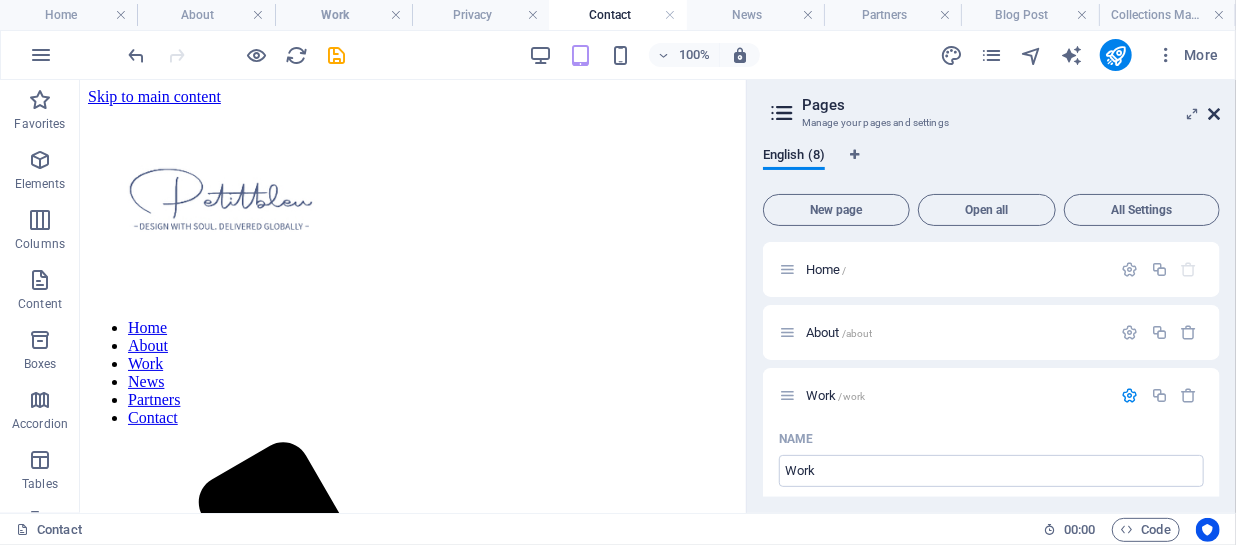 click at bounding box center (1214, 114) 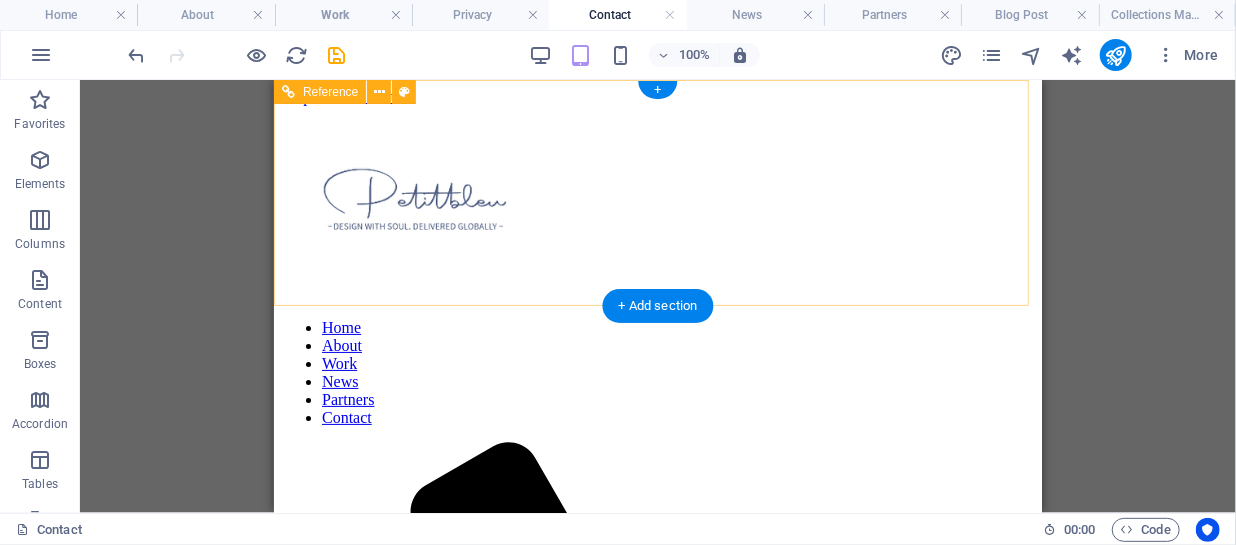 click at bounding box center [657, 203] 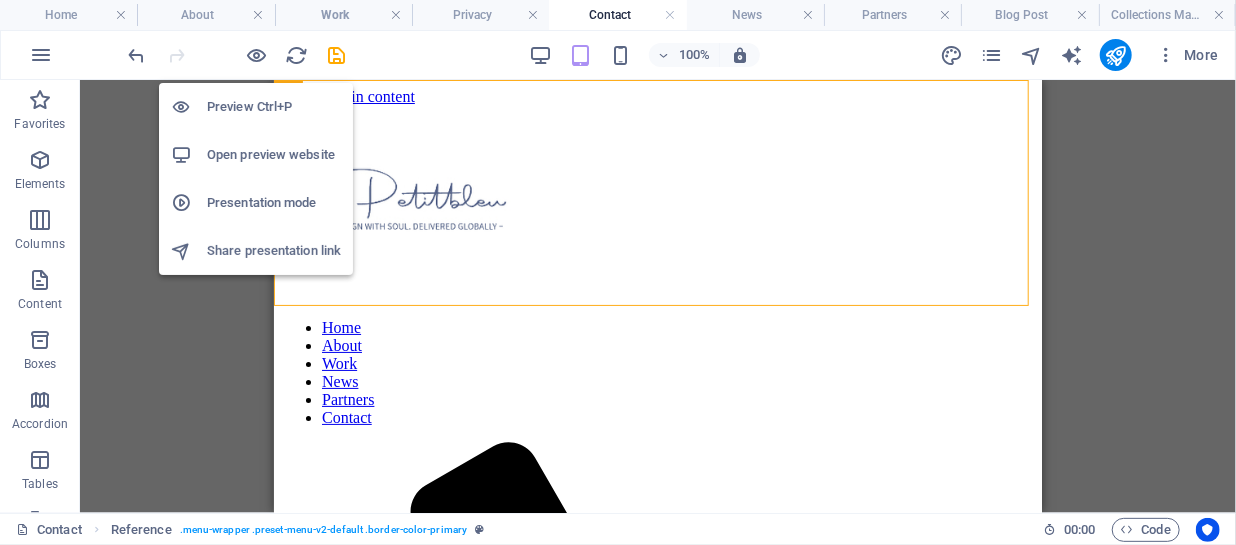 click on "Open preview website" at bounding box center [274, 155] 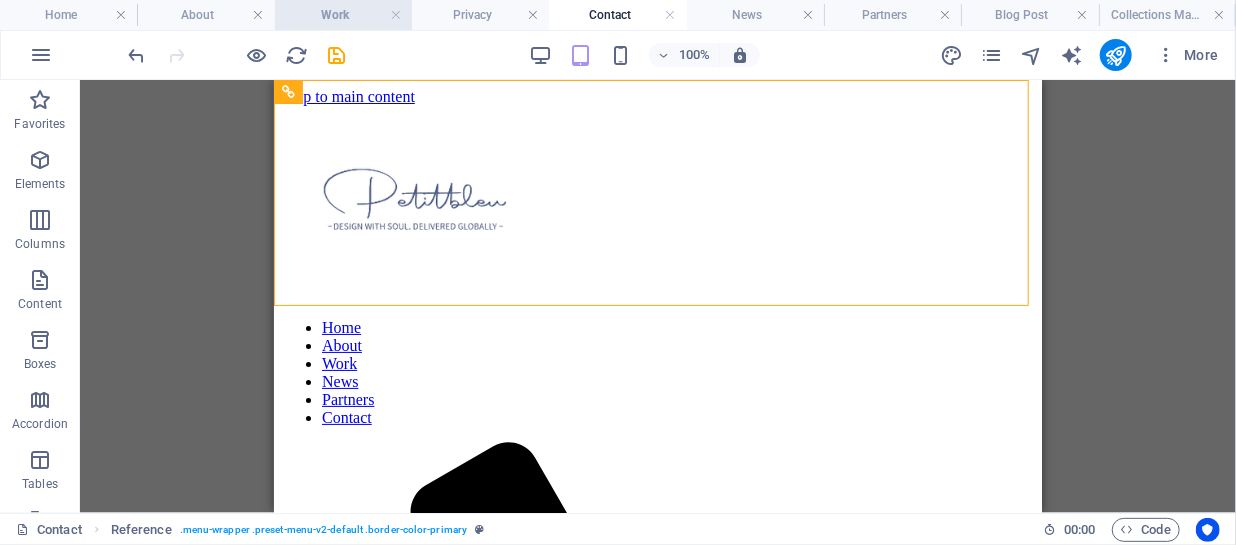 click on "Work" at bounding box center (343, 15) 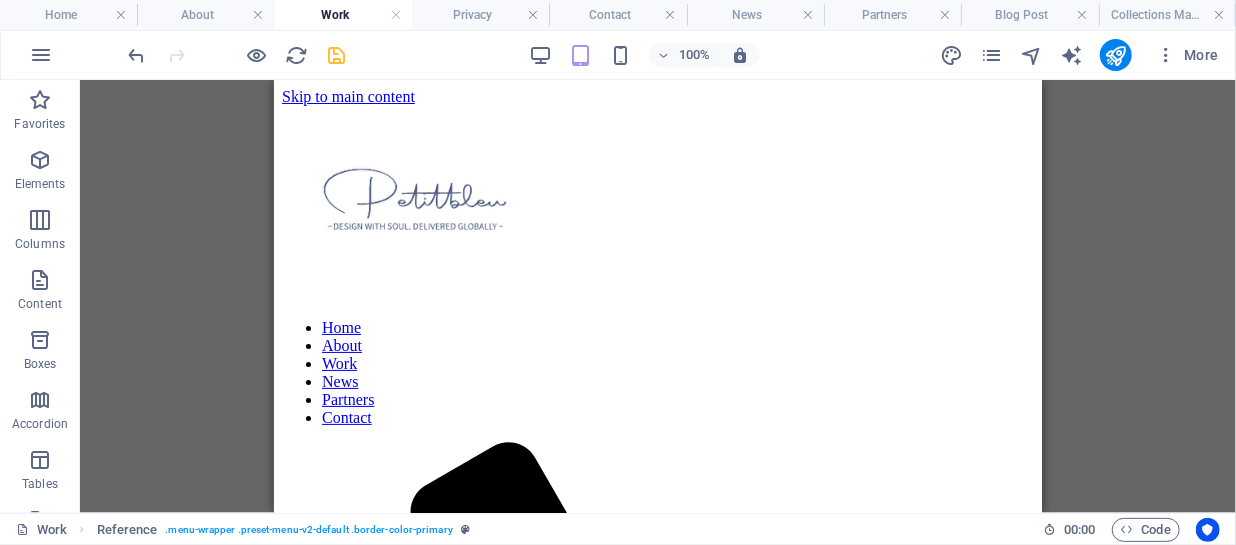 scroll, scrollTop: 249, scrollLeft: 0, axis: vertical 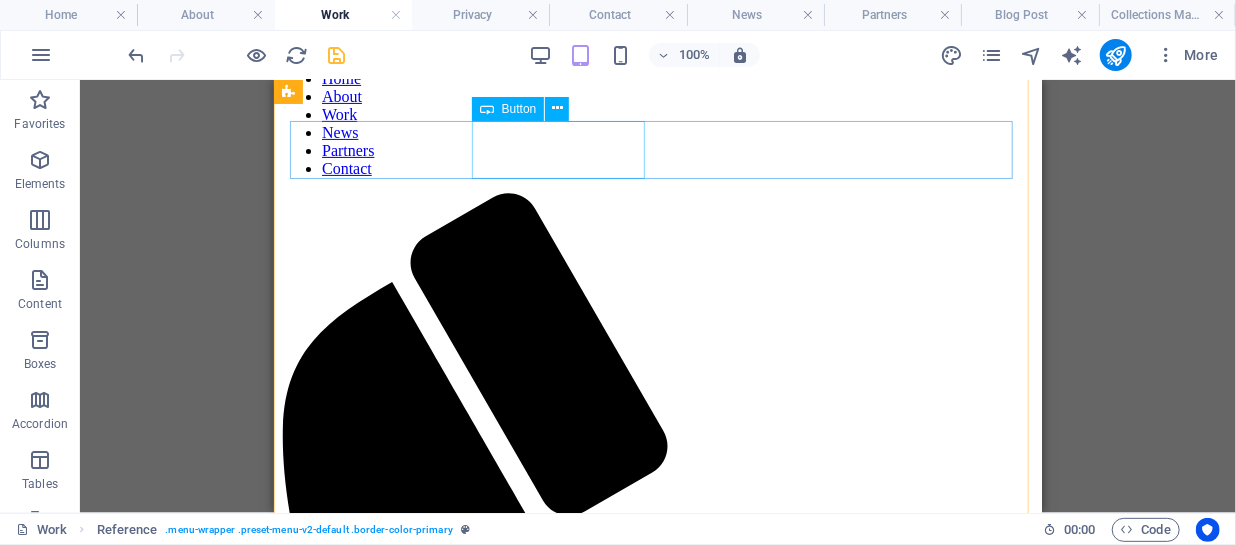 click on "nURSERY" at bounding box center [657, 1220] 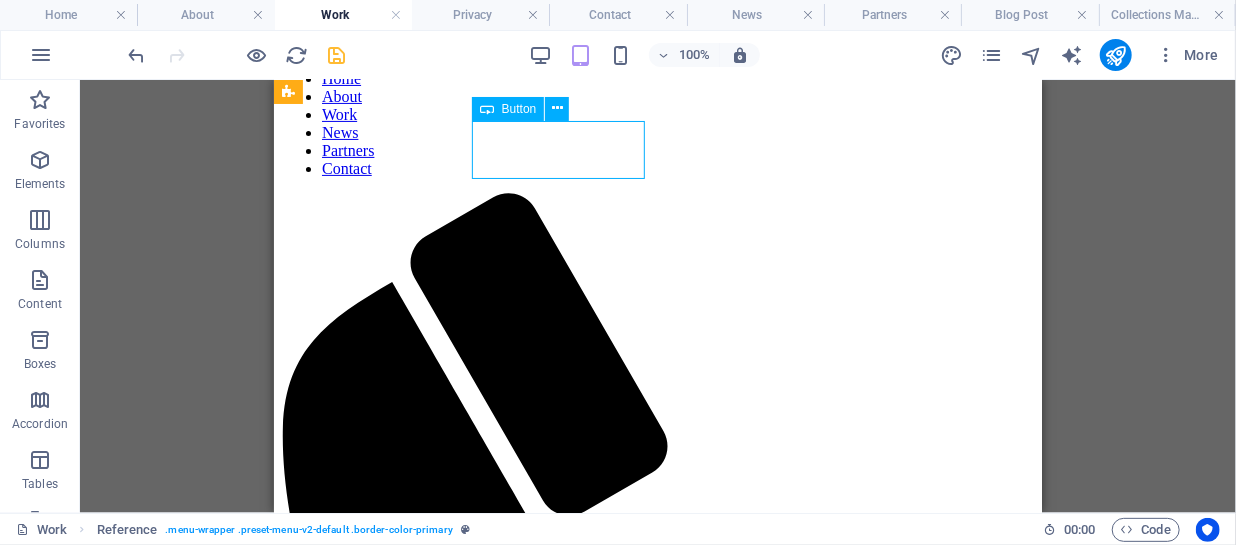 click on "nURSERY" at bounding box center [657, 1220] 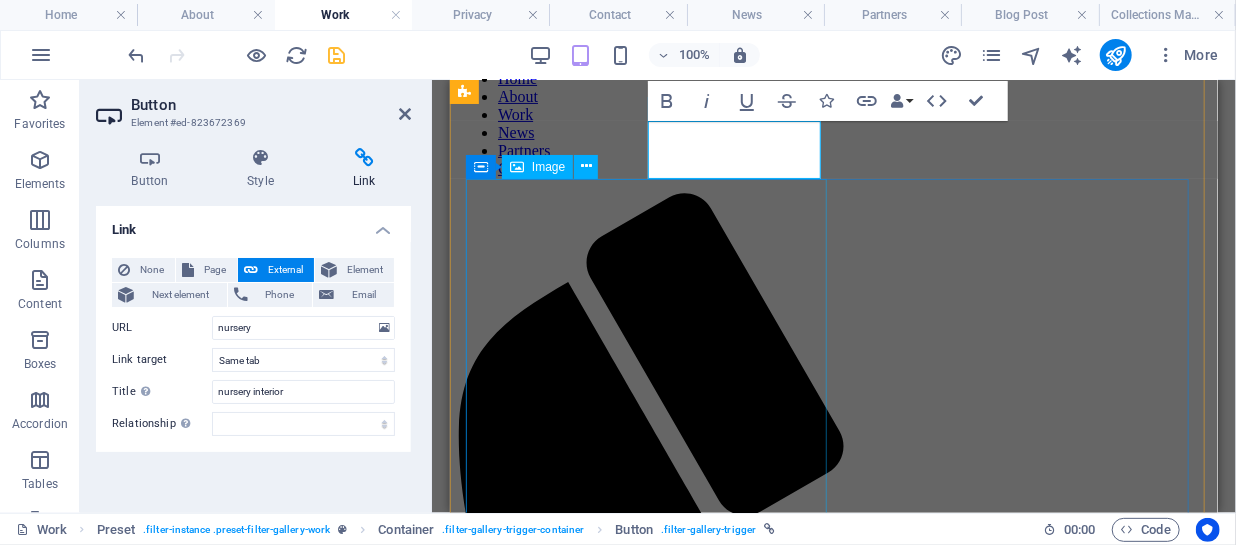 click at bounding box center [833, 1643] 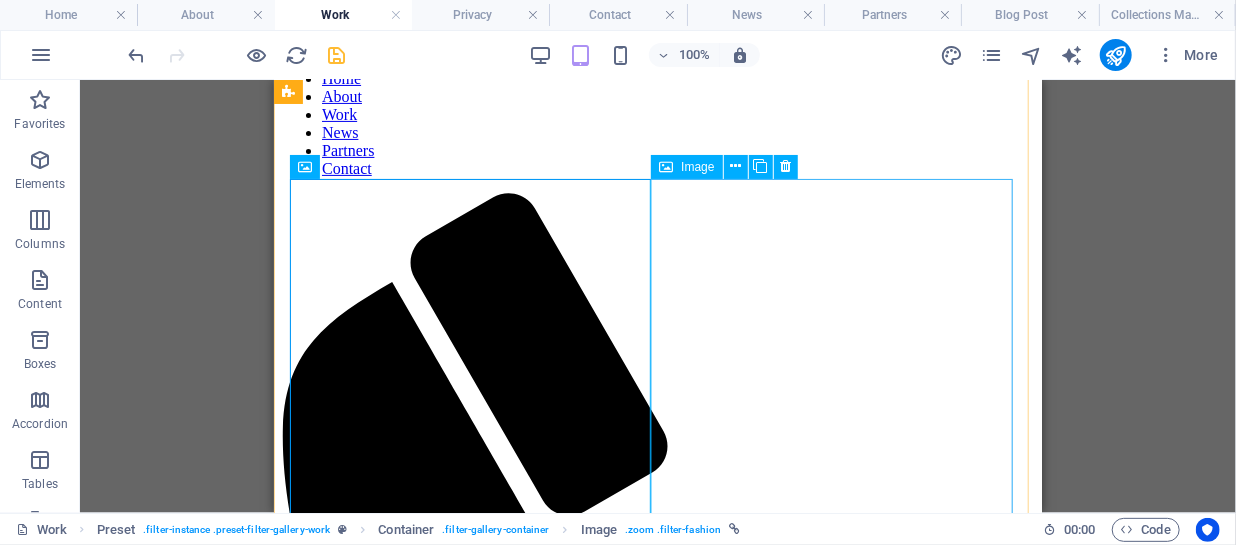 click at bounding box center (657, 2399) 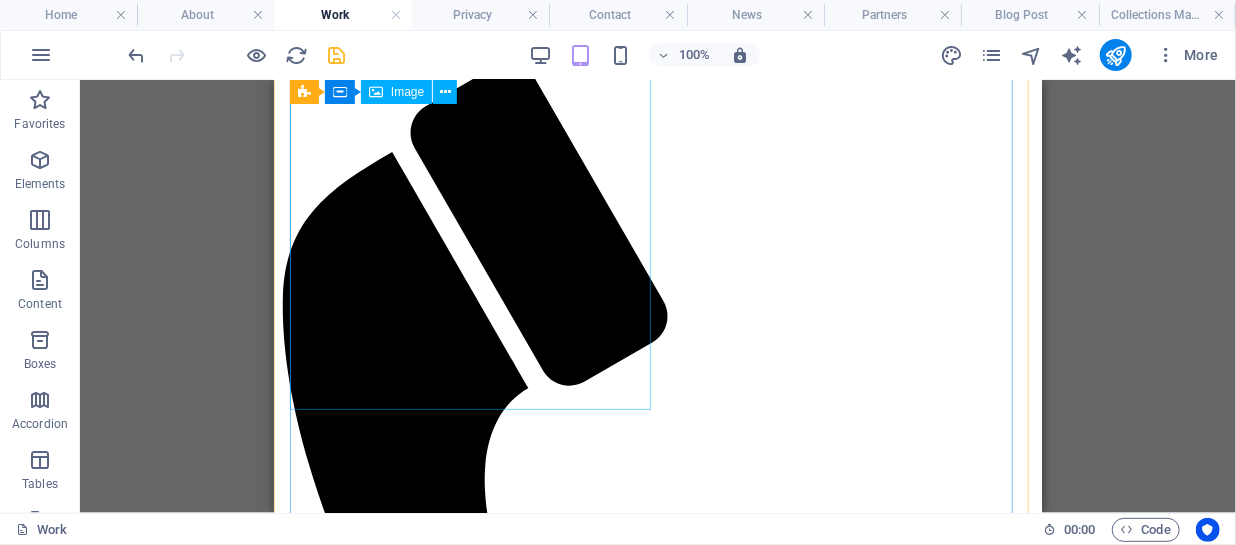 scroll, scrollTop: 0, scrollLeft: 0, axis: both 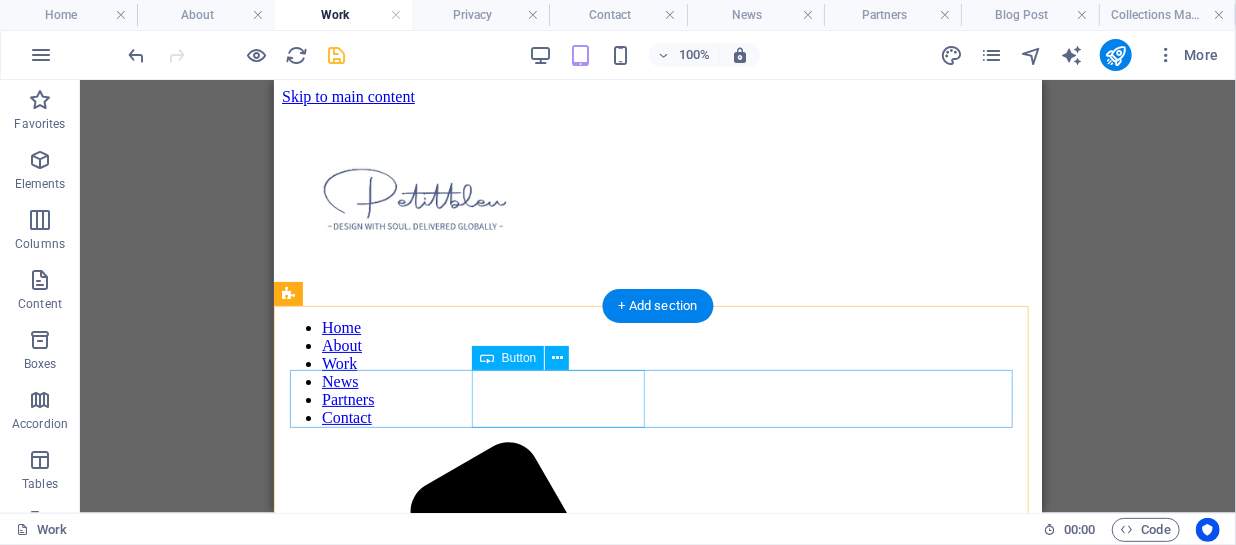 click on "nURSERY" at bounding box center [657, 1469] 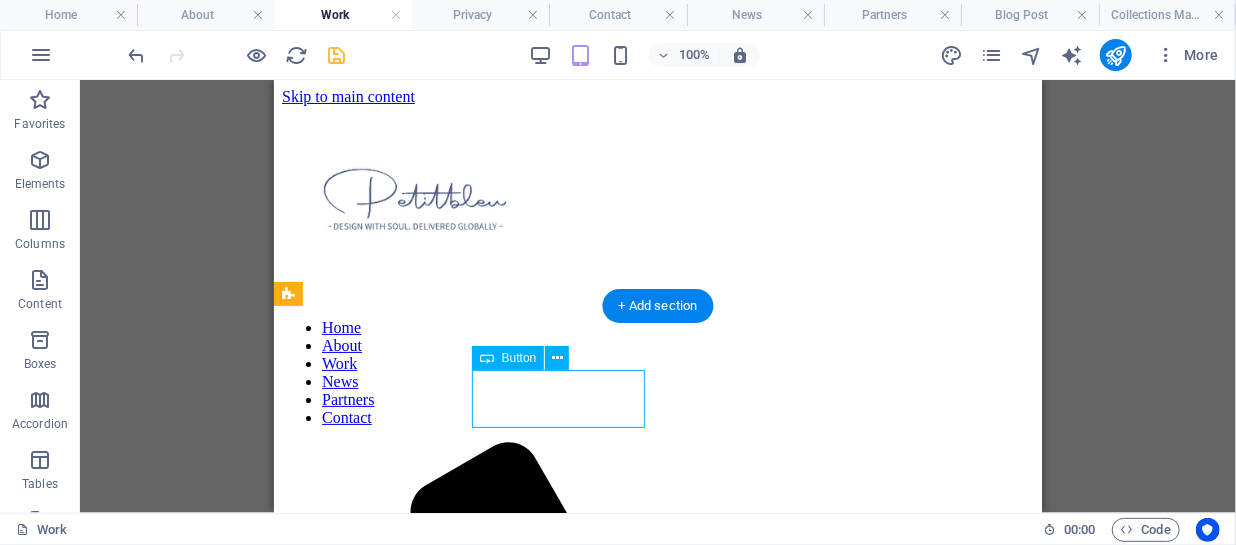 click on "nURSERY" at bounding box center [657, 1469] 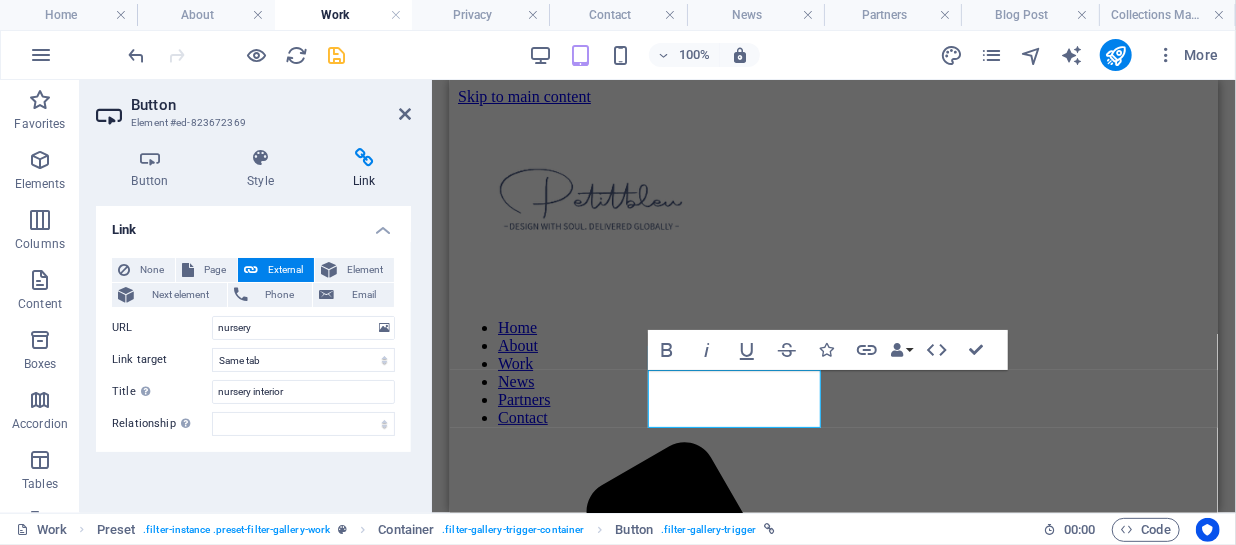 click on "Link" at bounding box center [364, 169] 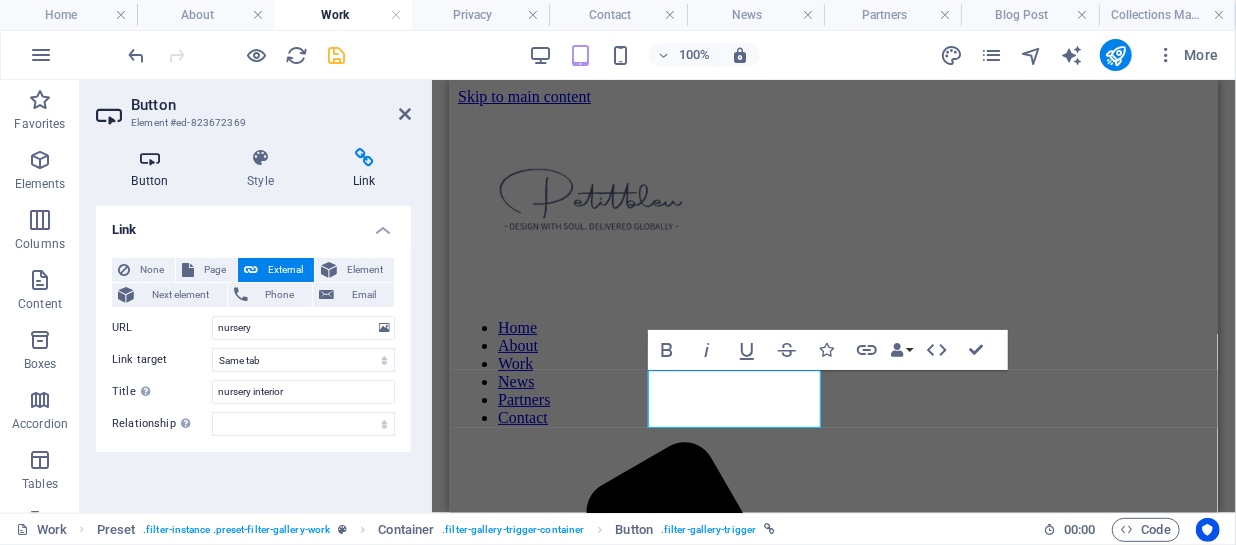 click on "Button" at bounding box center [154, 169] 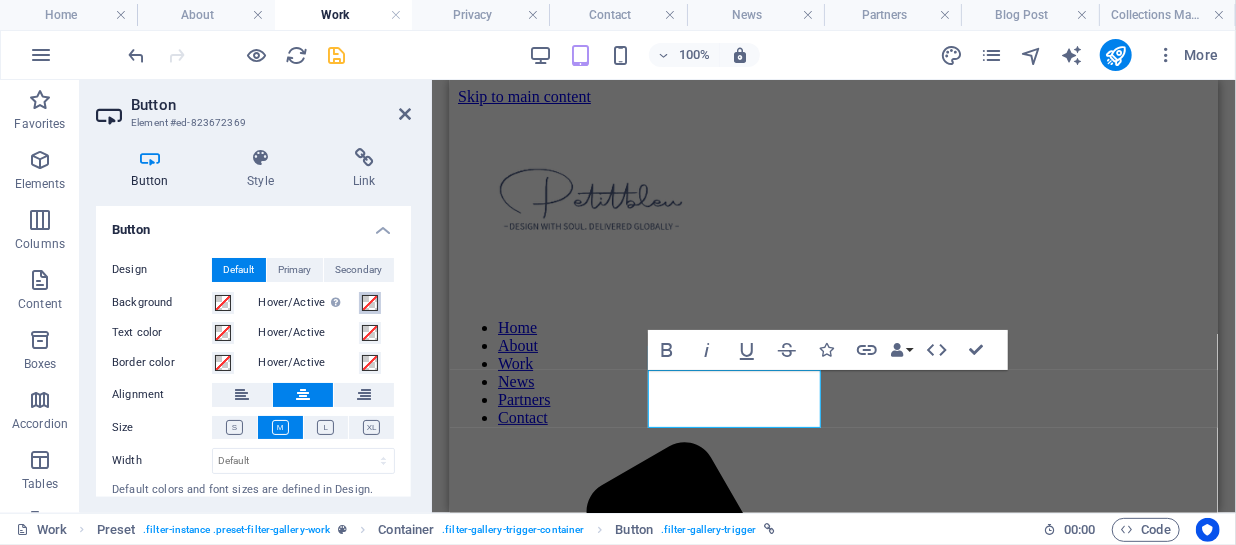 click at bounding box center [370, 303] 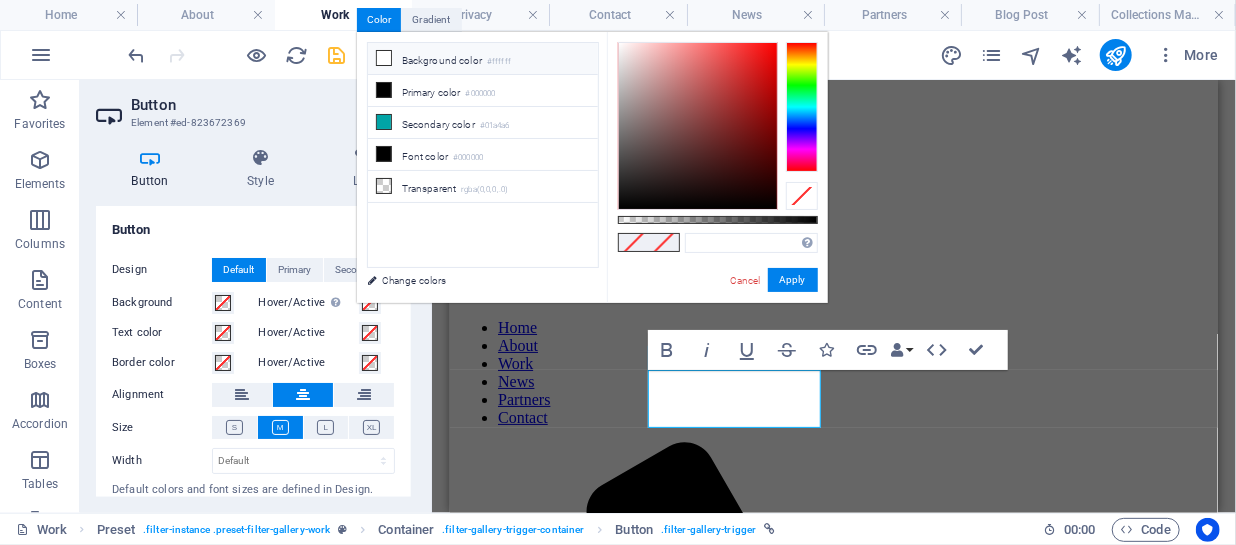 click on "Background color
#ffffff" at bounding box center (483, 59) 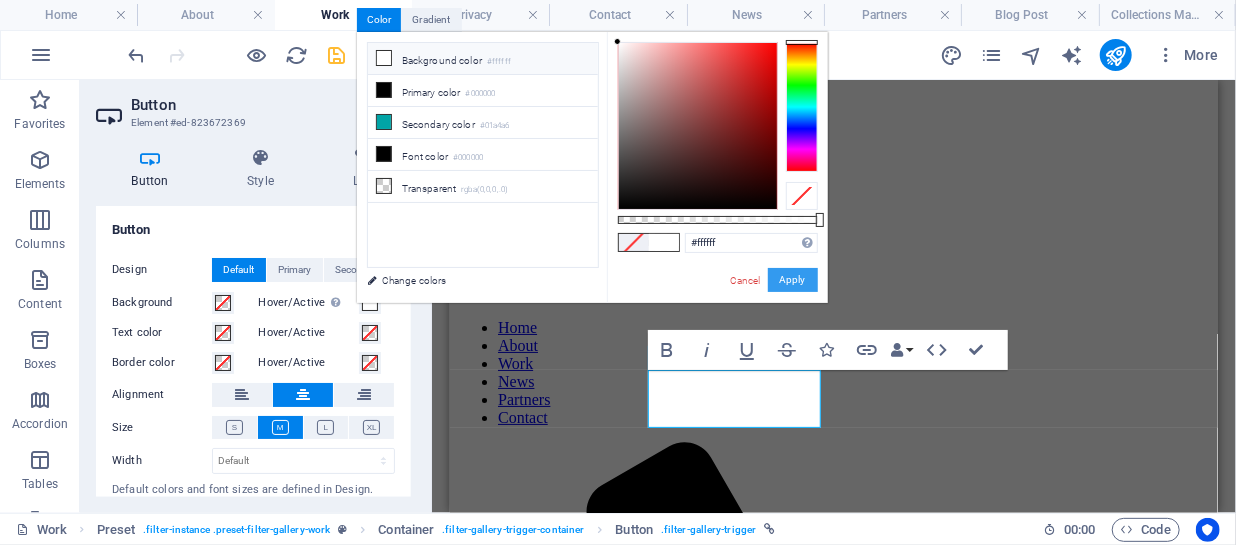 click on "Apply" at bounding box center (793, 280) 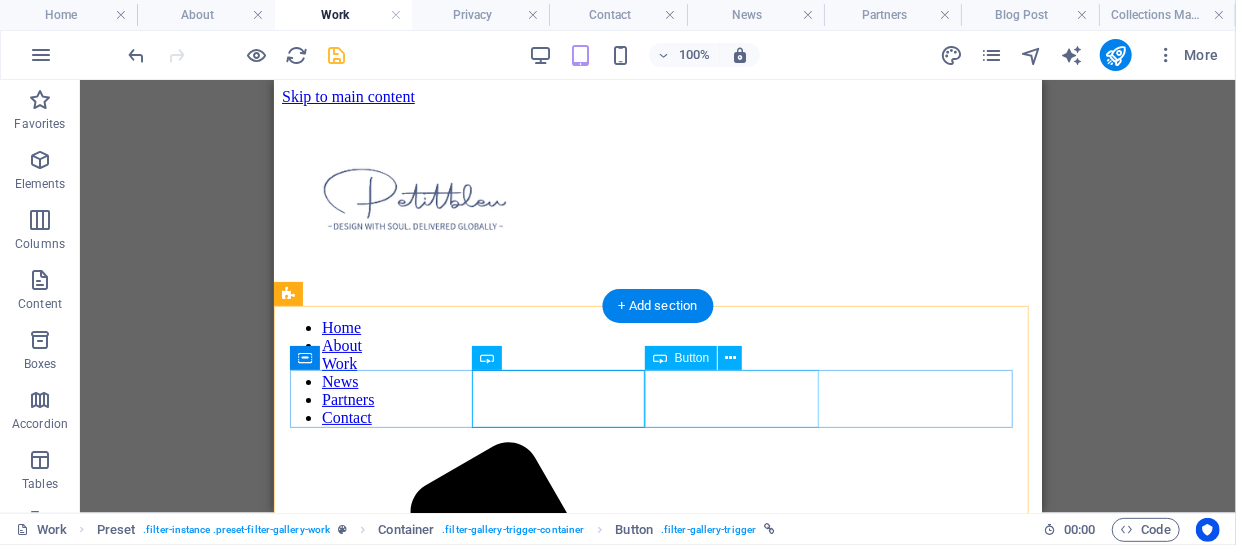 click on "INTERIOR" at bounding box center (657, 1487) 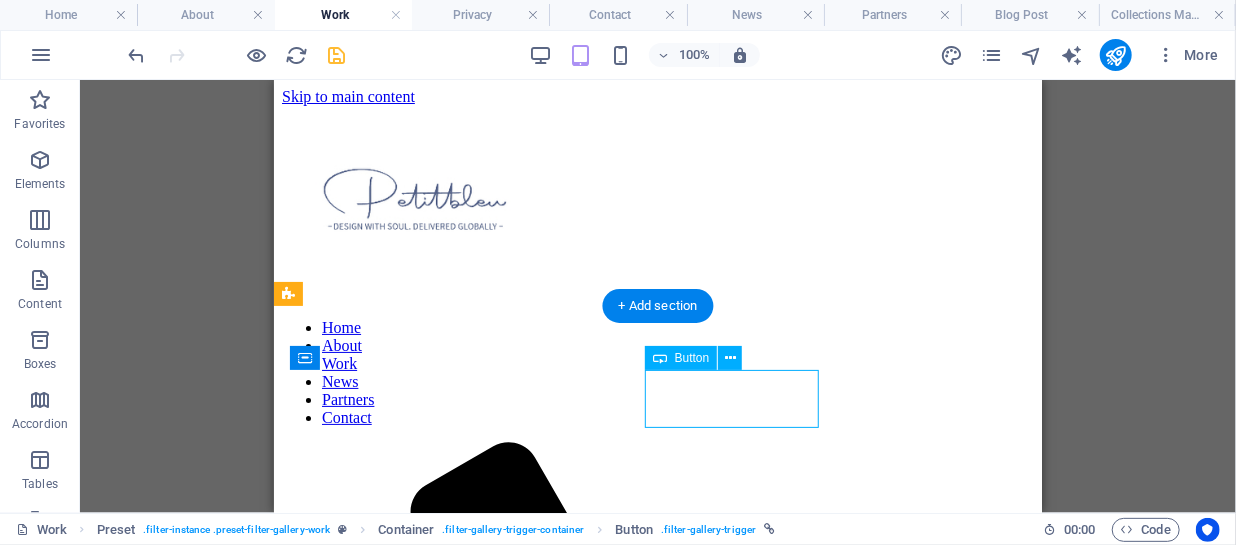 click on "INTERIOR" at bounding box center [657, 1487] 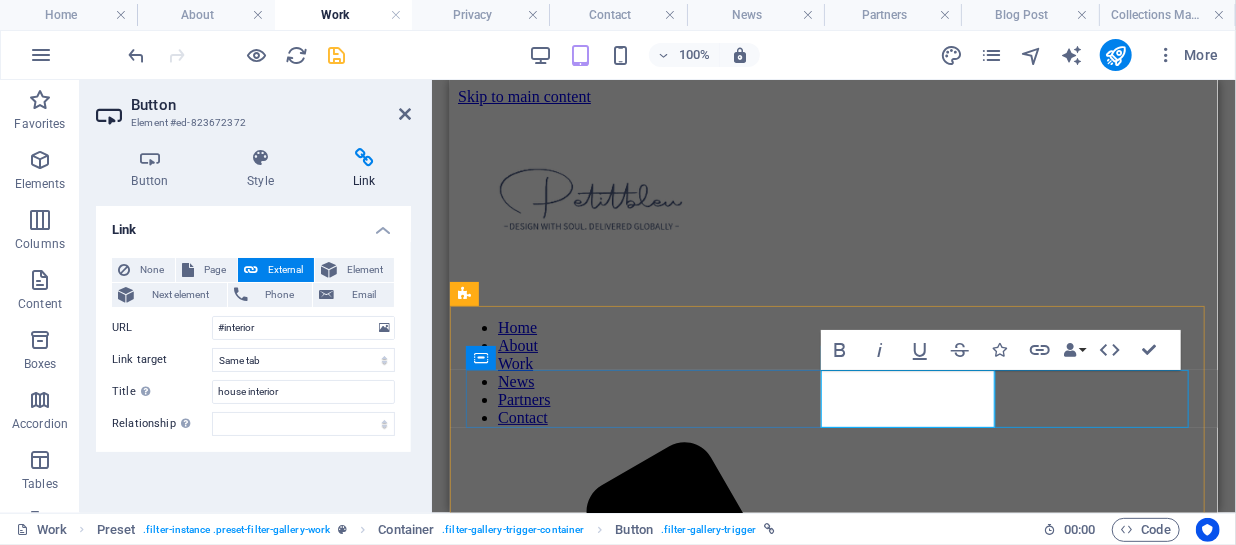 click on "HOMEWARE" at bounding box center (833, 1505) 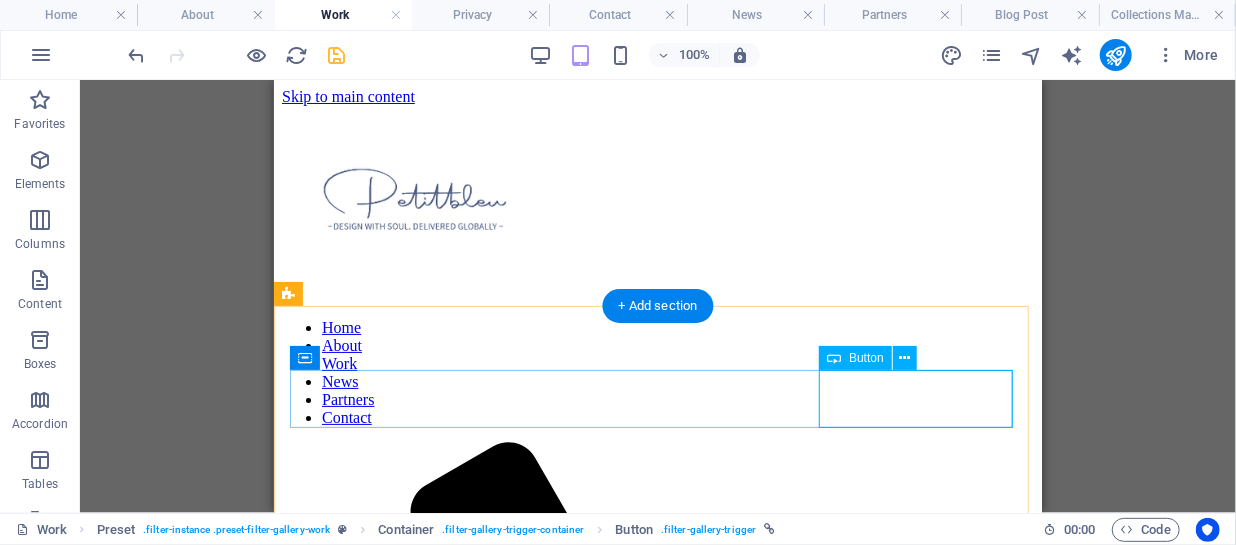 click on "HOMEWARE" at bounding box center [657, 1505] 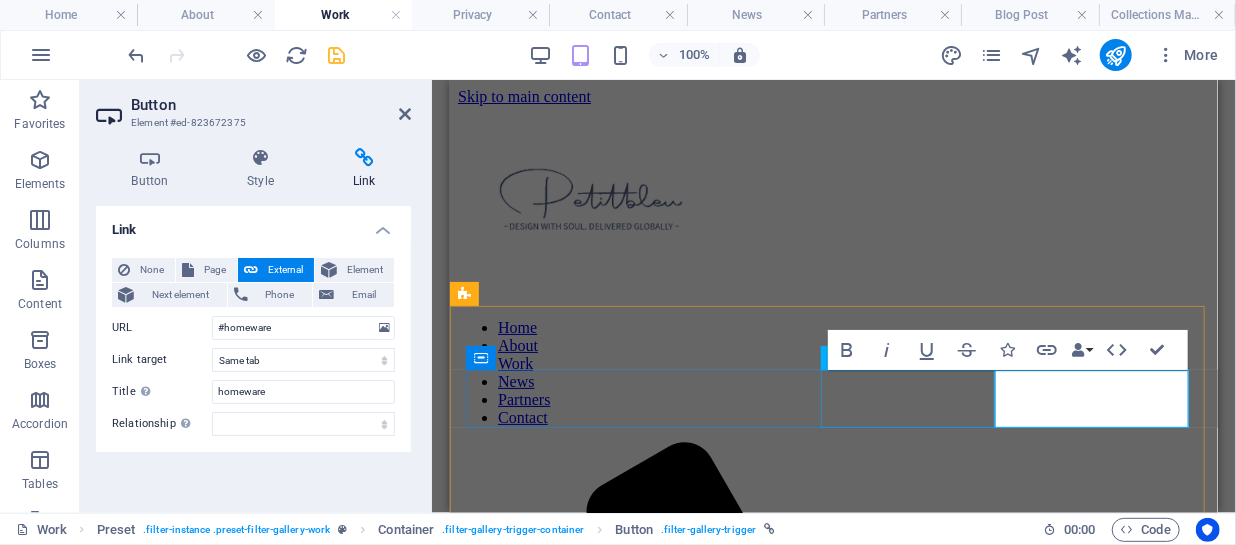 click on "INTERIOR" at bounding box center [833, 1487] 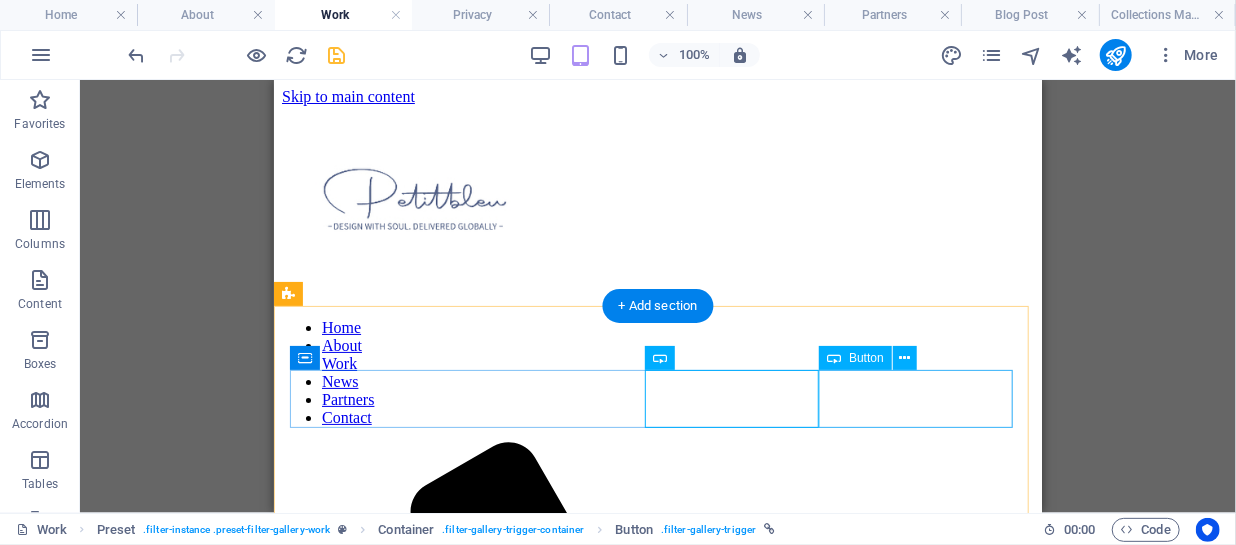 click on "HOMEWARE" at bounding box center (657, 1505) 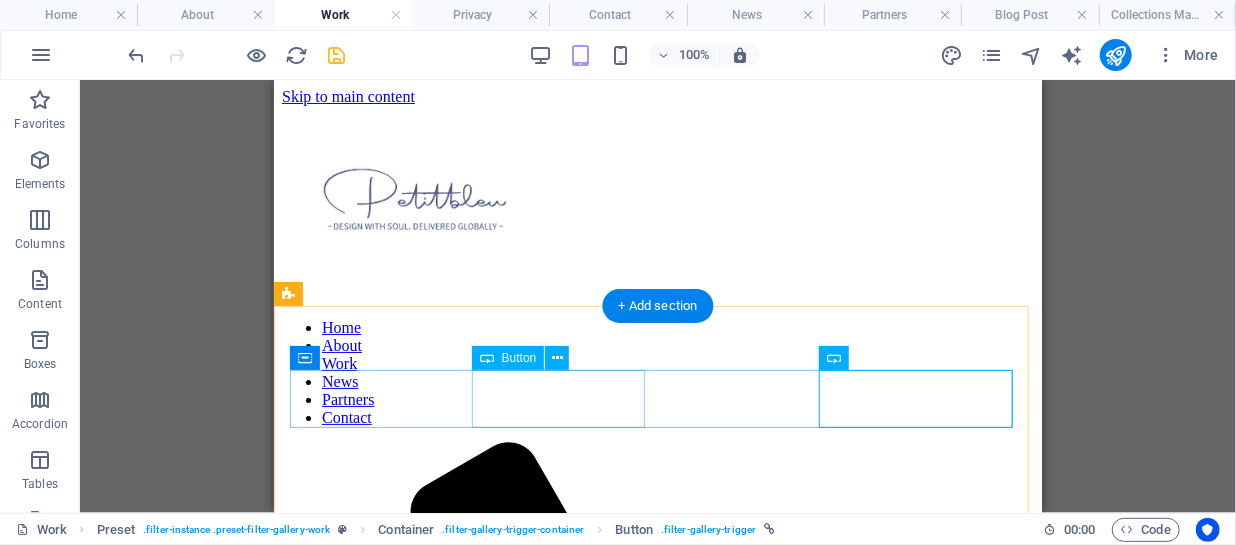 click on "nURSERY" at bounding box center (657, 1469) 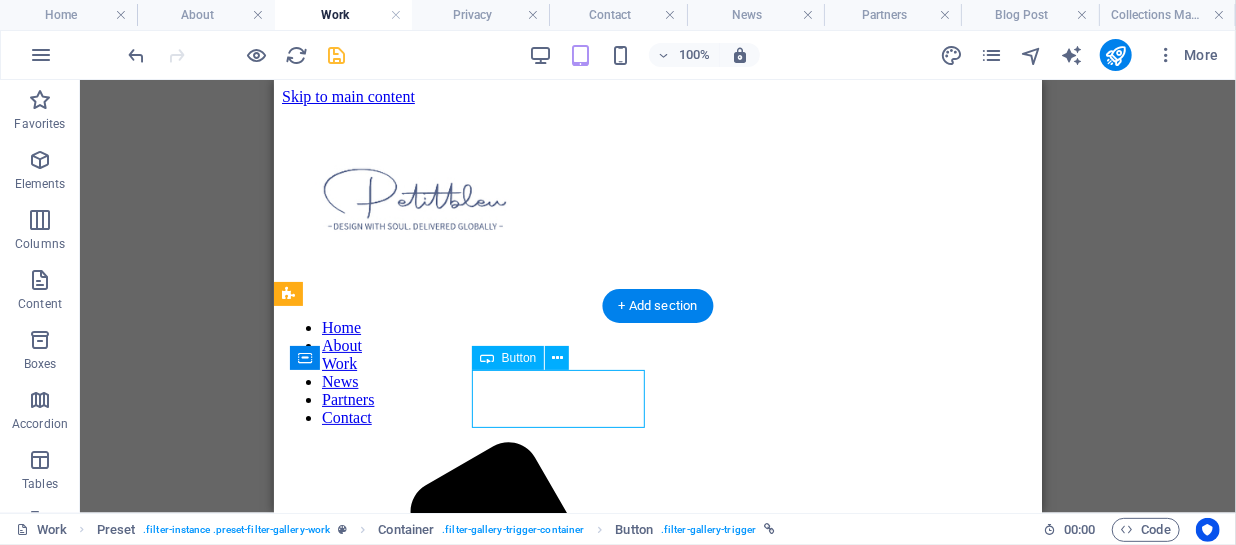 click on "nURSERY" at bounding box center [657, 1469] 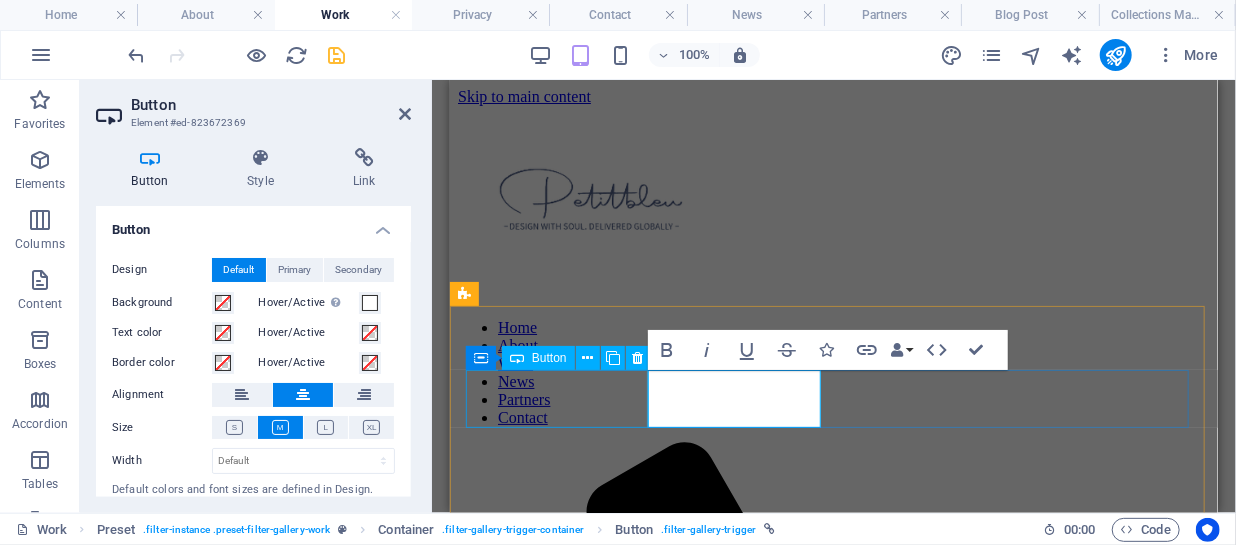 click on "Show All" at bounding box center (833, 1451) 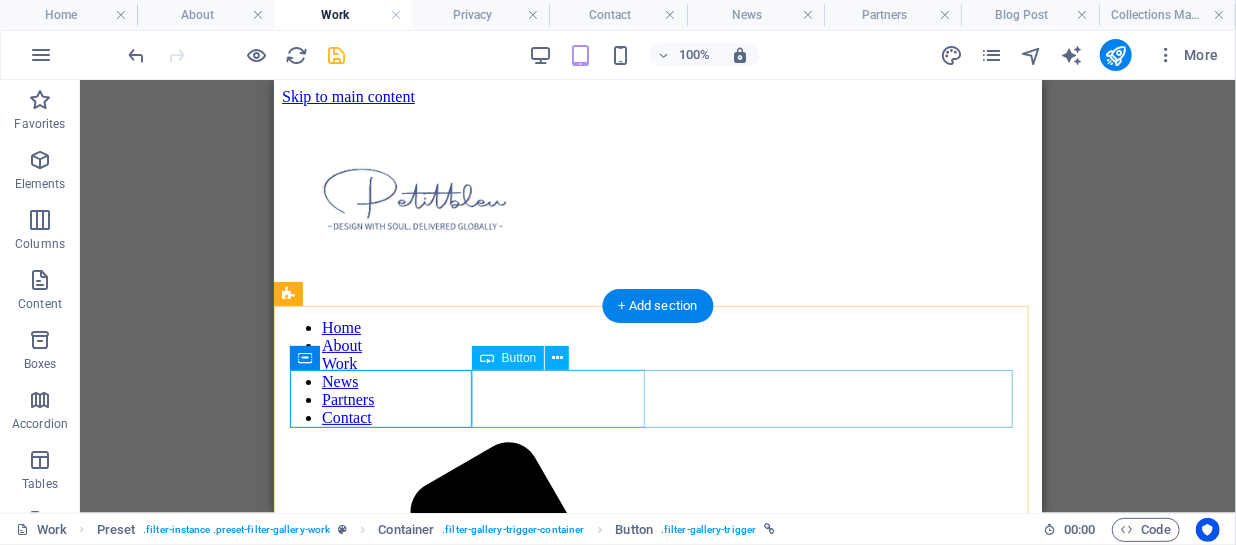 click on "nURSERY" at bounding box center (657, 1469) 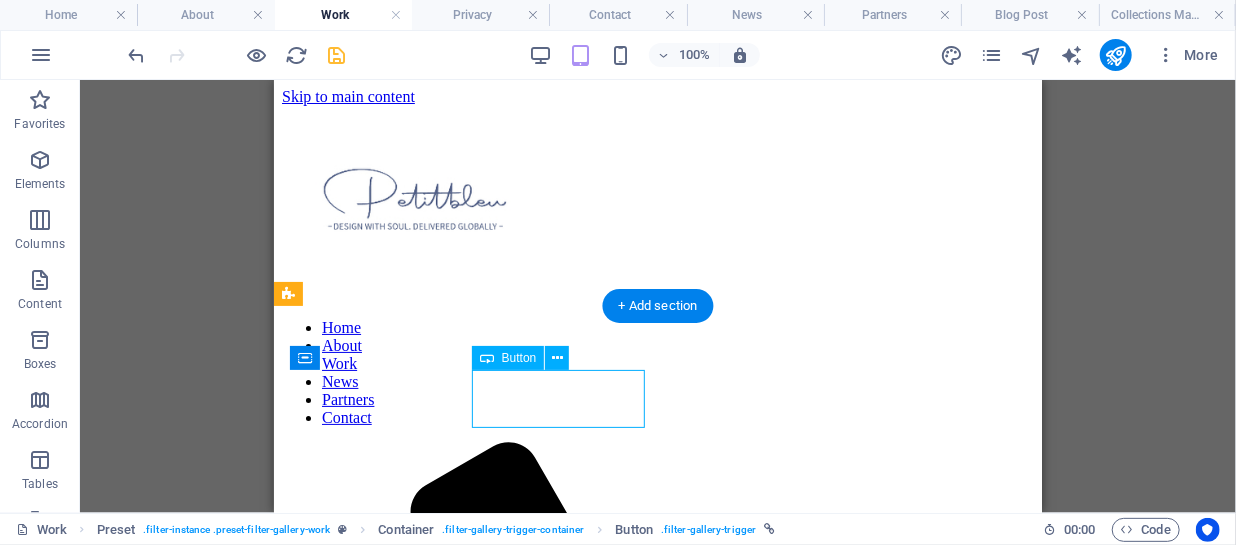 click on "nURSERY" at bounding box center (657, 1469) 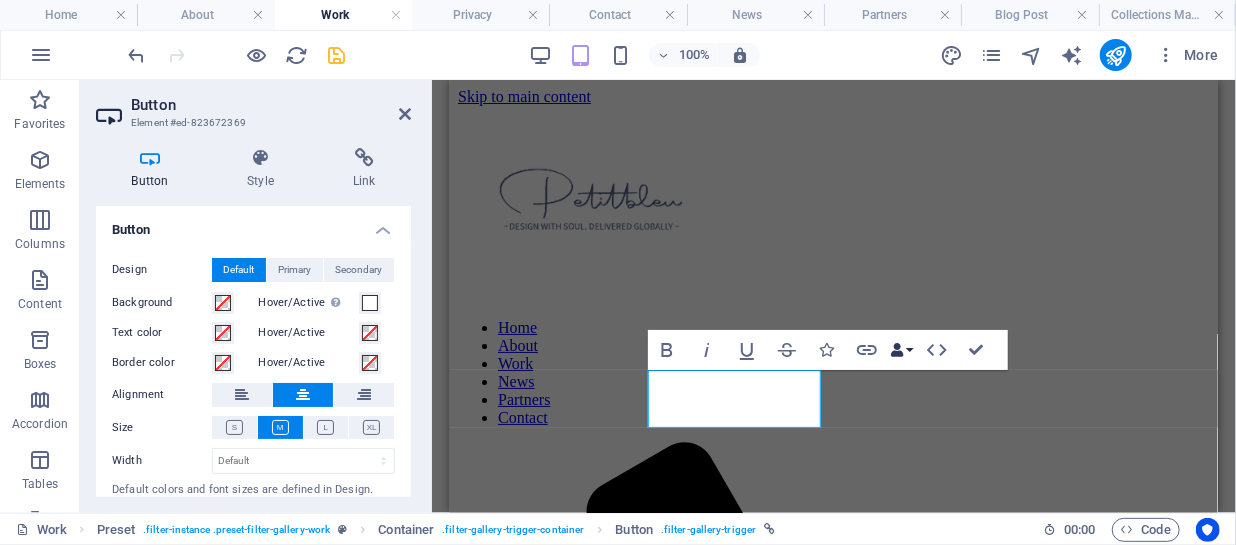 click on "Data Bindings" at bounding box center (902, 350) 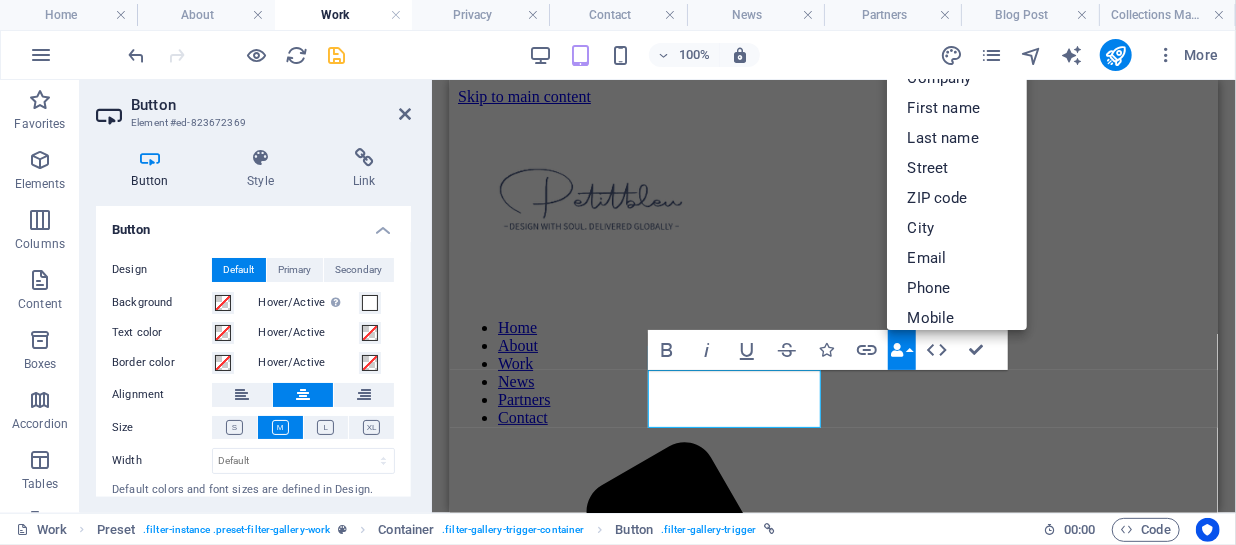 click on "Data Bindings" at bounding box center [902, 350] 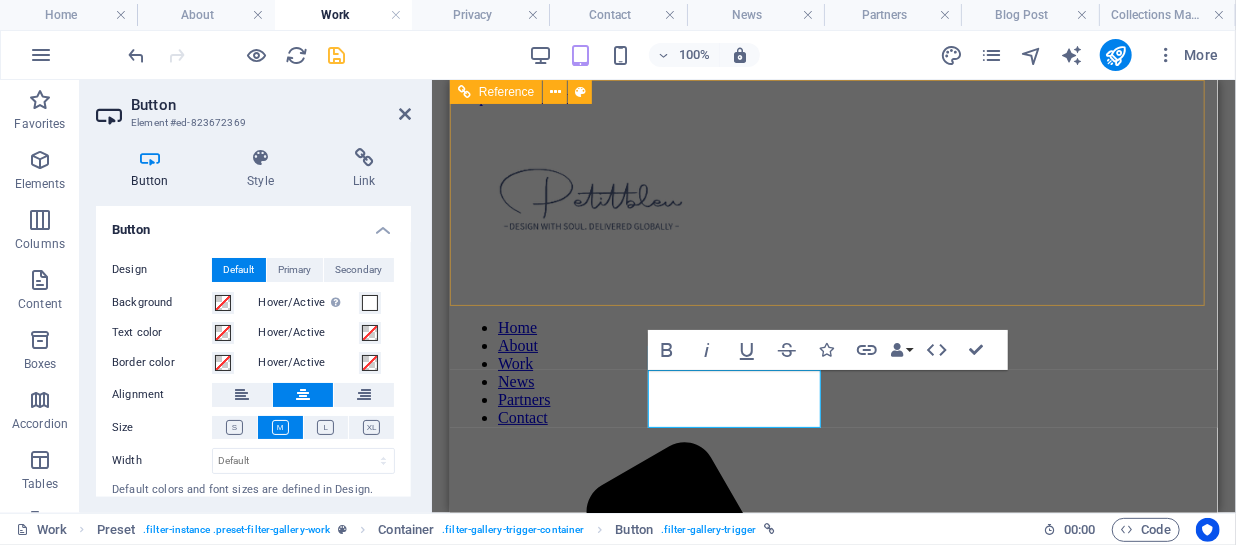 click on "Home About Work News Partners Contact" at bounding box center (833, 773) 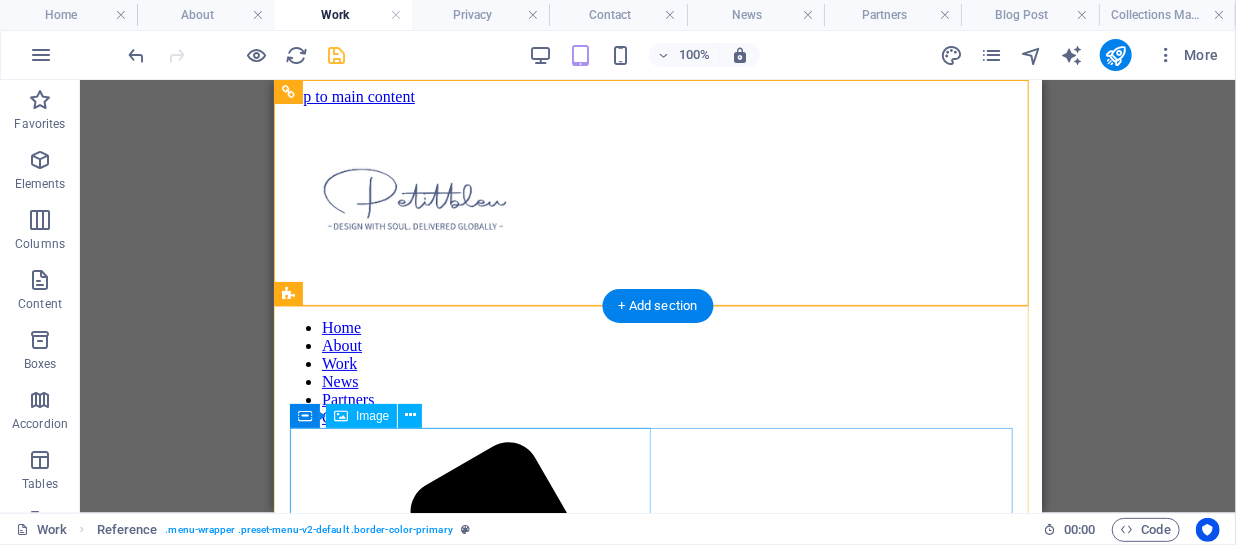click at bounding box center [657, 1892] 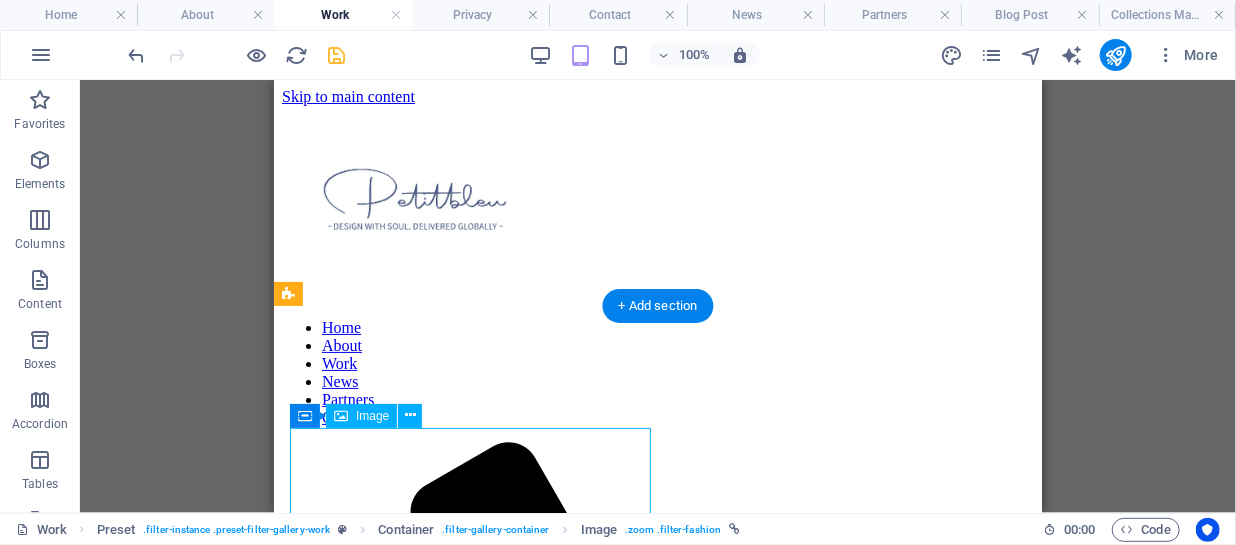 scroll, scrollTop: 379, scrollLeft: 0, axis: vertical 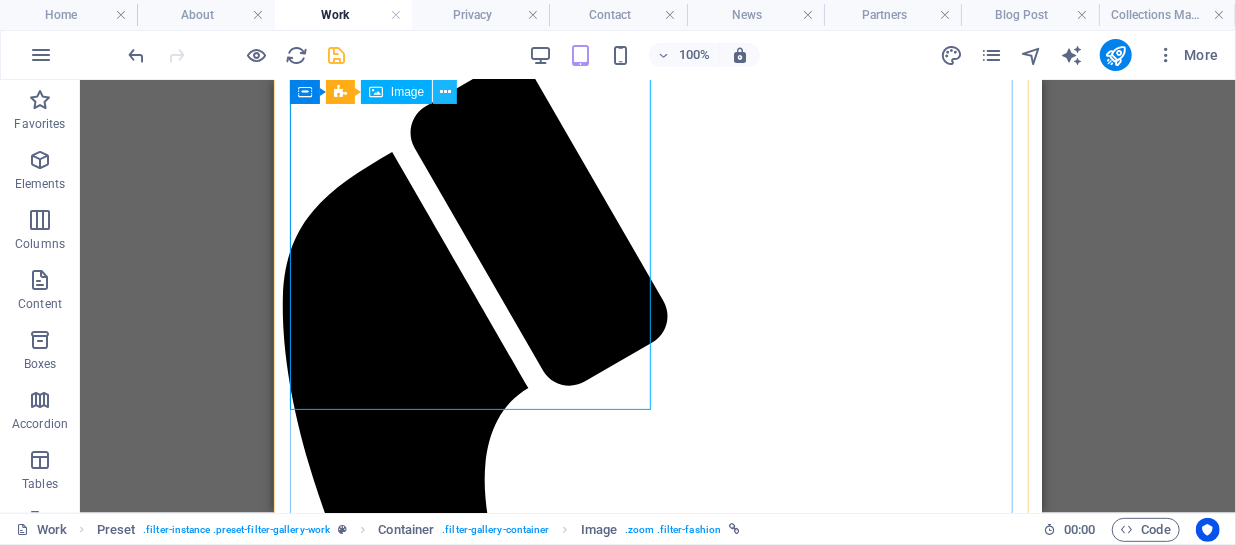 click at bounding box center (445, 92) 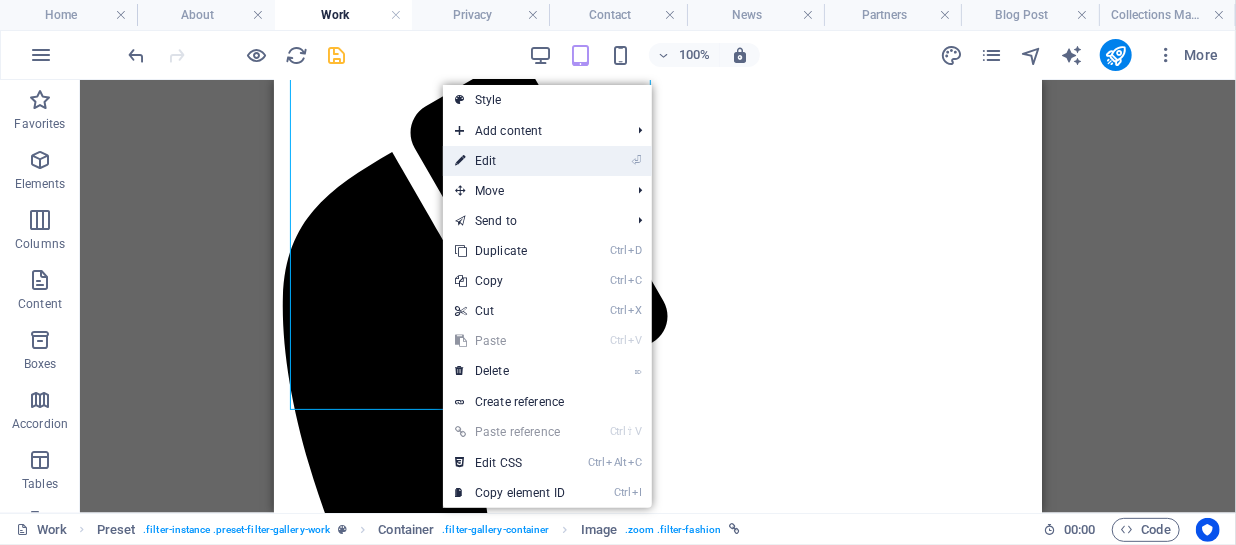 click on "⏎  Edit" at bounding box center (510, 161) 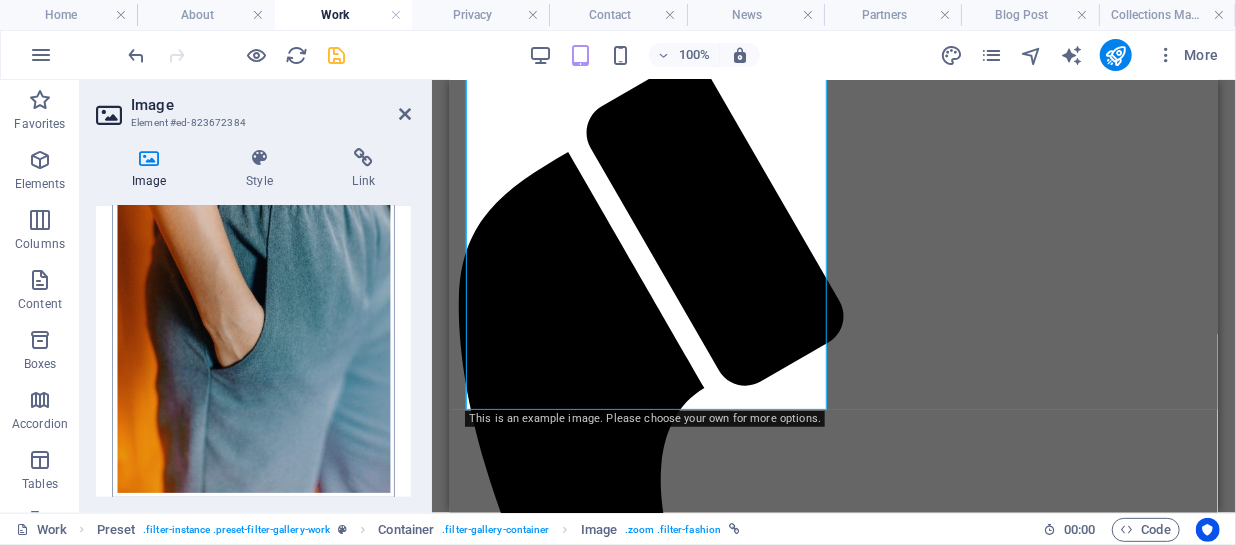scroll, scrollTop: 433, scrollLeft: 0, axis: vertical 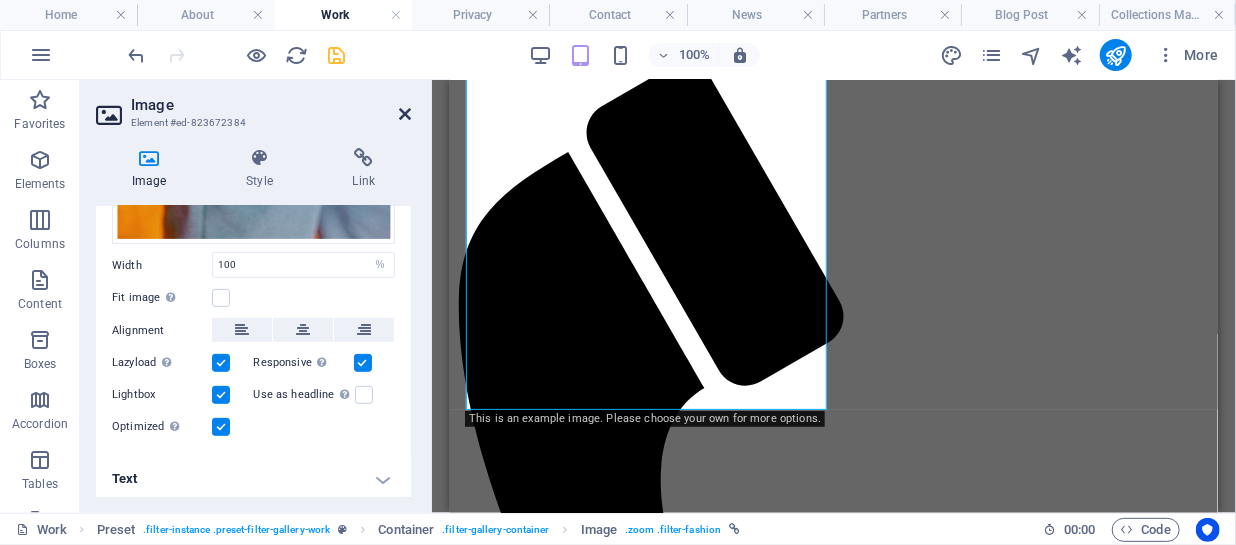 click at bounding box center (405, 114) 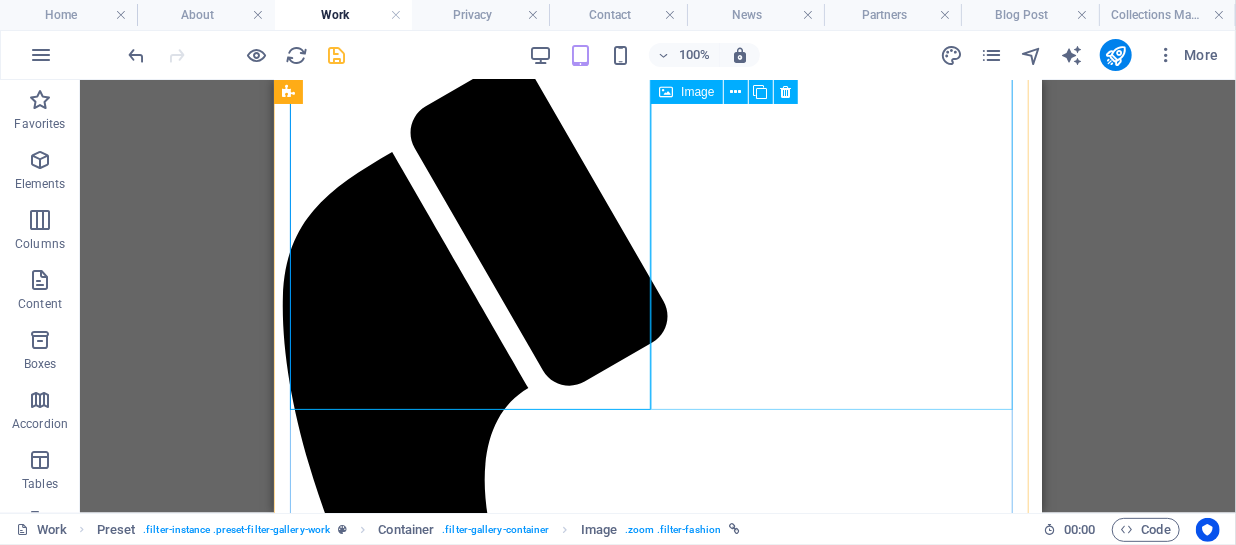scroll, scrollTop: 0, scrollLeft: 0, axis: both 